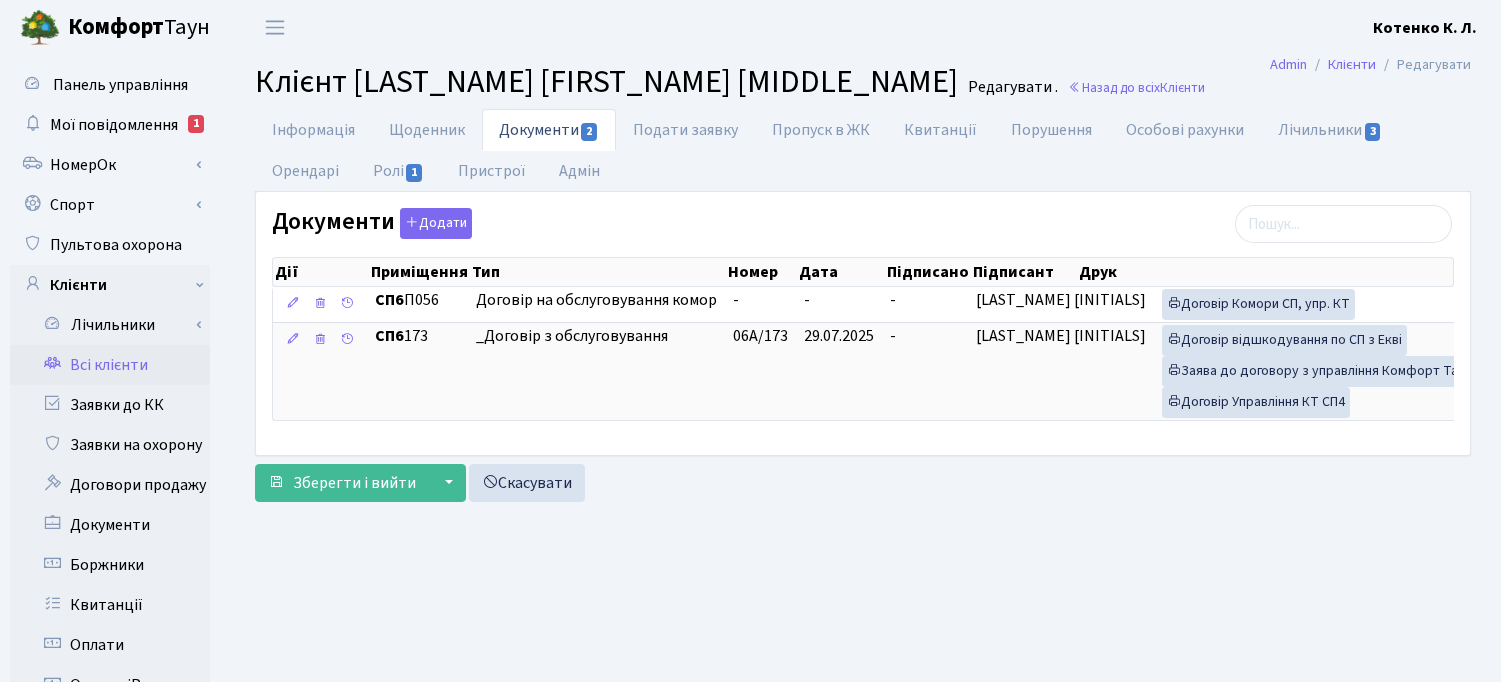 scroll, scrollTop: 0, scrollLeft: 0, axis: both 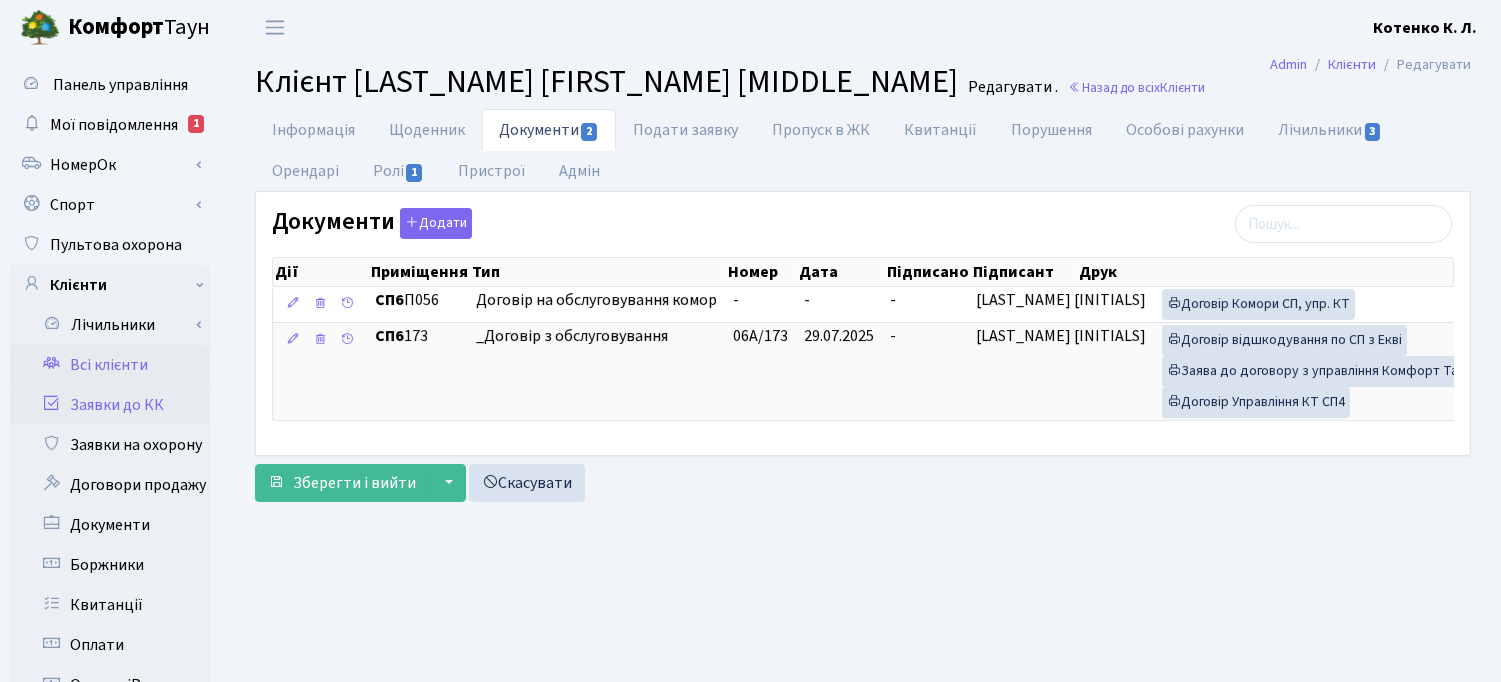 click on "Заявки до КК" at bounding box center [110, 405] 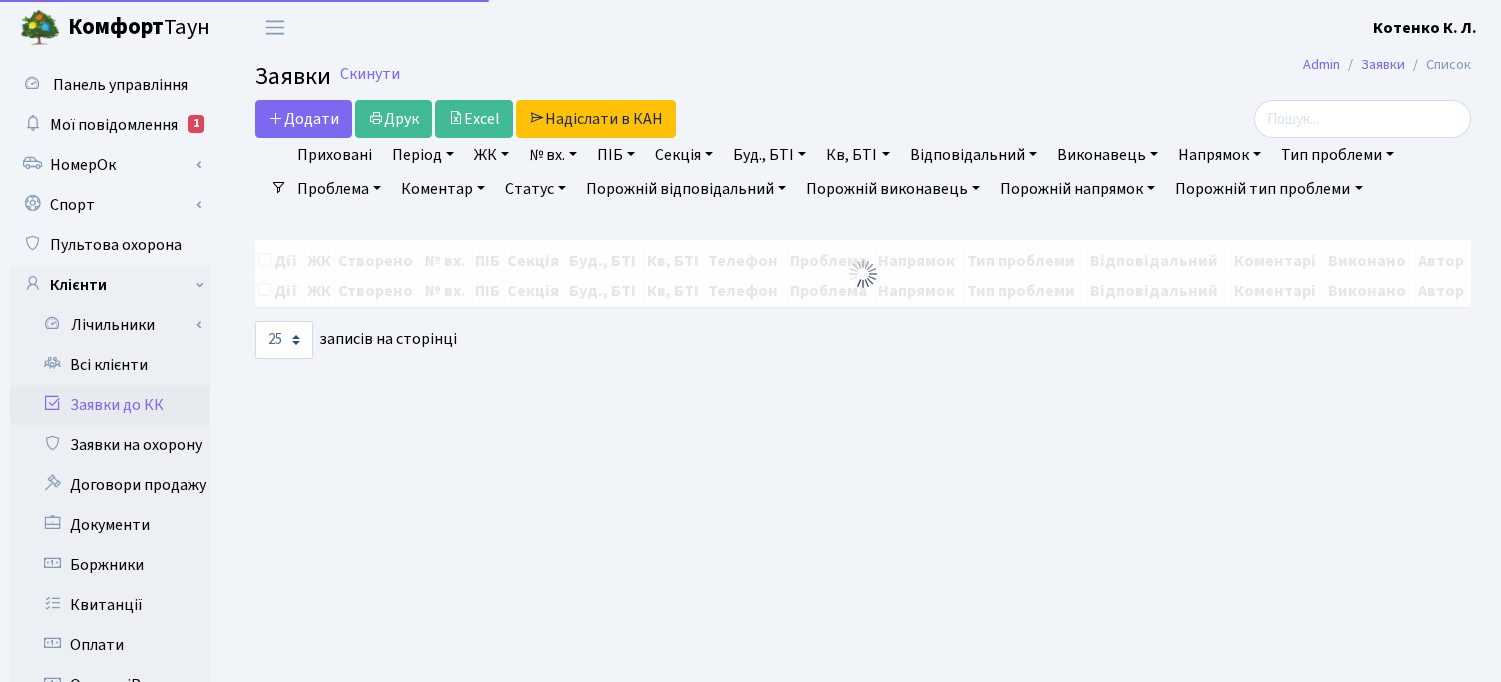select on "25" 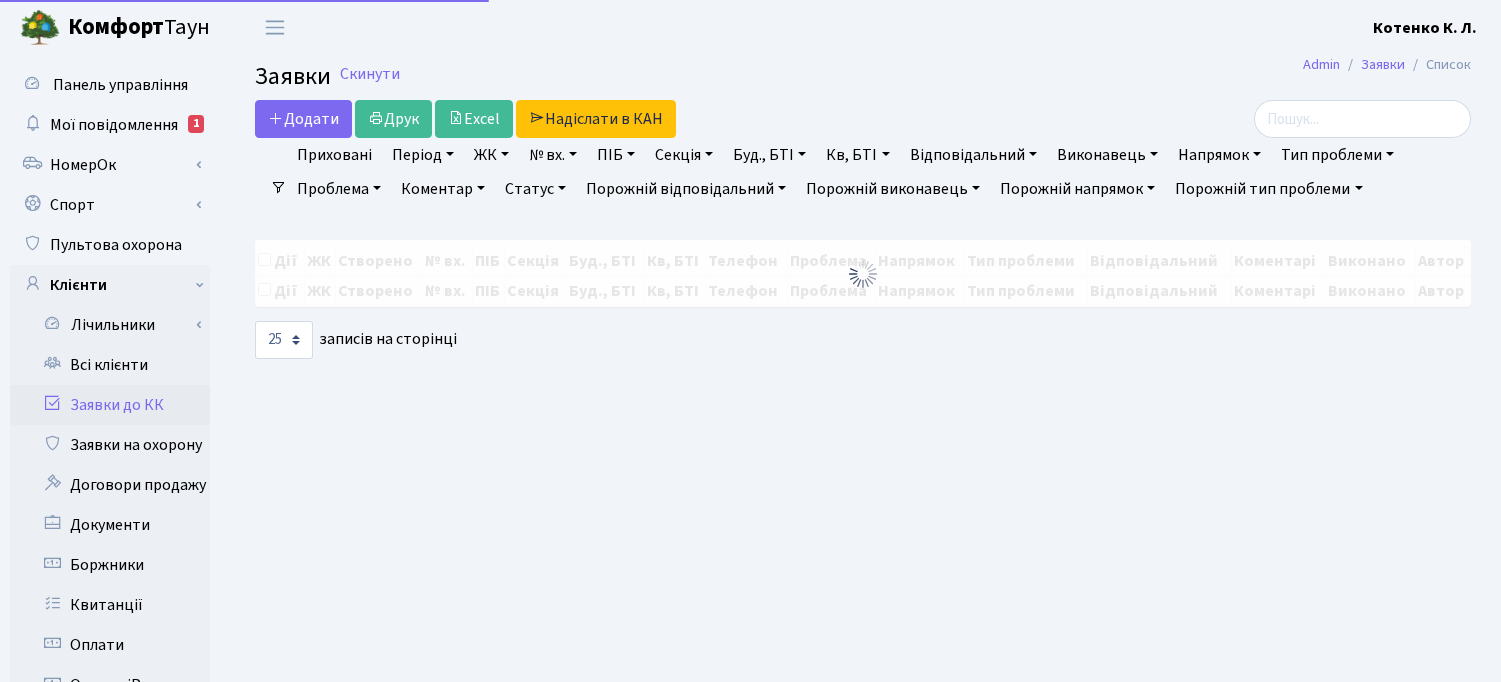scroll, scrollTop: 0, scrollLeft: 0, axis: both 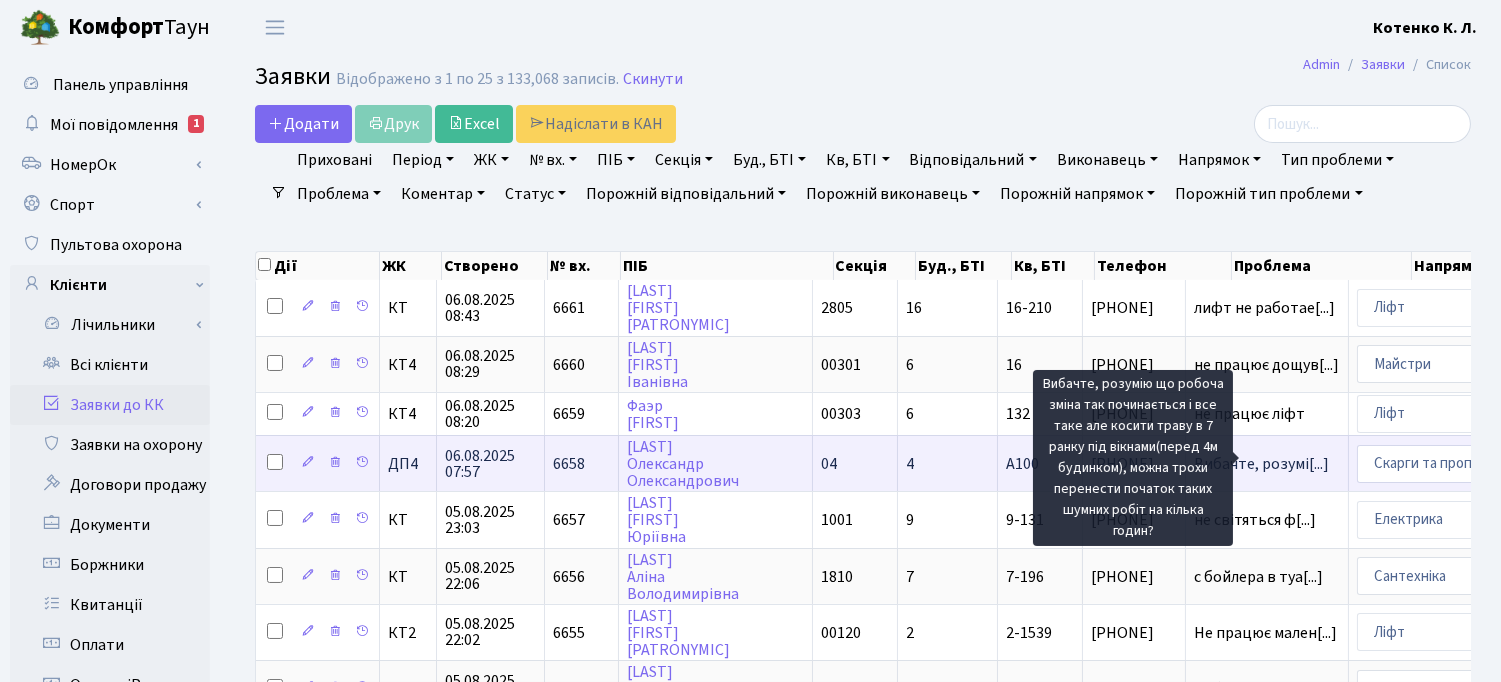 click on "Вибачте, розумі[...]" at bounding box center (1261, 464) 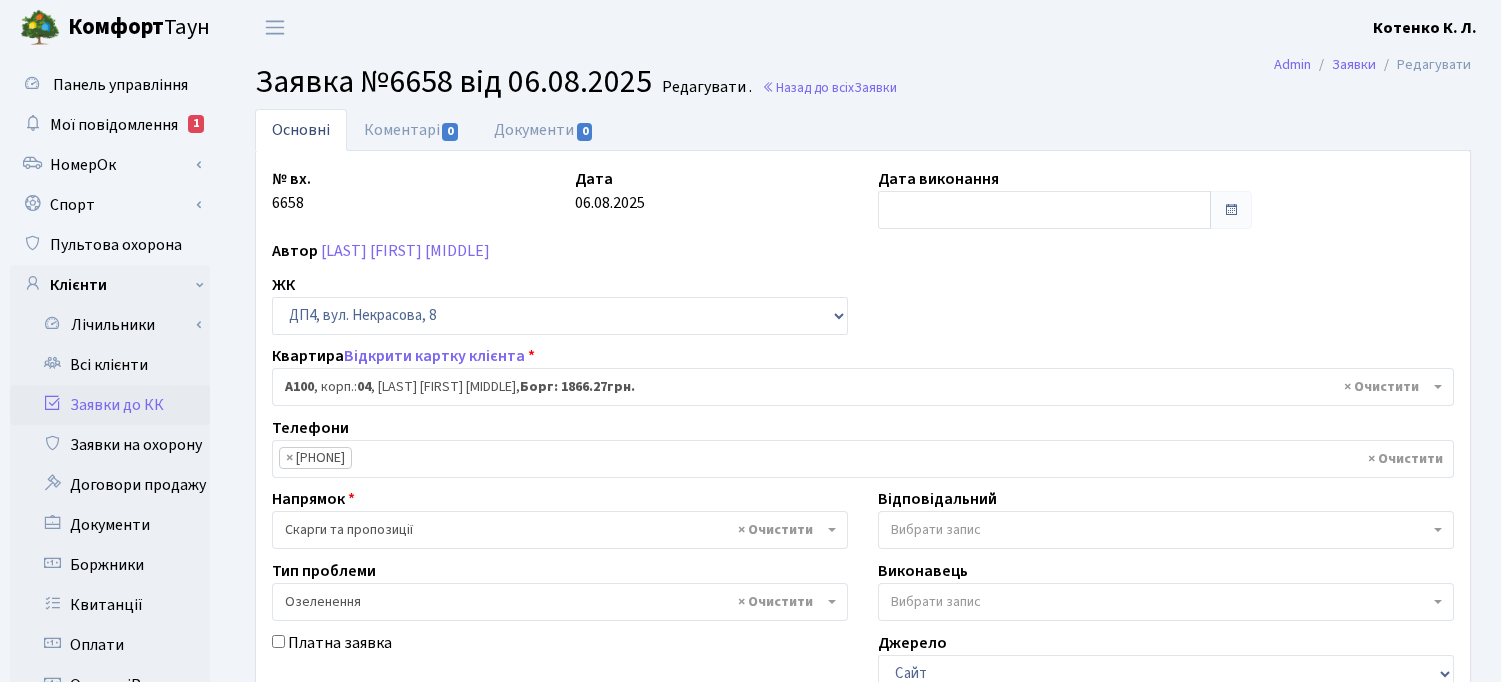 select on "33181" 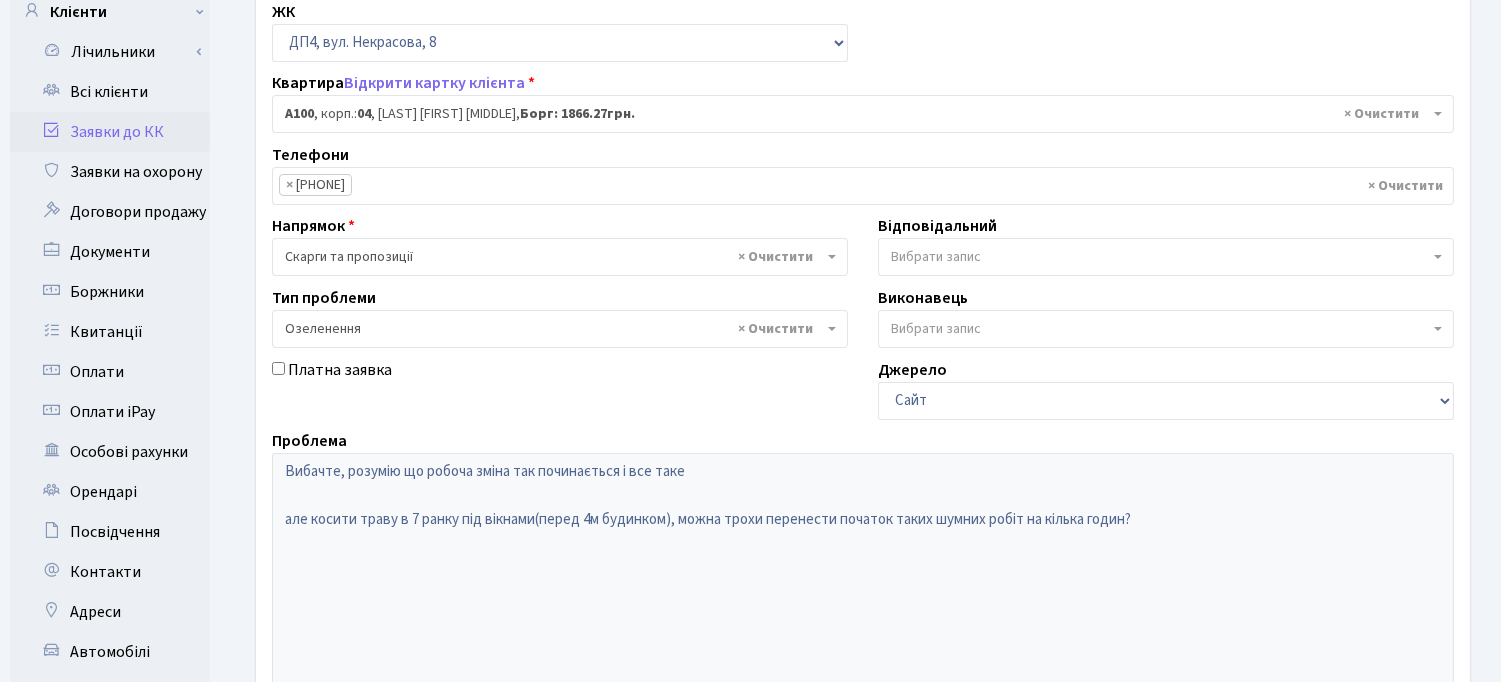 scroll, scrollTop: 333, scrollLeft: 0, axis: vertical 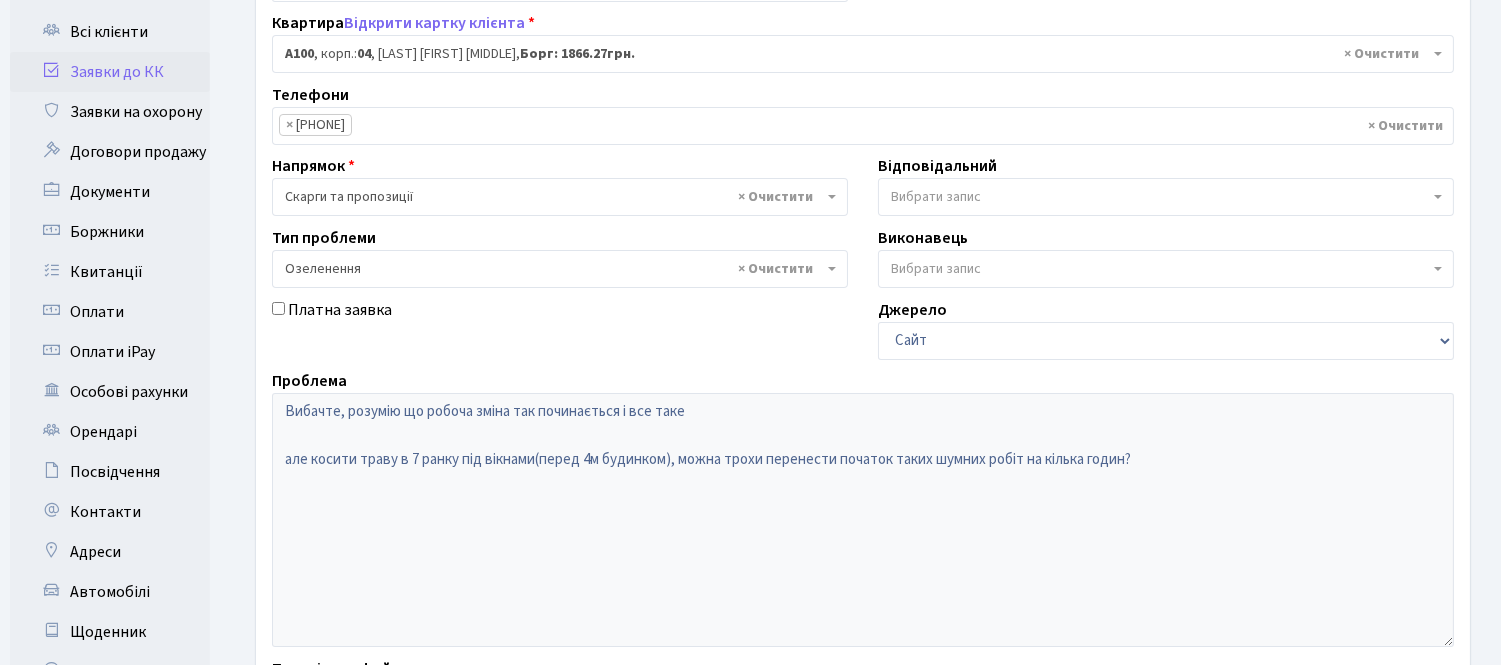 click on "Вибрати запис" at bounding box center (1160, 197) 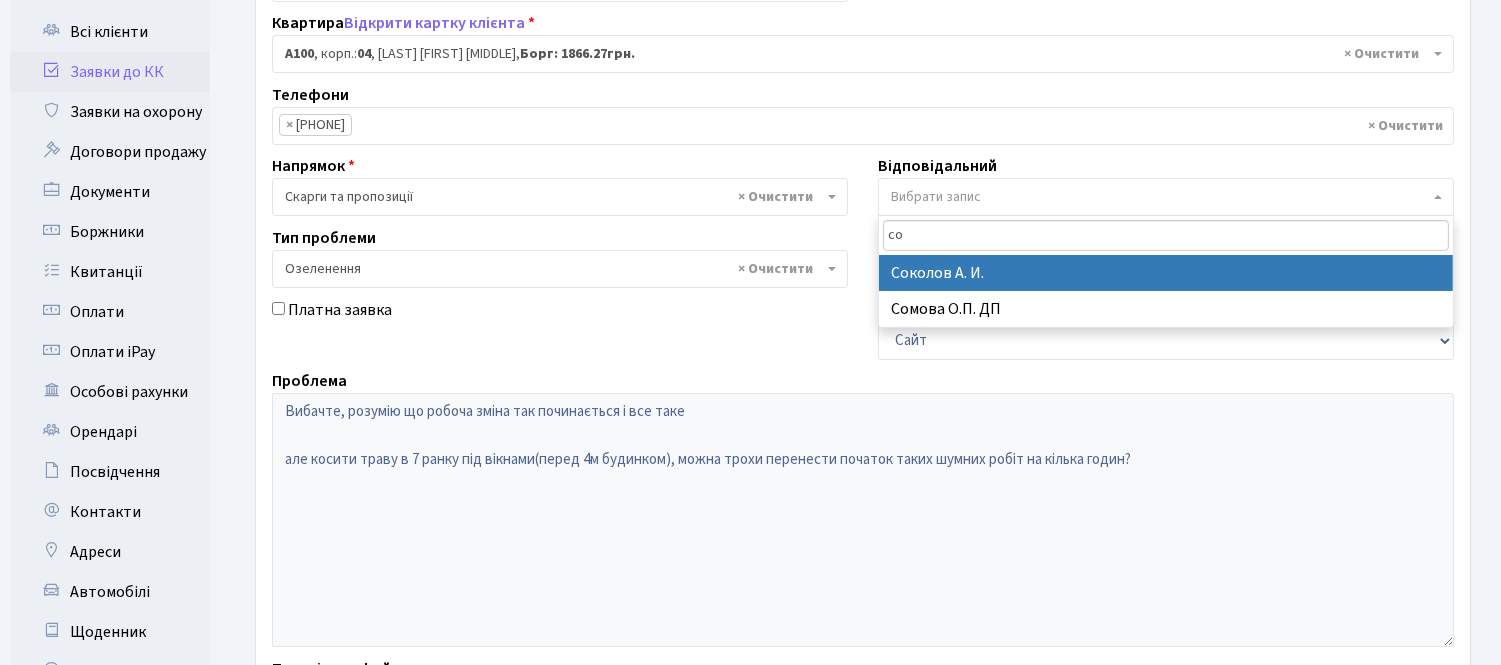 type on "сом" 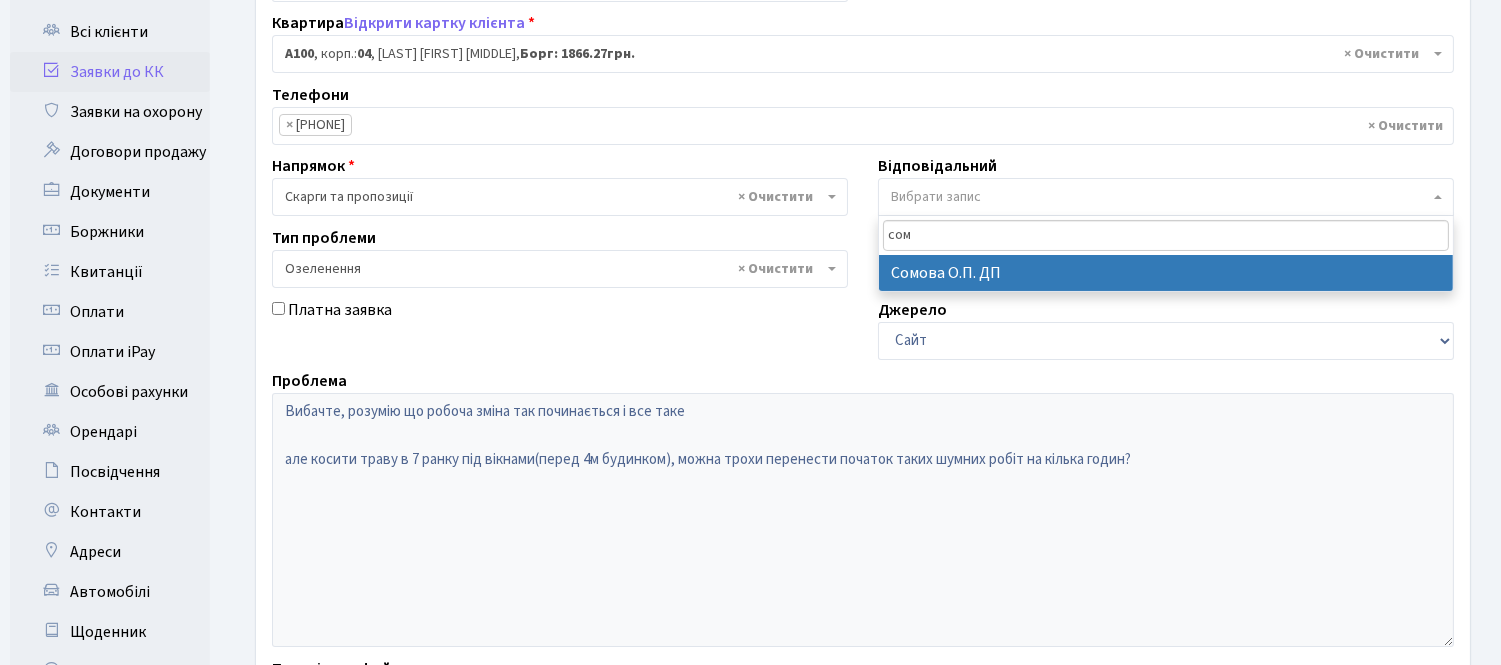 select on "94" 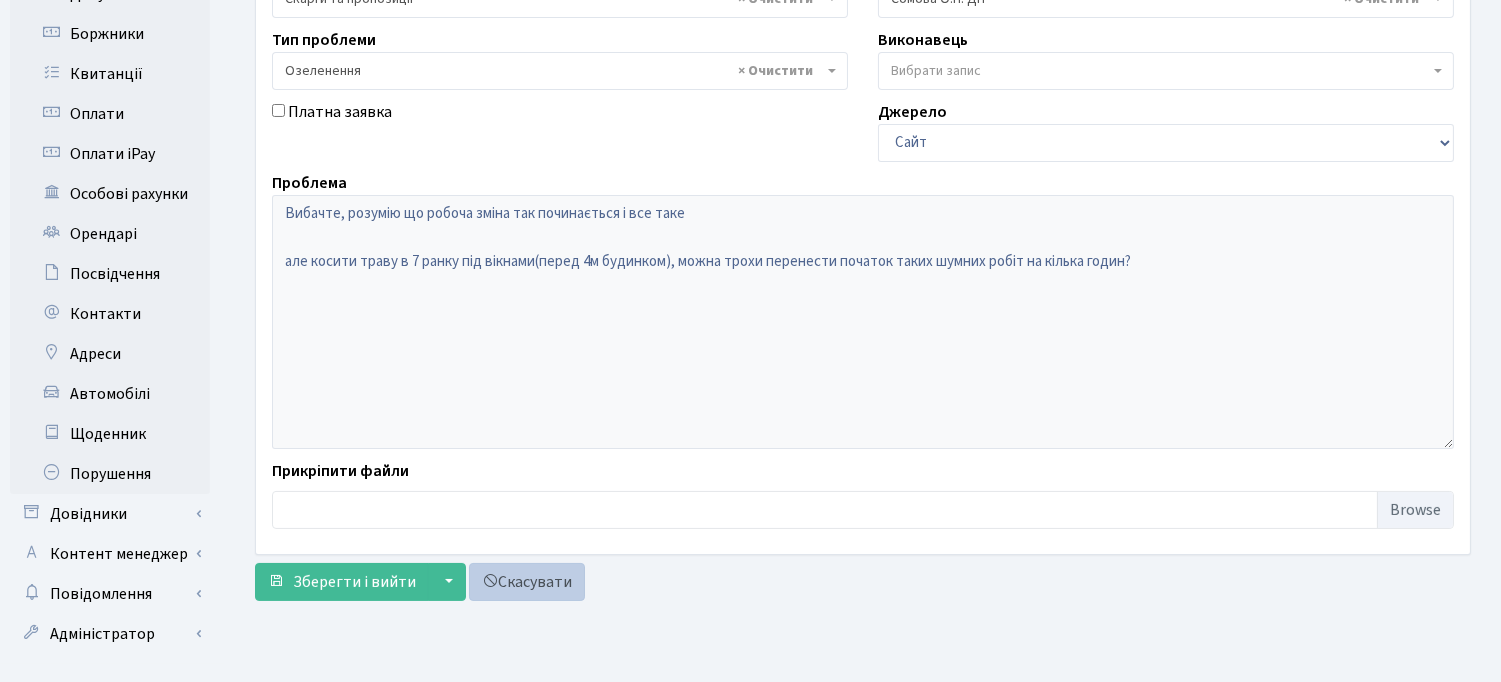 scroll, scrollTop: 562, scrollLeft: 0, axis: vertical 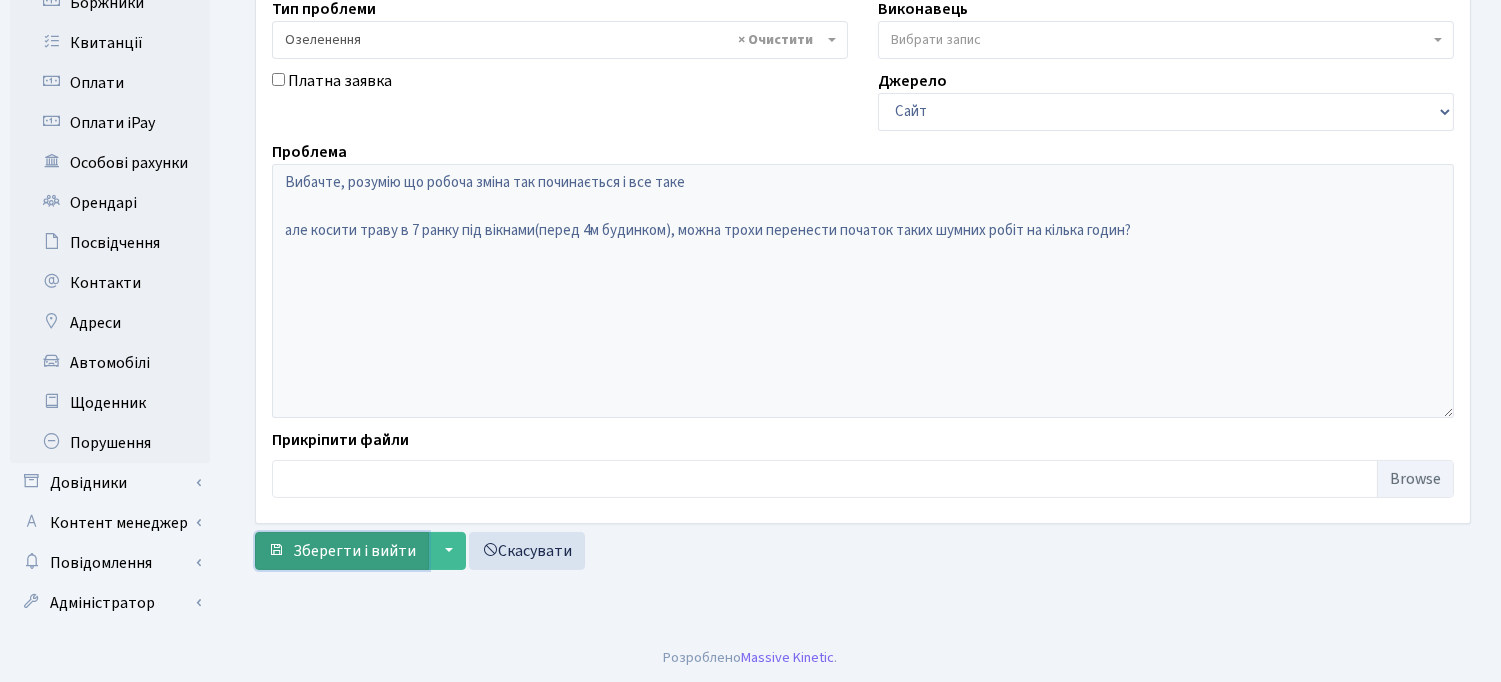 click on "Зберегти і вийти" at bounding box center (354, 551) 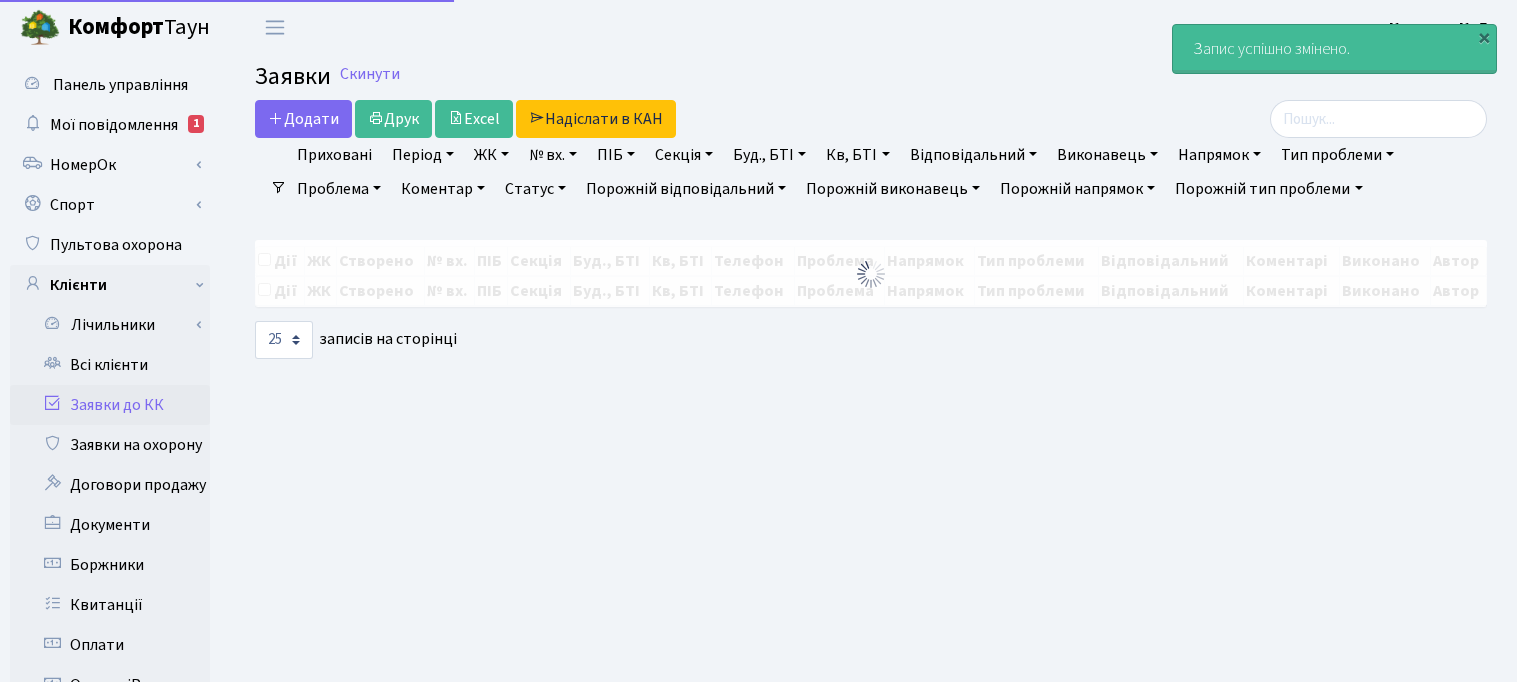 select on "25" 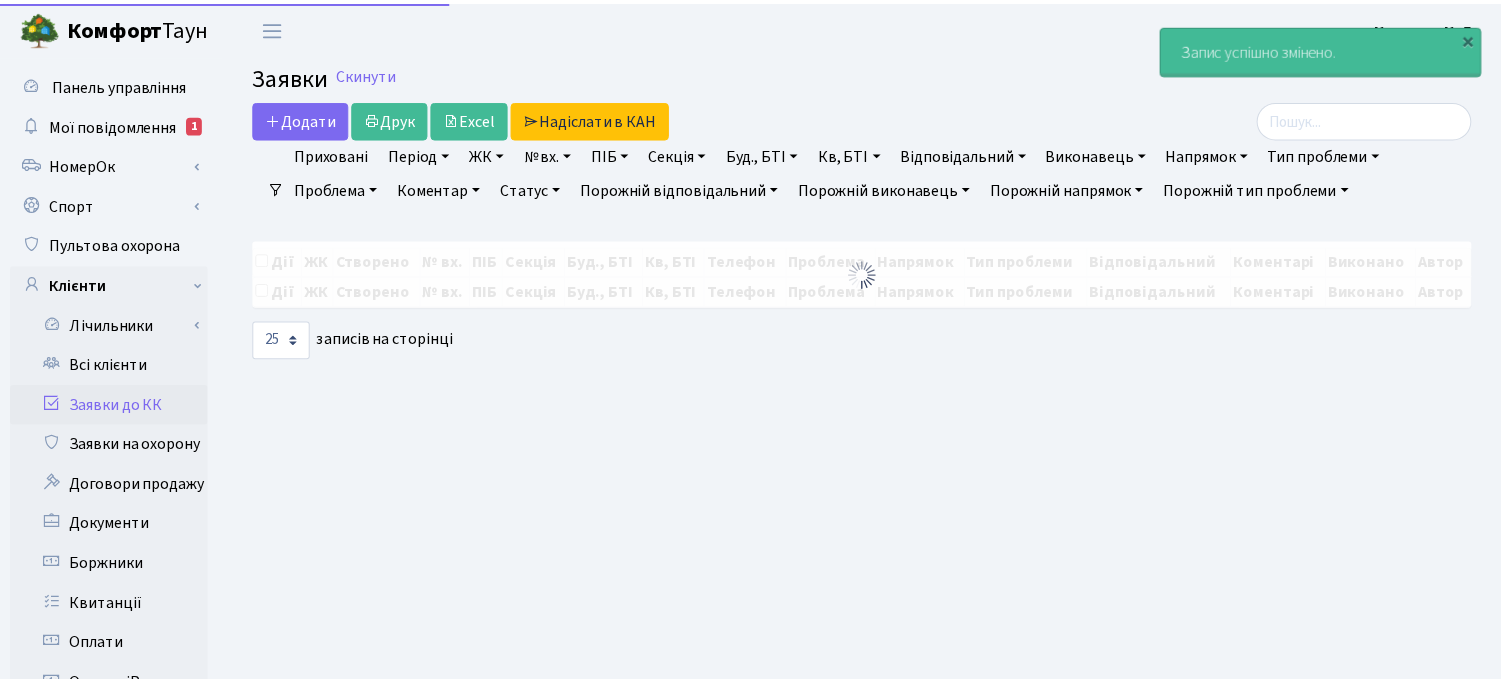 scroll, scrollTop: 0, scrollLeft: 0, axis: both 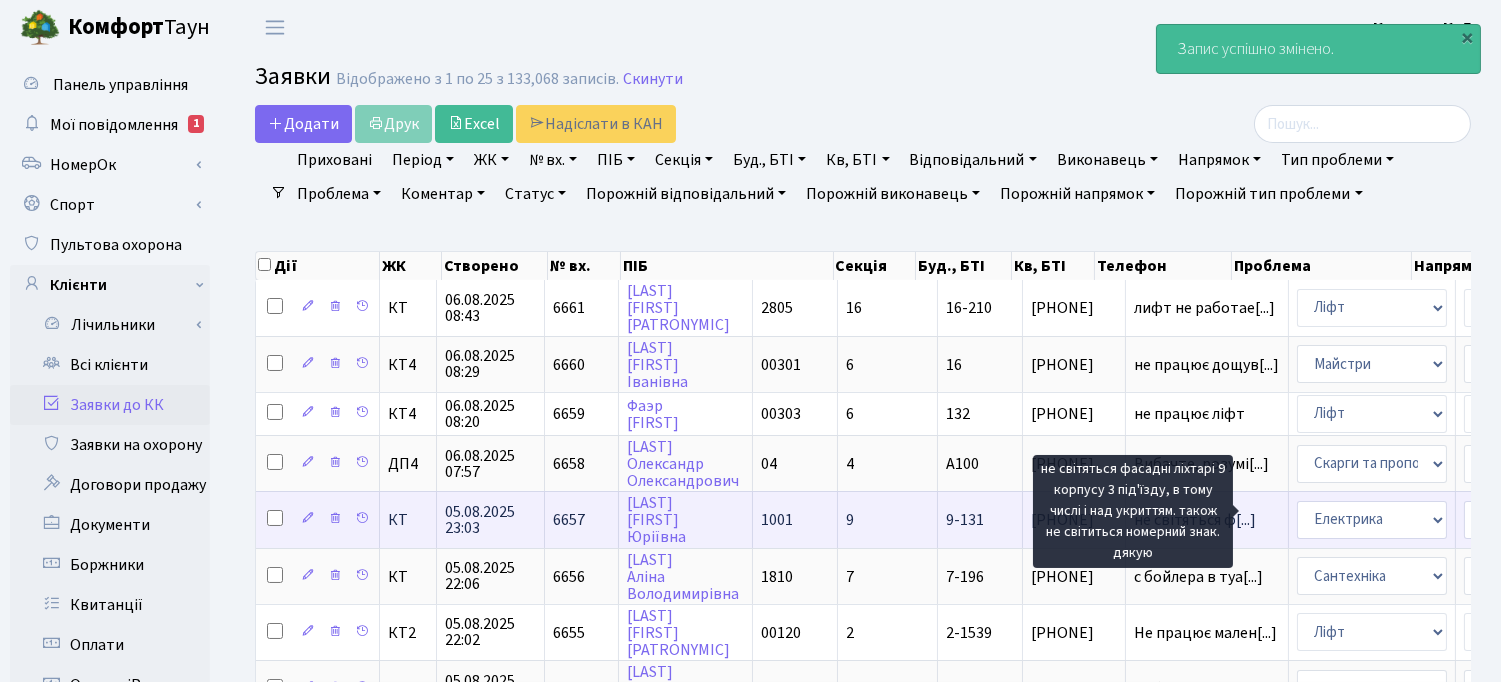 click on "не світяться  ф[...]" at bounding box center (1195, 520) 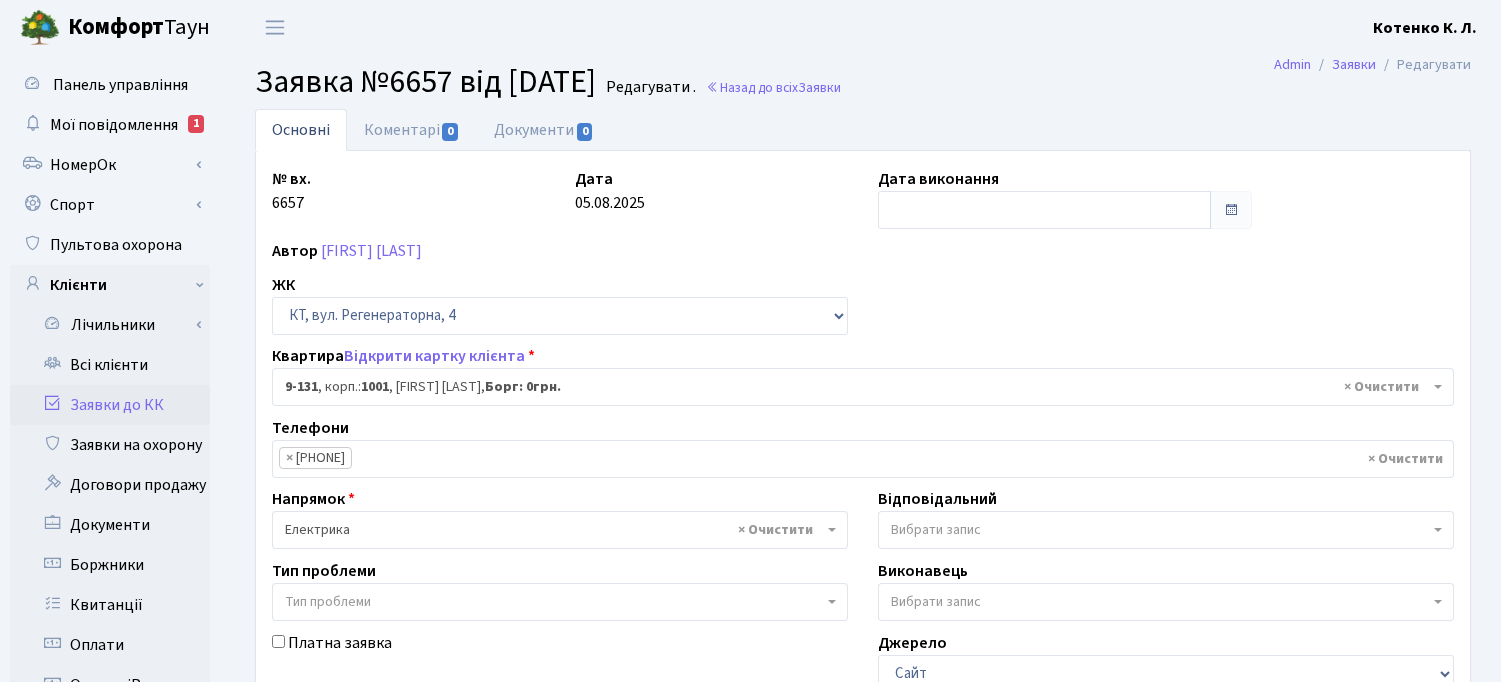 select on "6481" 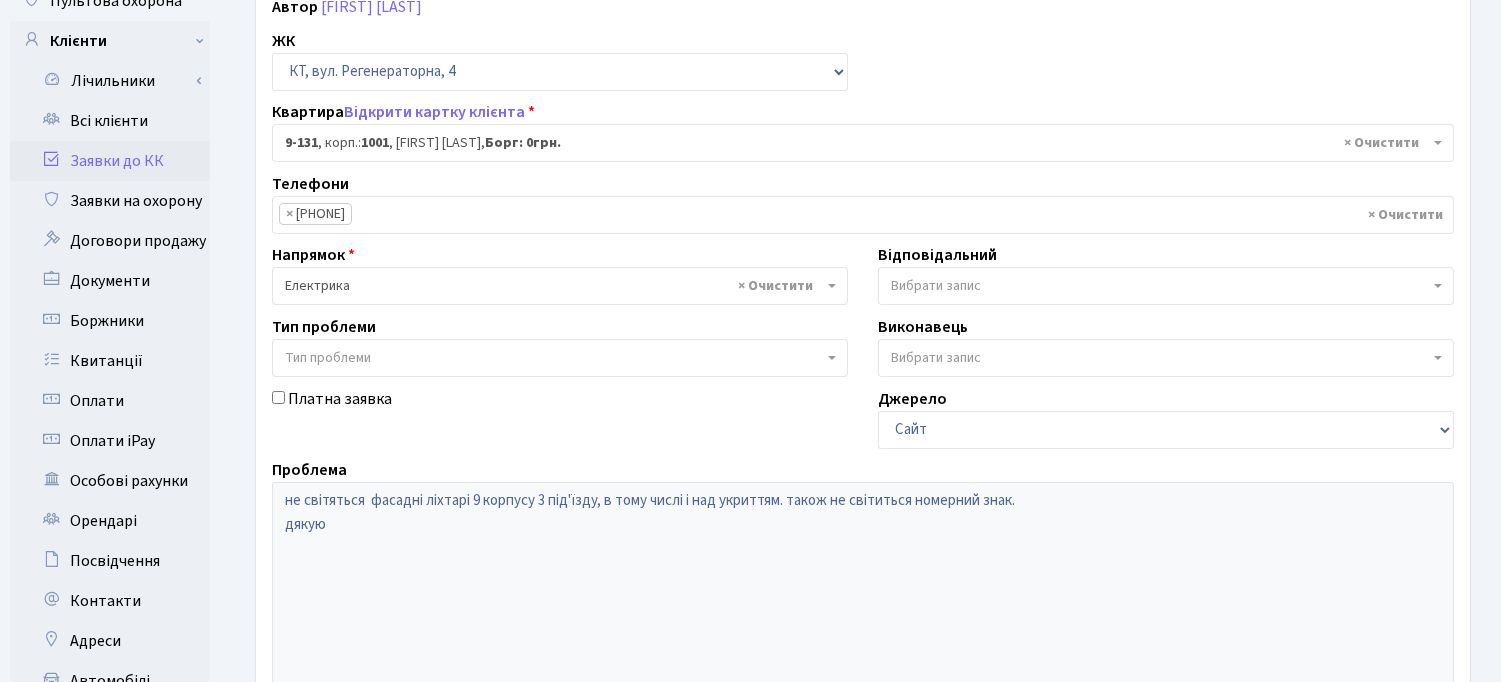 scroll, scrollTop: 333, scrollLeft: 0, axis: vertical 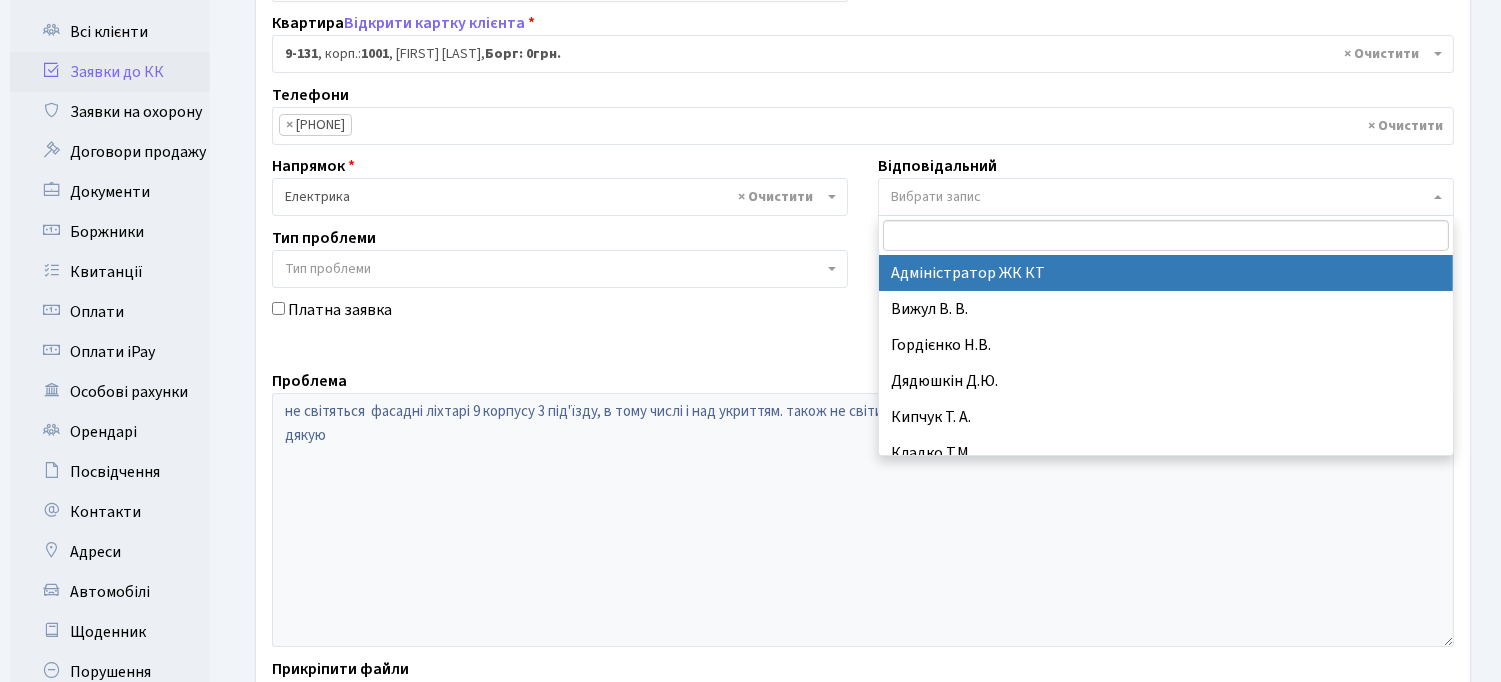 click on "Вибрати запис" at bounding box center (936, 197) 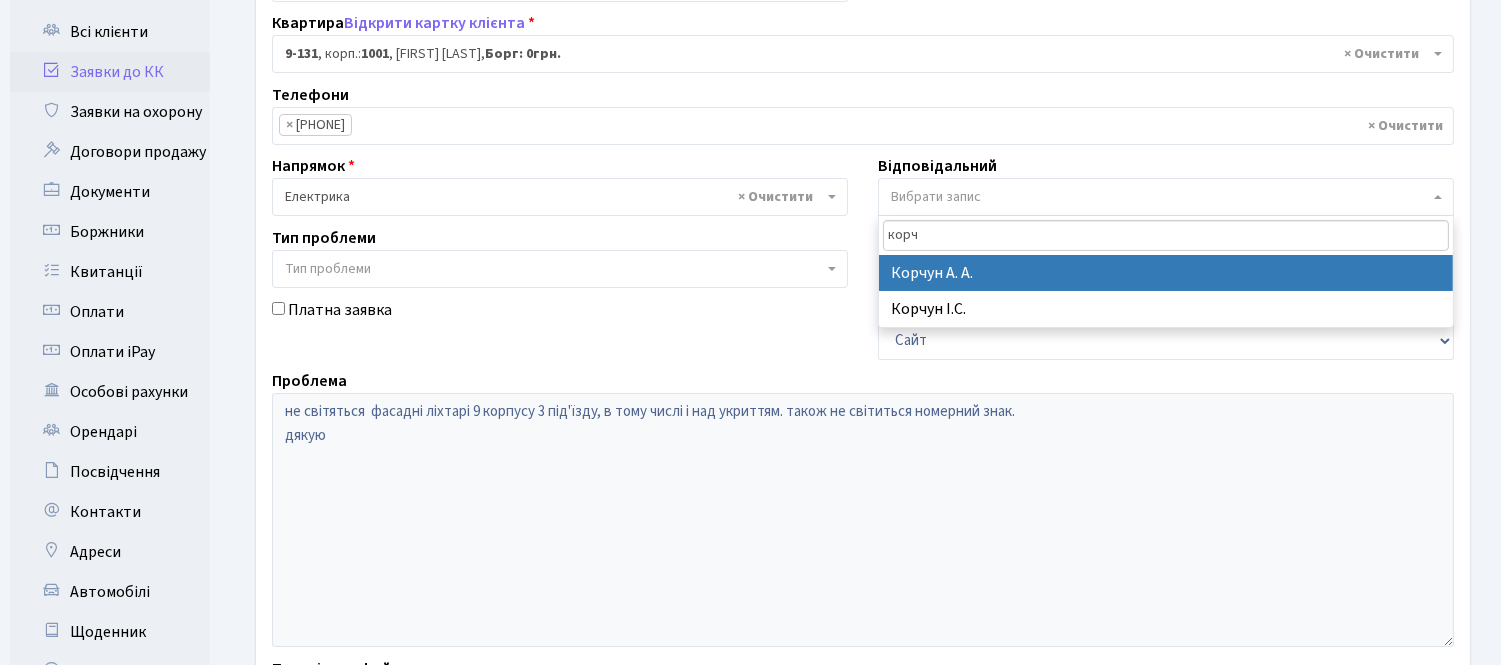 type on "корч" 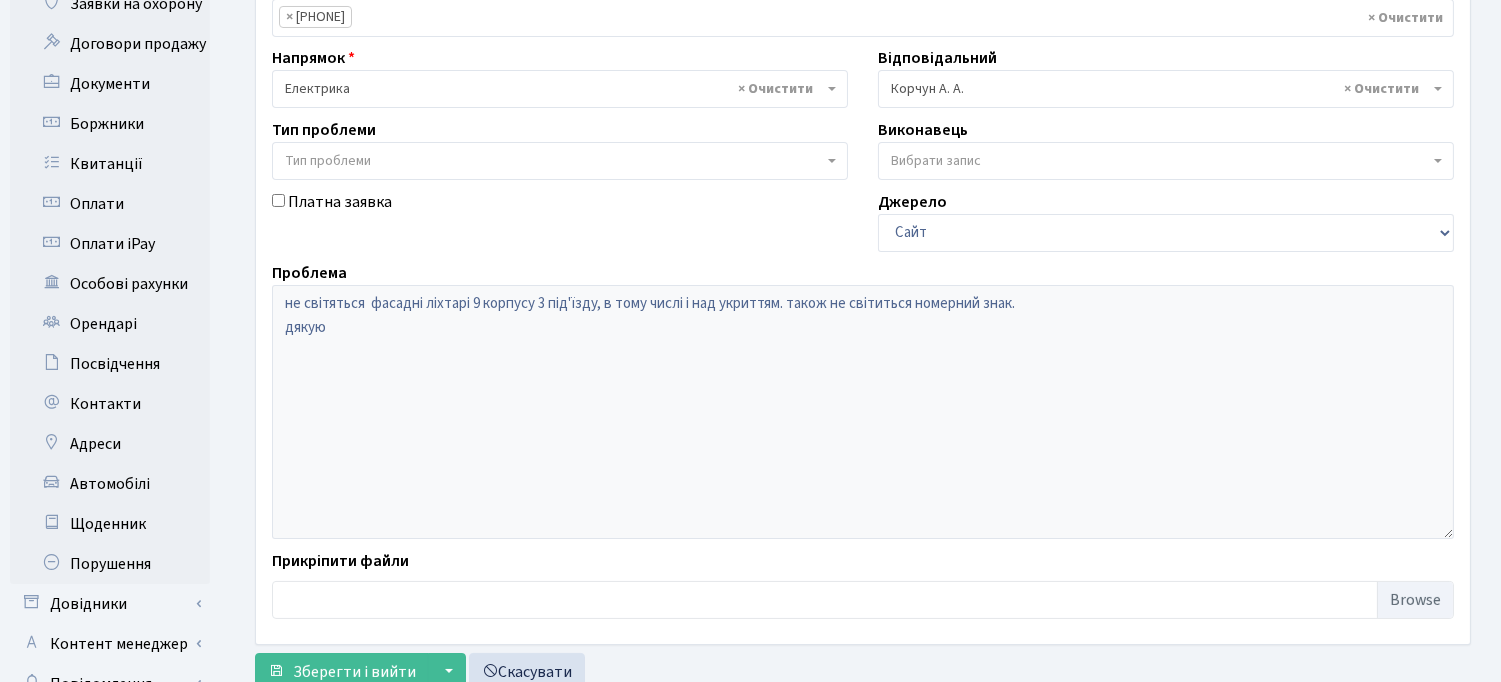 scroll, scrollTop: 562, scrollLeft: 0, axis: vertical 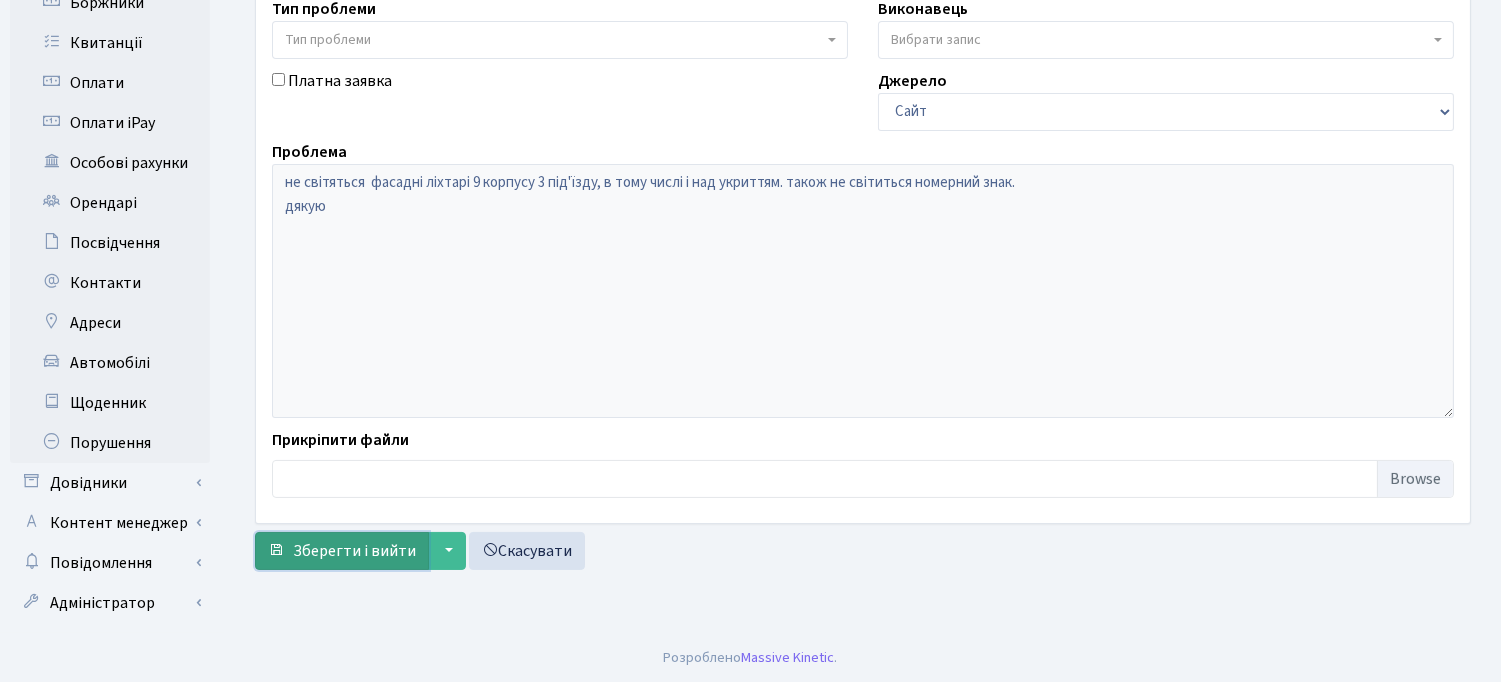 click on "Зберегти і вийти" at bounding box center [354, 551] 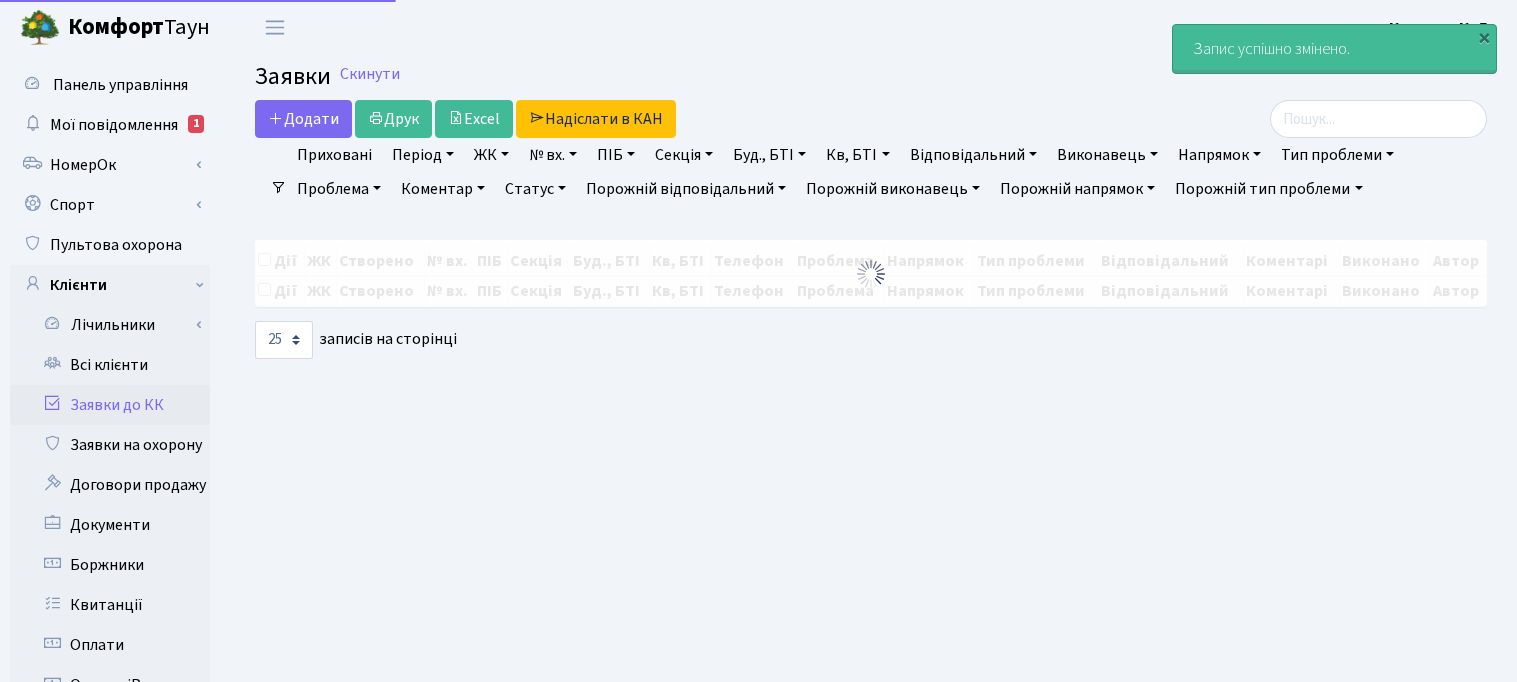 select on "25" 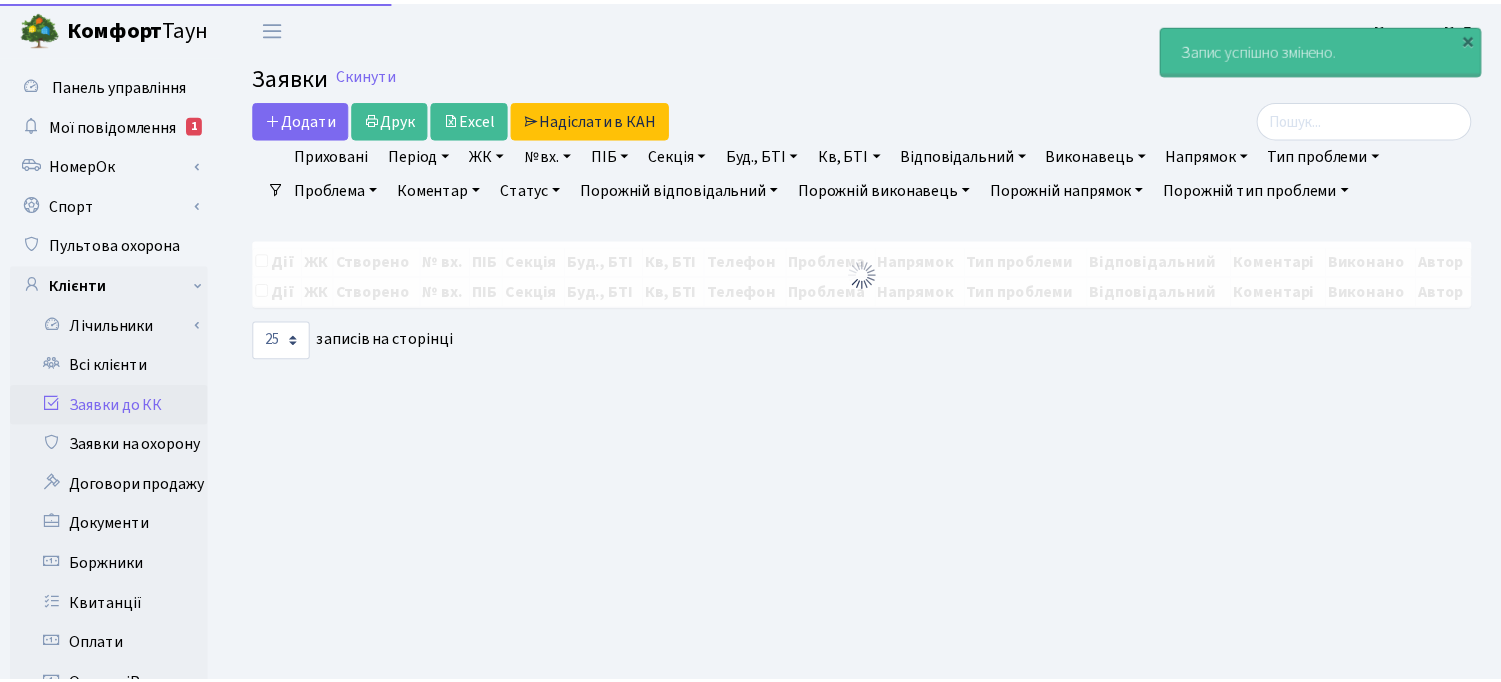 scroll, scrollTop: 0, scrollLeft: 0, axis: both 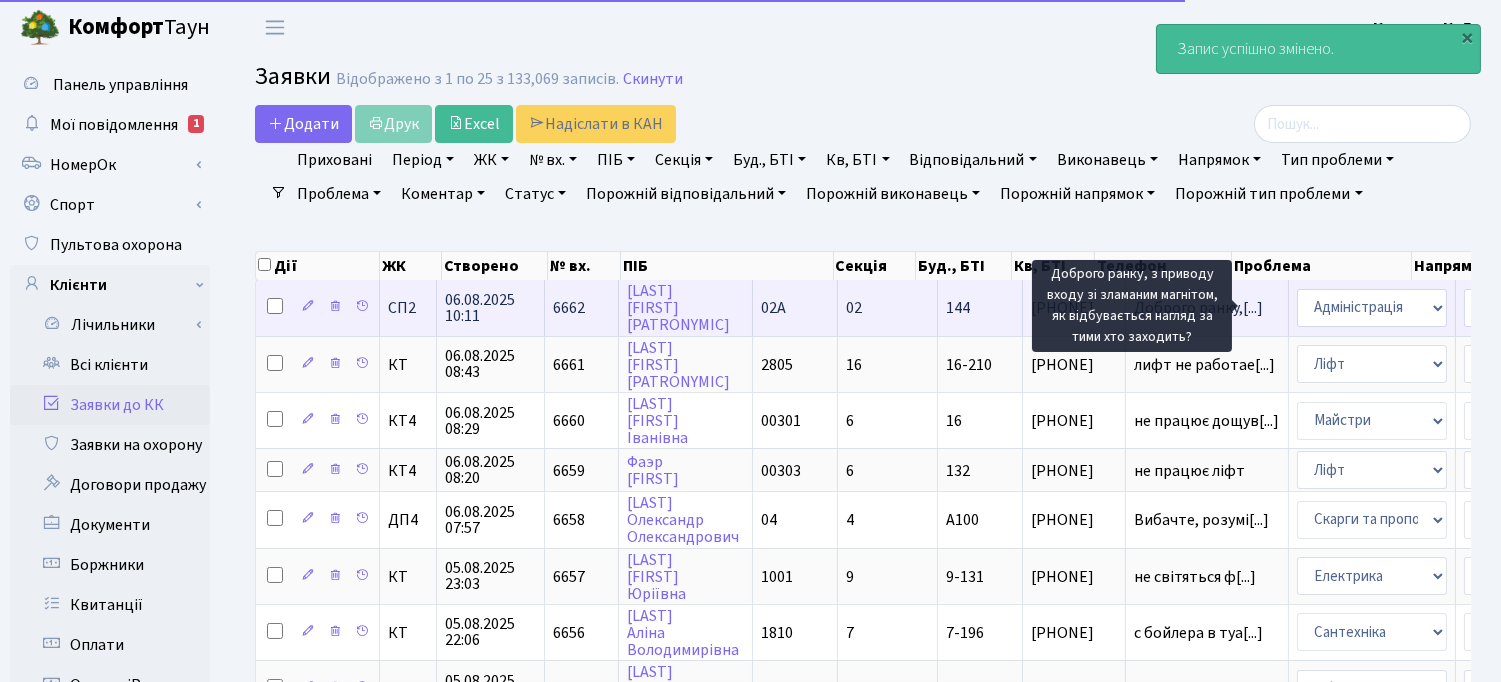 click on "Доброго ранку,[...]" at bounding box center [1198, 308] 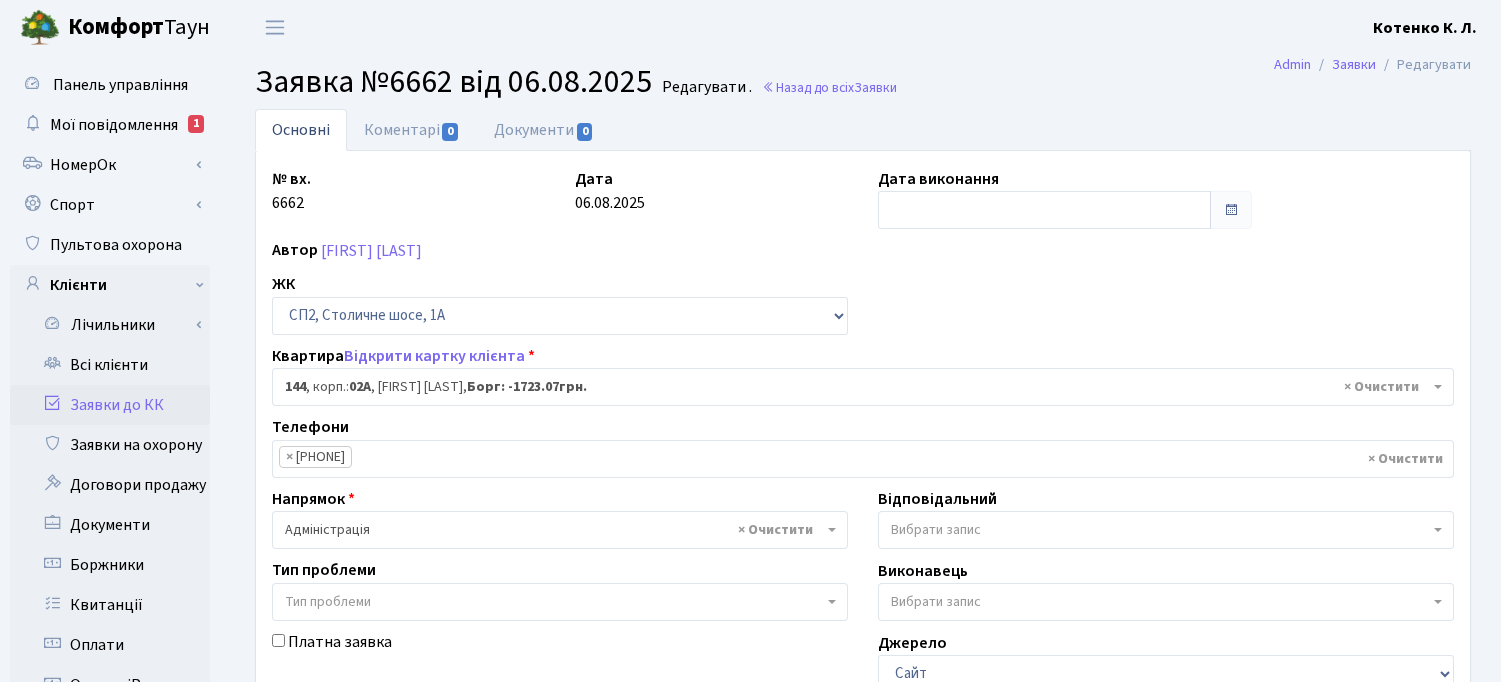 select on "20394" 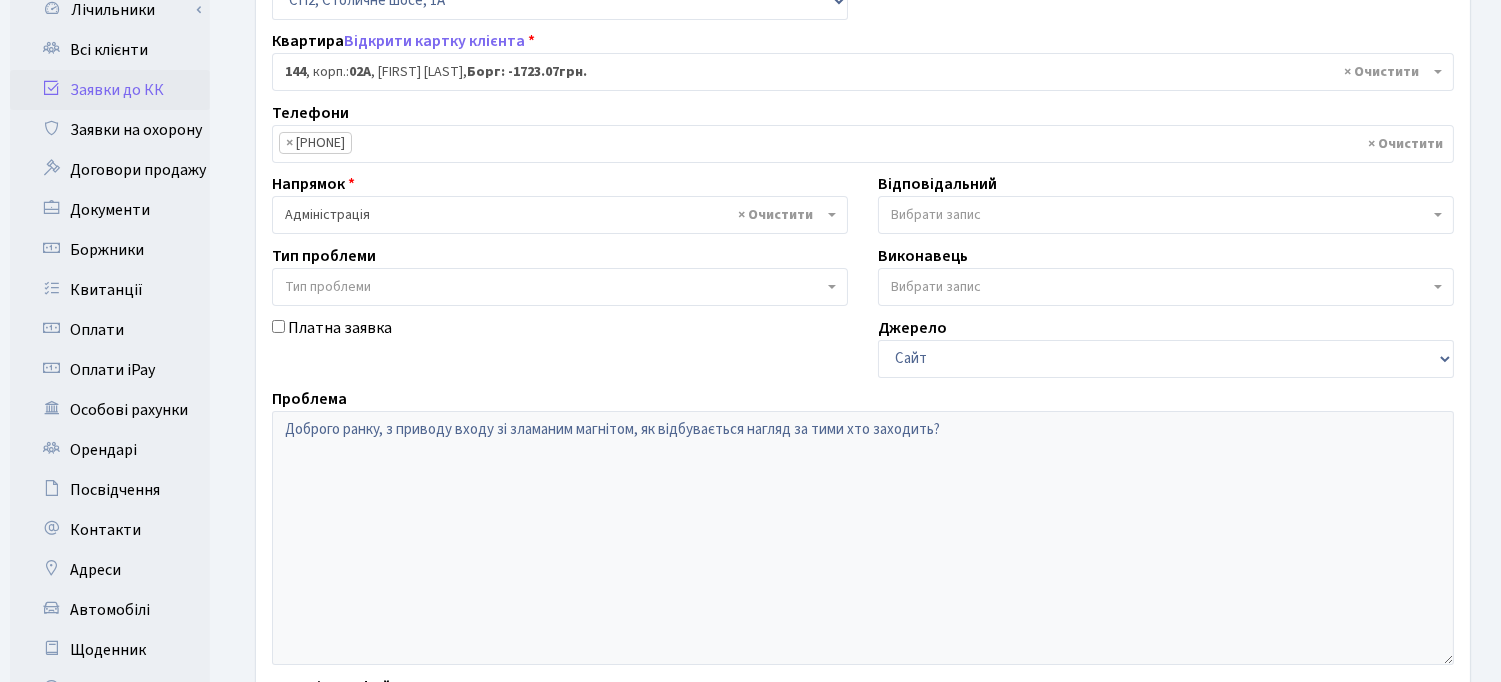 scroll, scrollTop: 444, scrollLeft: 0, axis: vertical 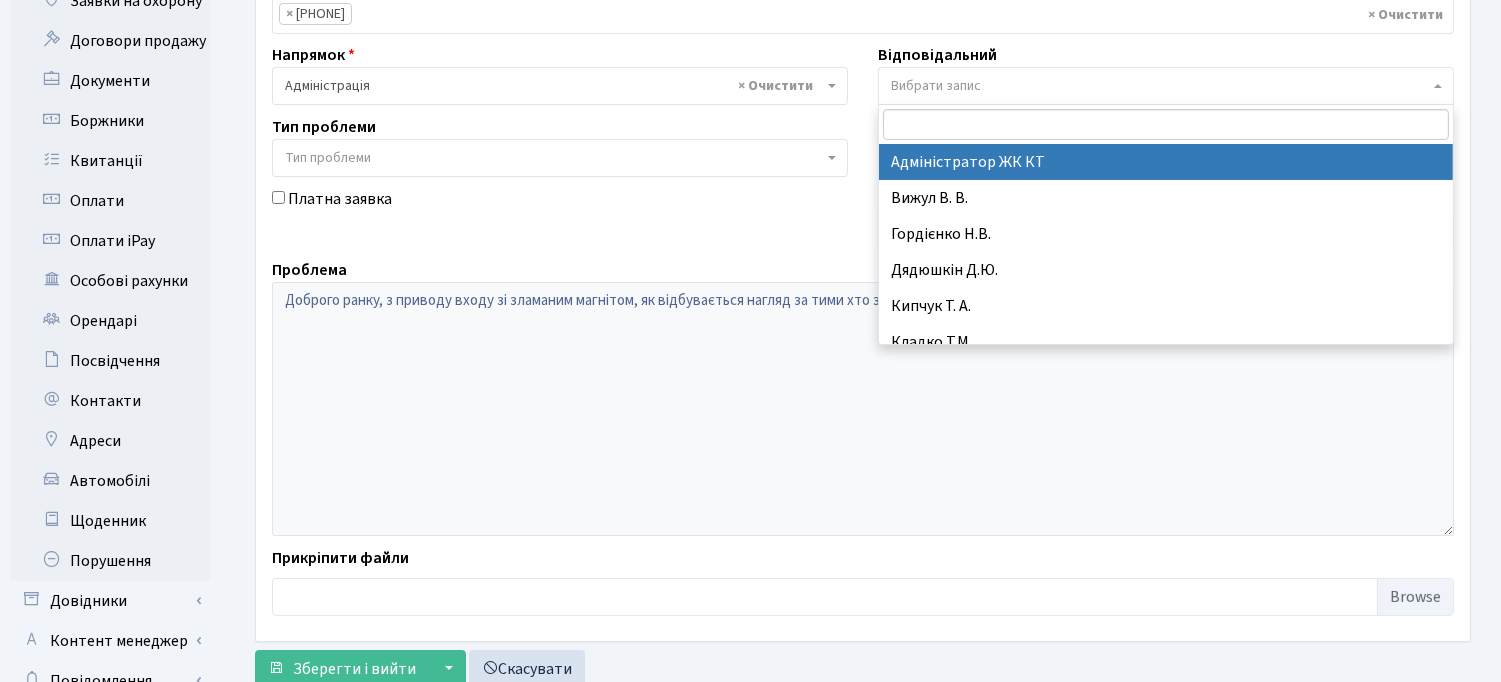 click on "Вибрати запис" at bounding box center [936, 86] 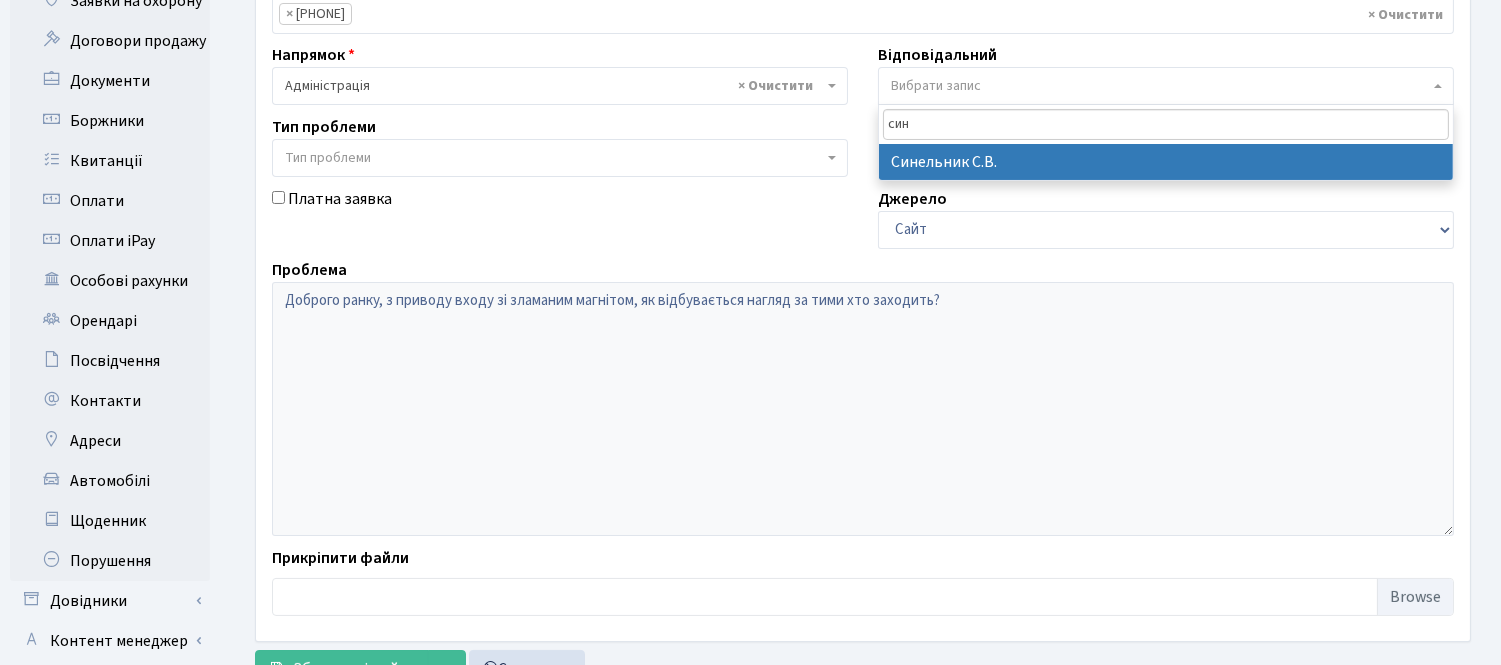 type on "син" 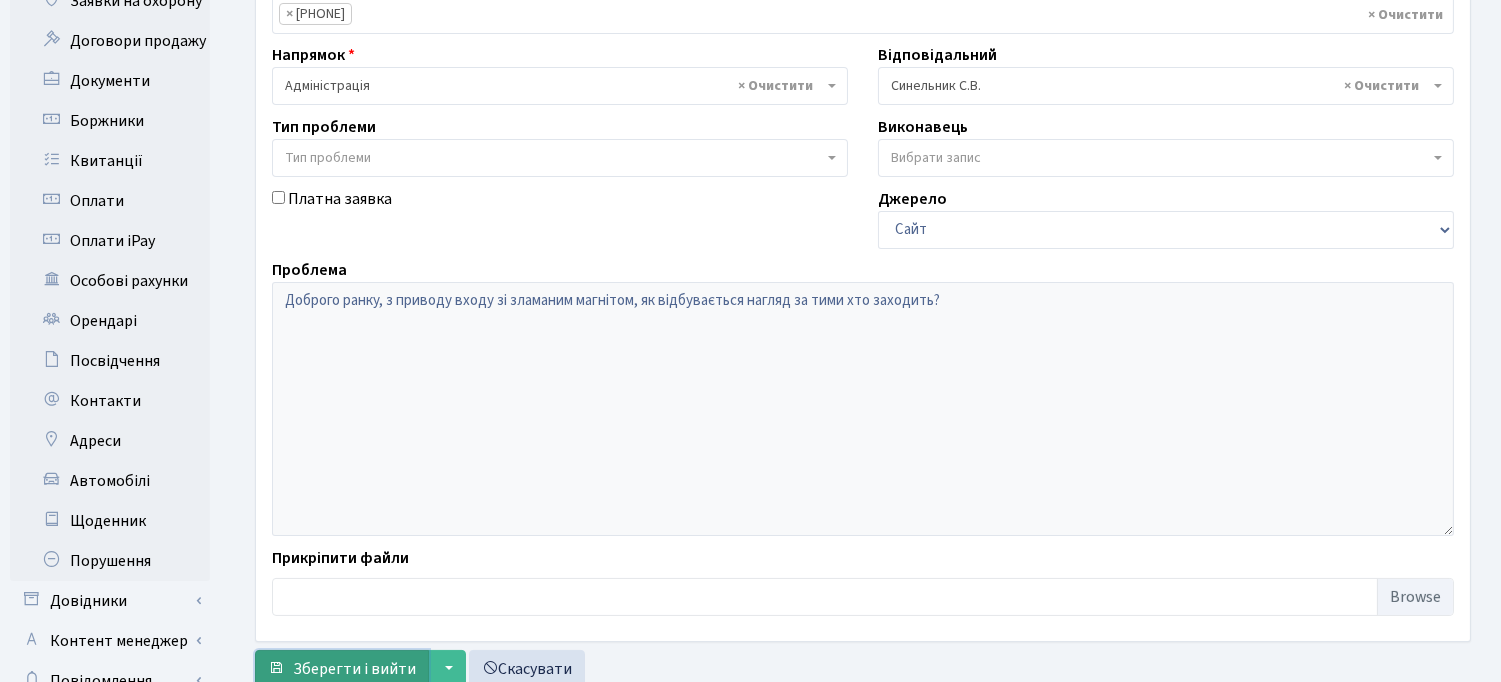 click on "Зберегти і вийти" at bounding box center [354, 669] 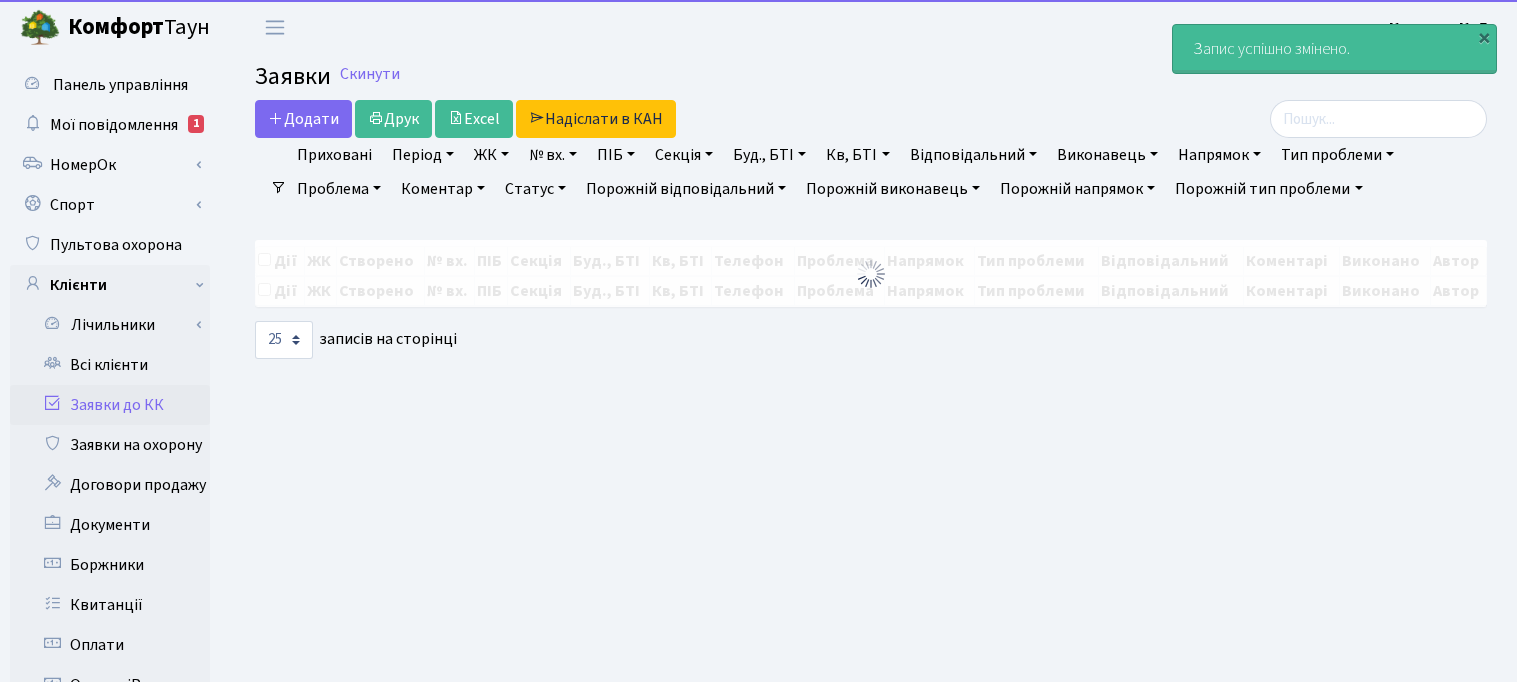 select on "25" 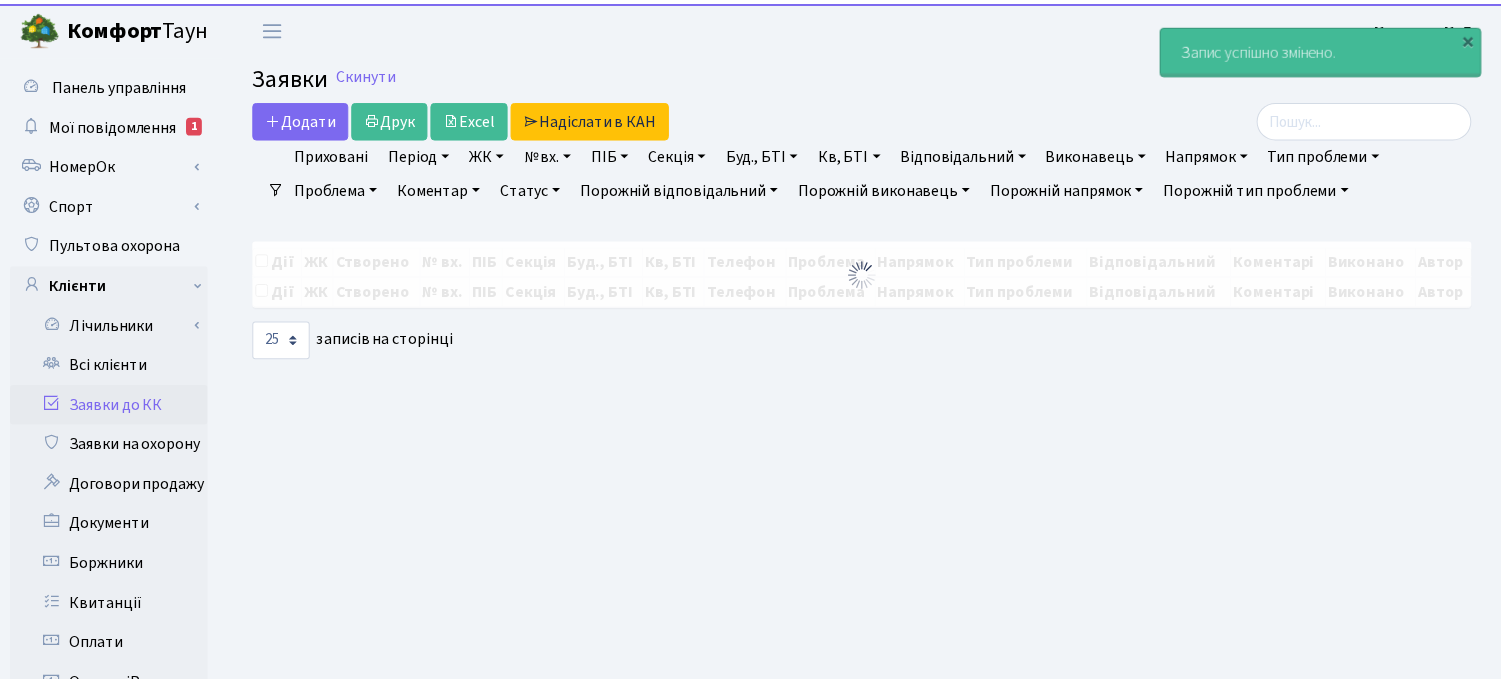 scroll, scrollTop: 0, scrollLeft: 0, axis: both 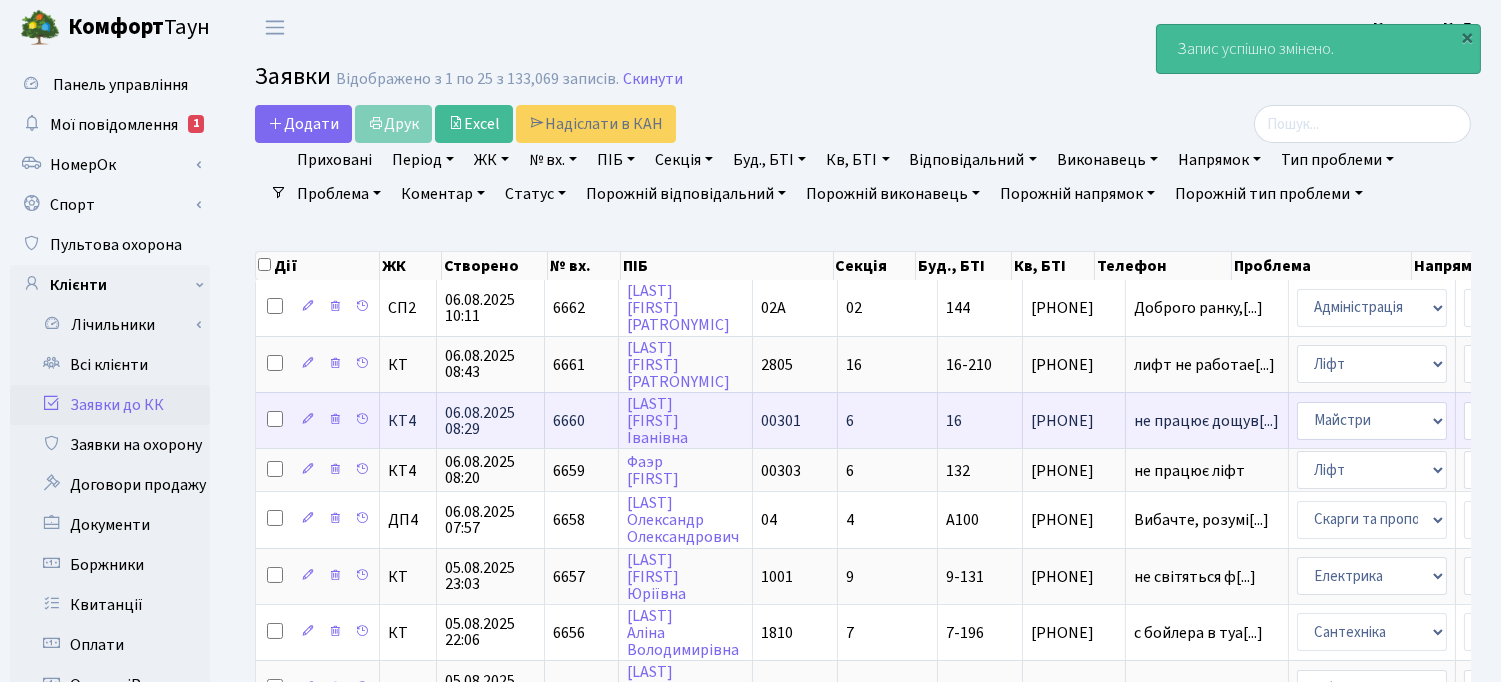 click on "не працює дощув[...]" at bounding box center [1207, 420] 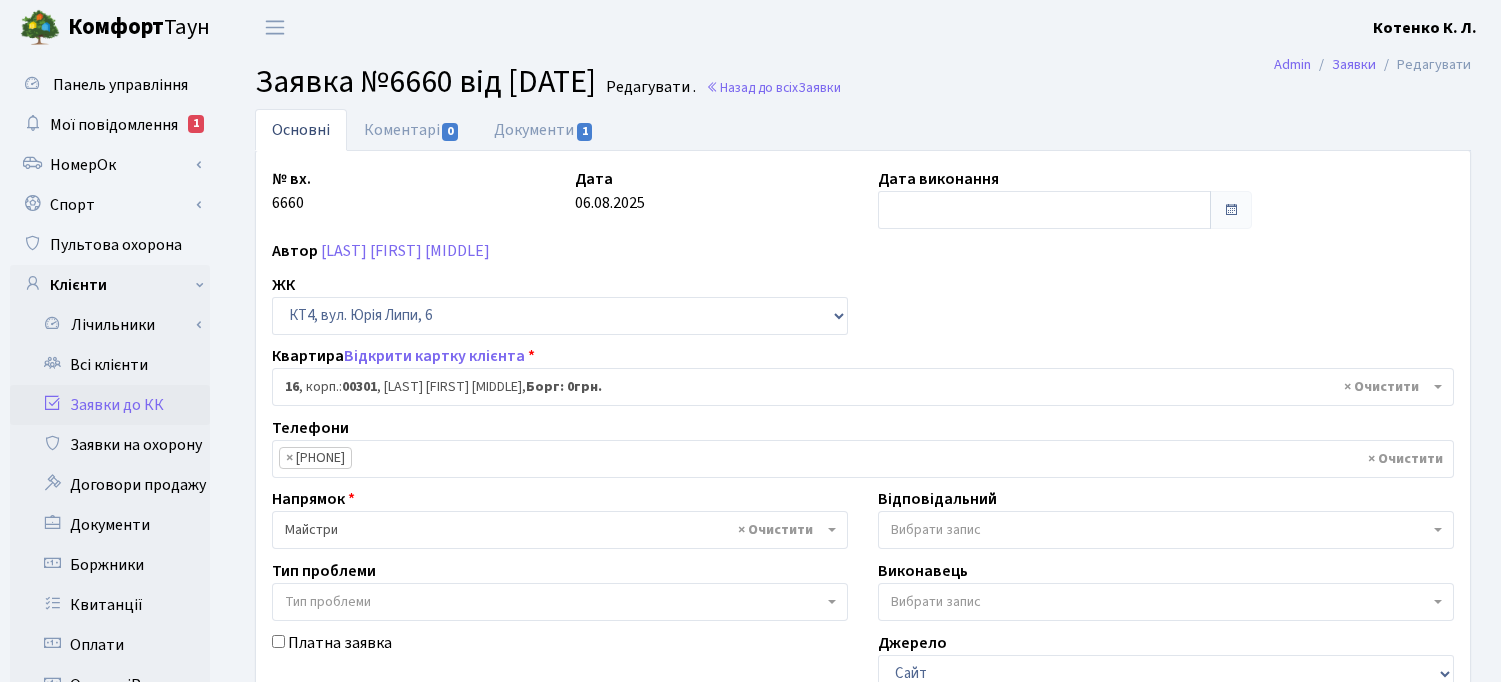 select on "16746" 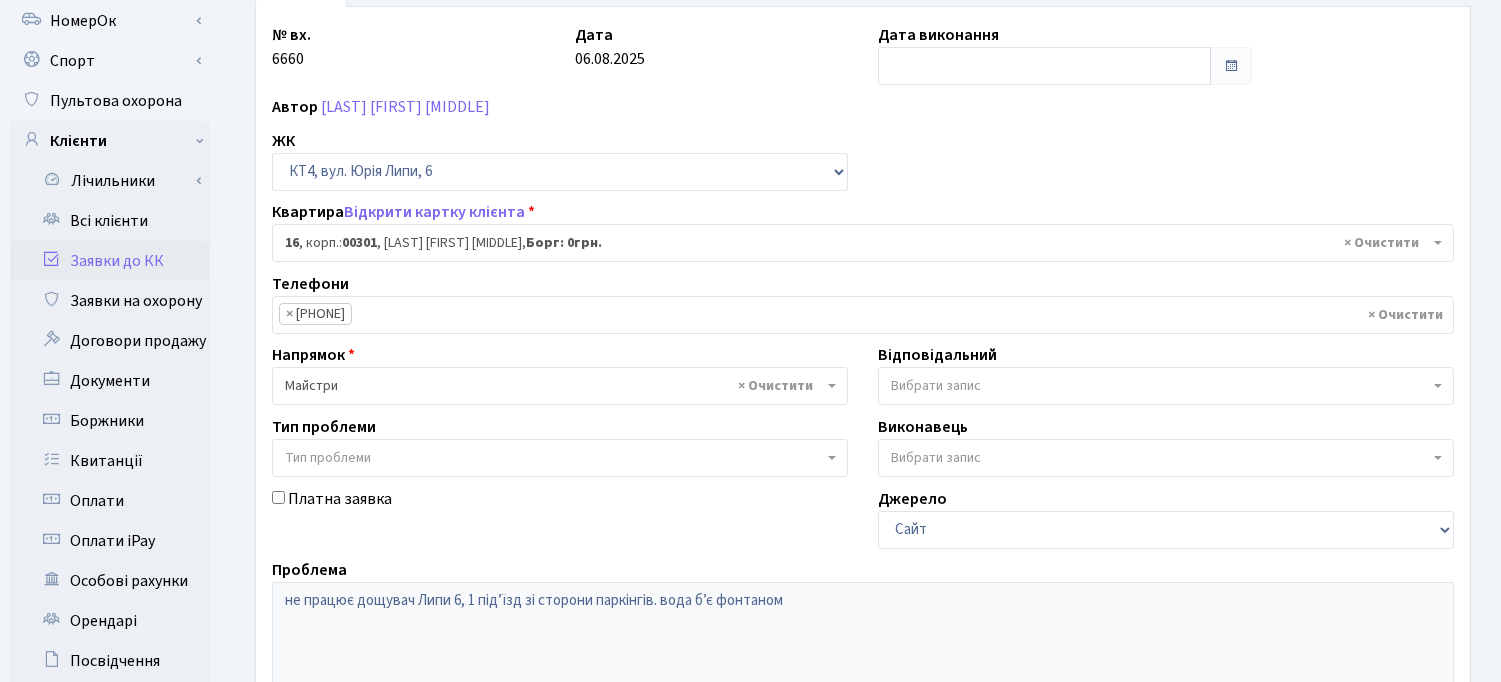 scroll, scrollTop: 333, scrollLeft: 0, axis: vertical 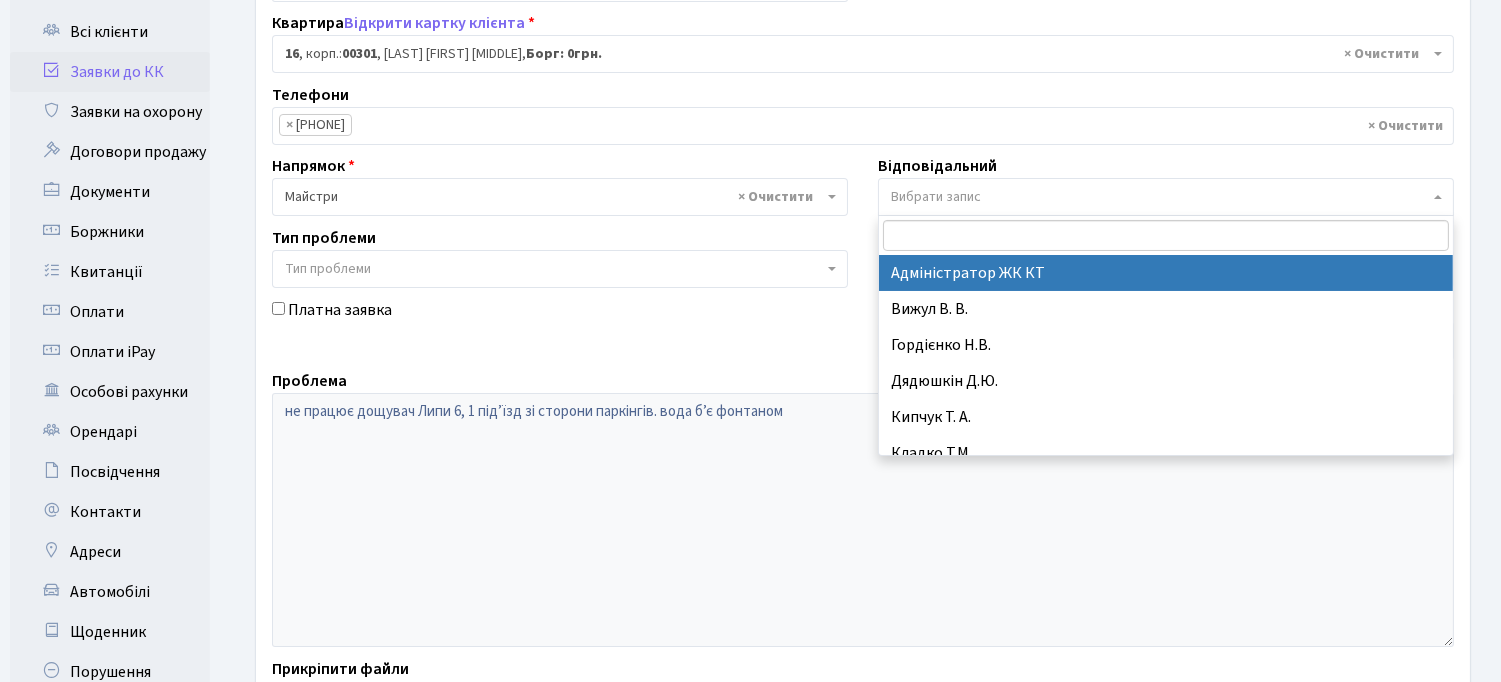 click on "Вибрати запис" at bounding box center (1160, 197) 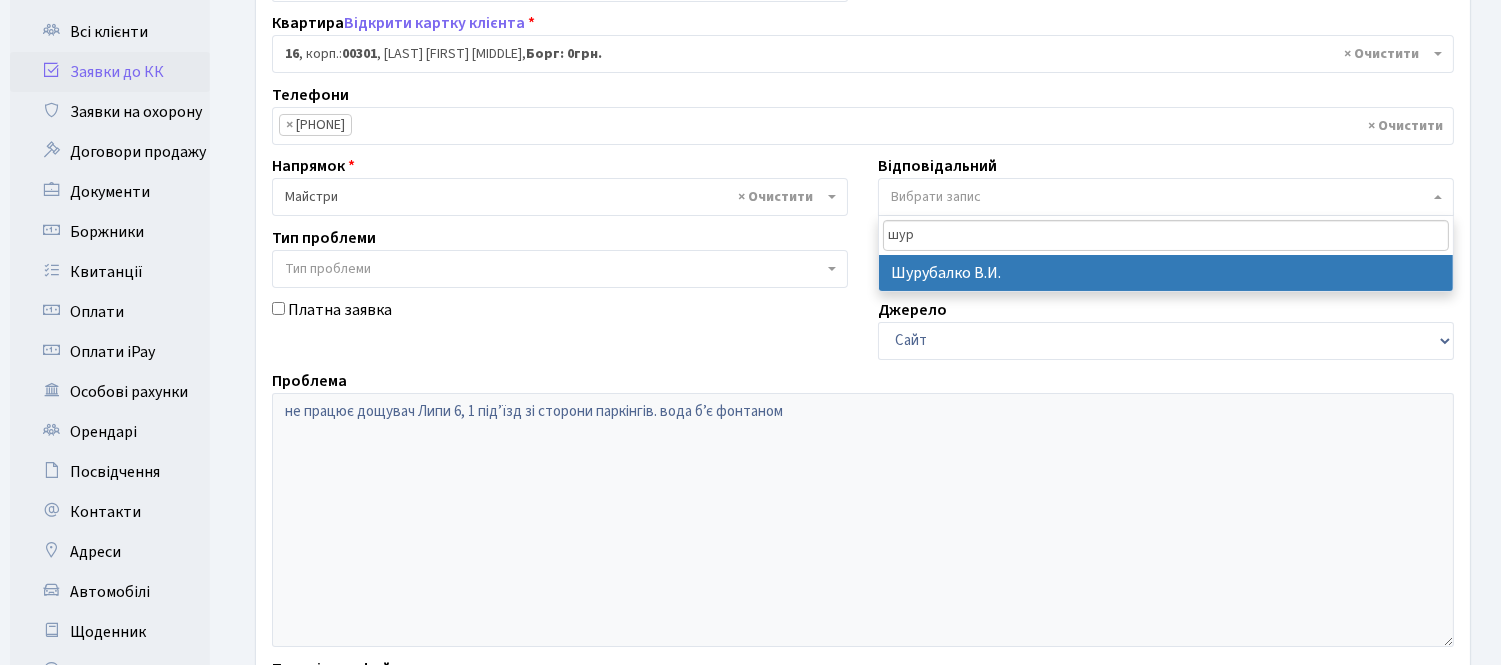 type on "шур" 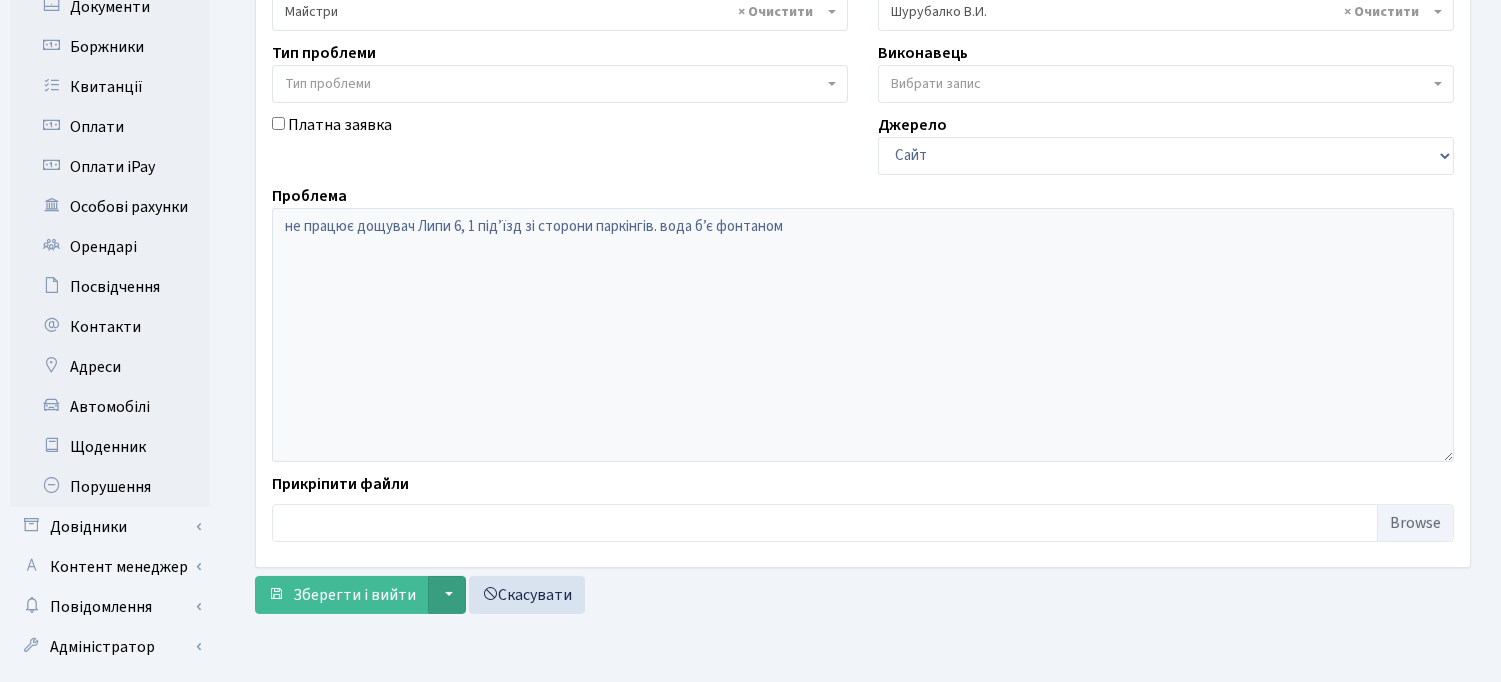 scroll, scrollTop: 562, scrollLeft: 0, axis: vertical 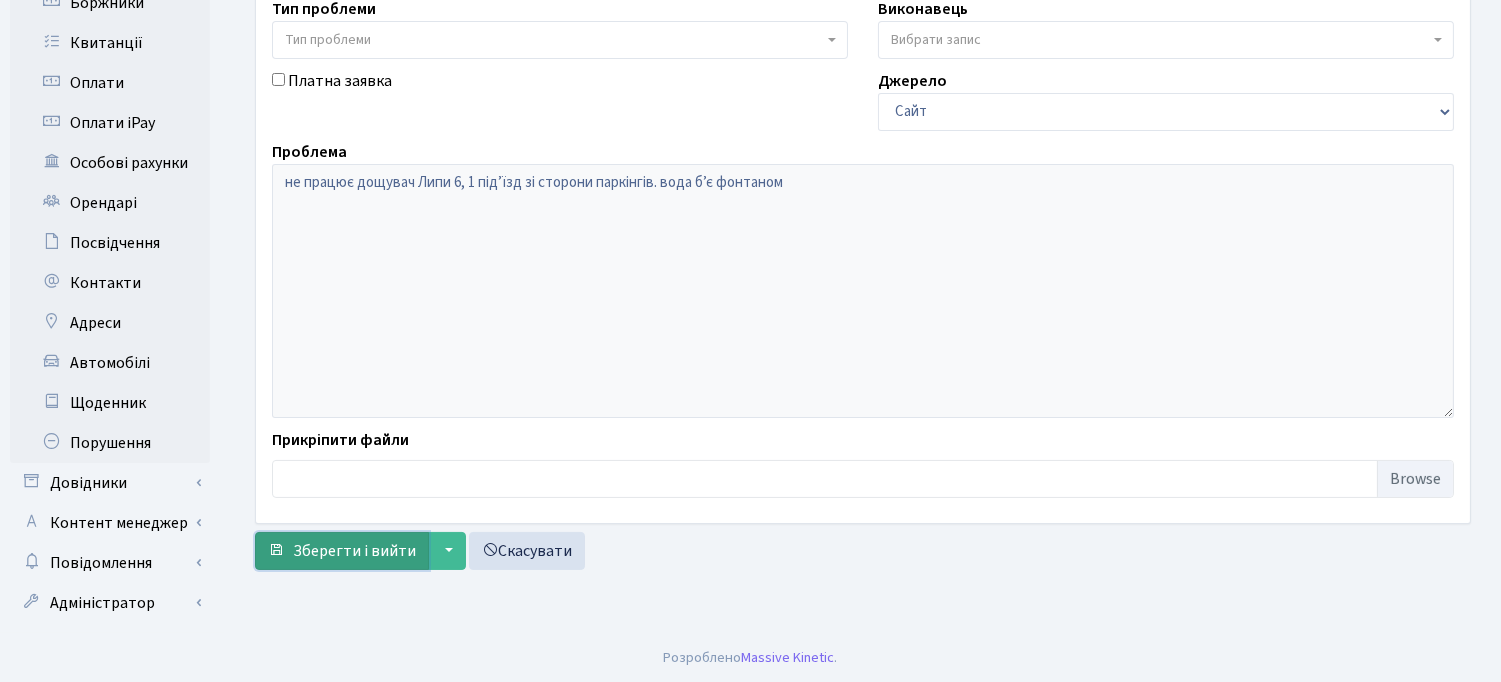 click on "Зберегти і вийти" at bounding box center [354, 551] 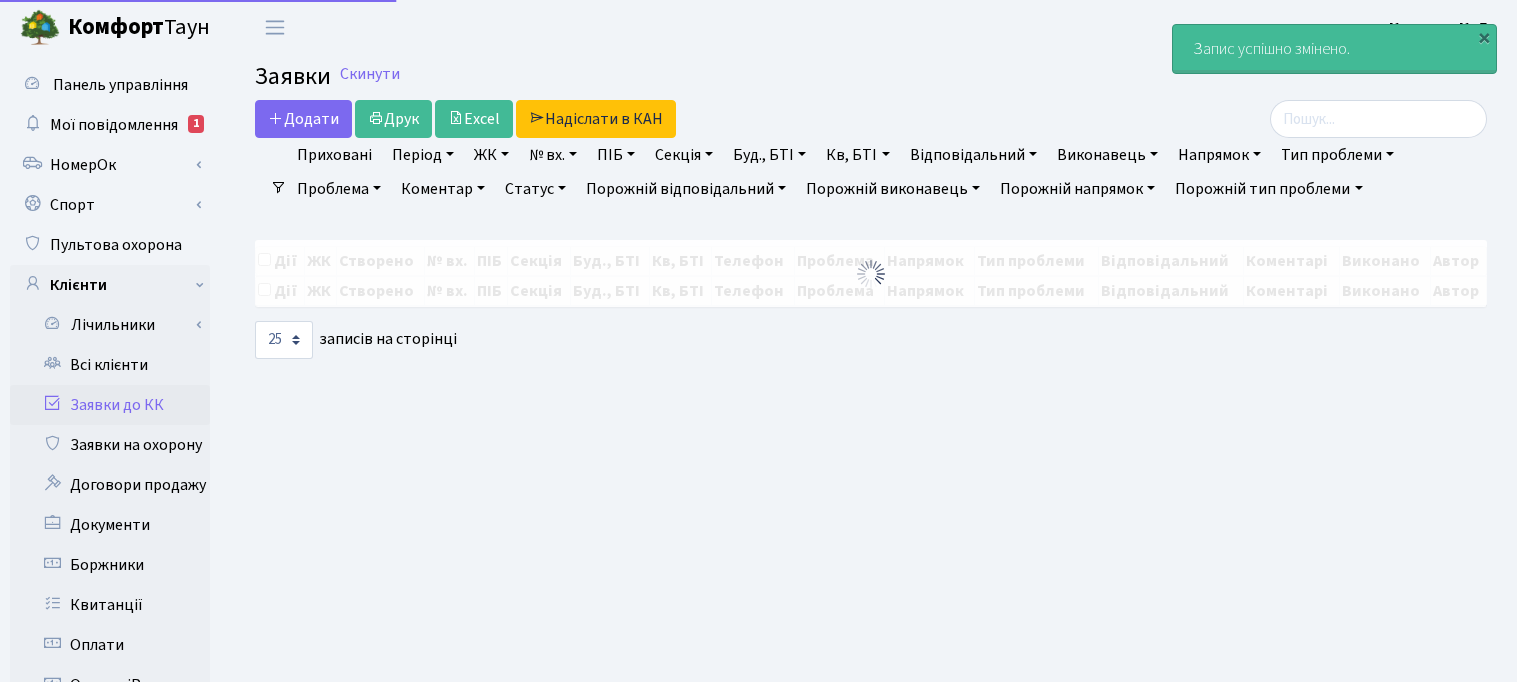 select on "25" 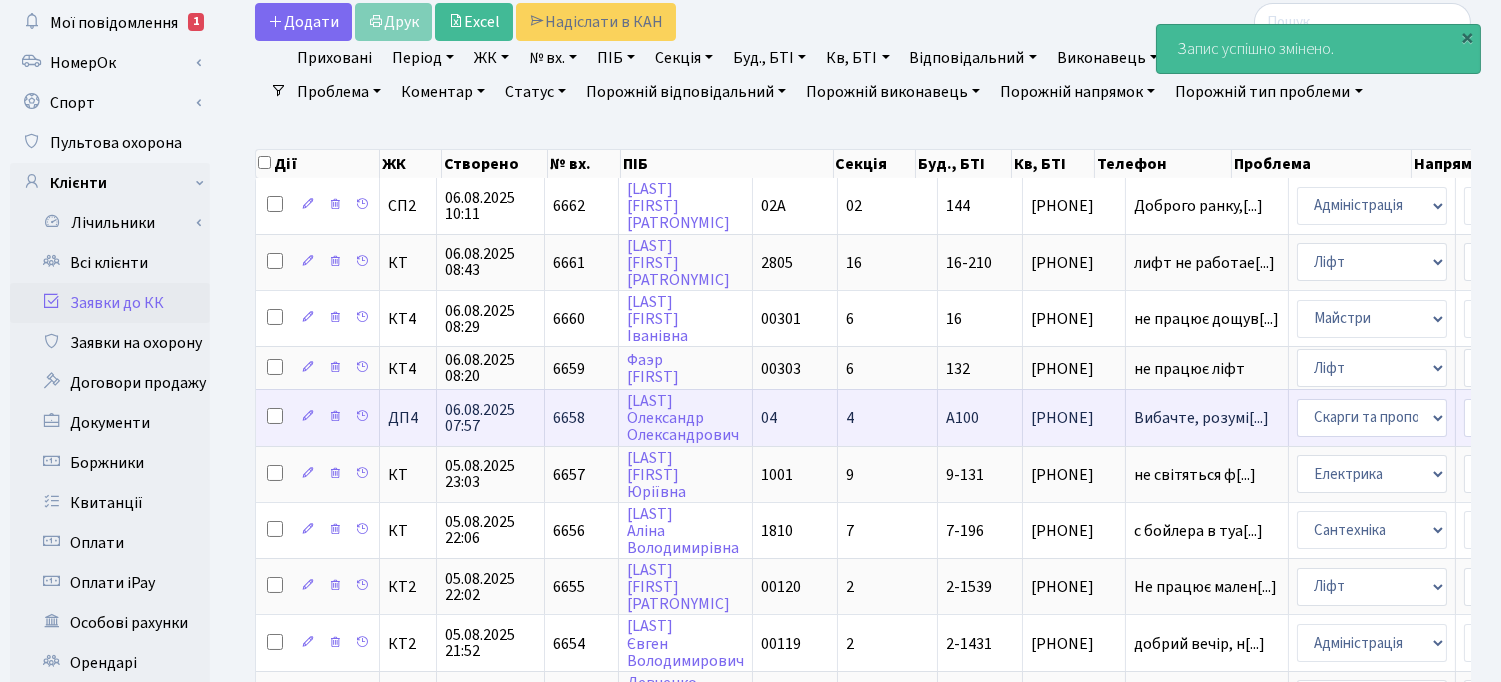 scroll, scrollTop: 111, scrollLeft: 0, axis: vertical 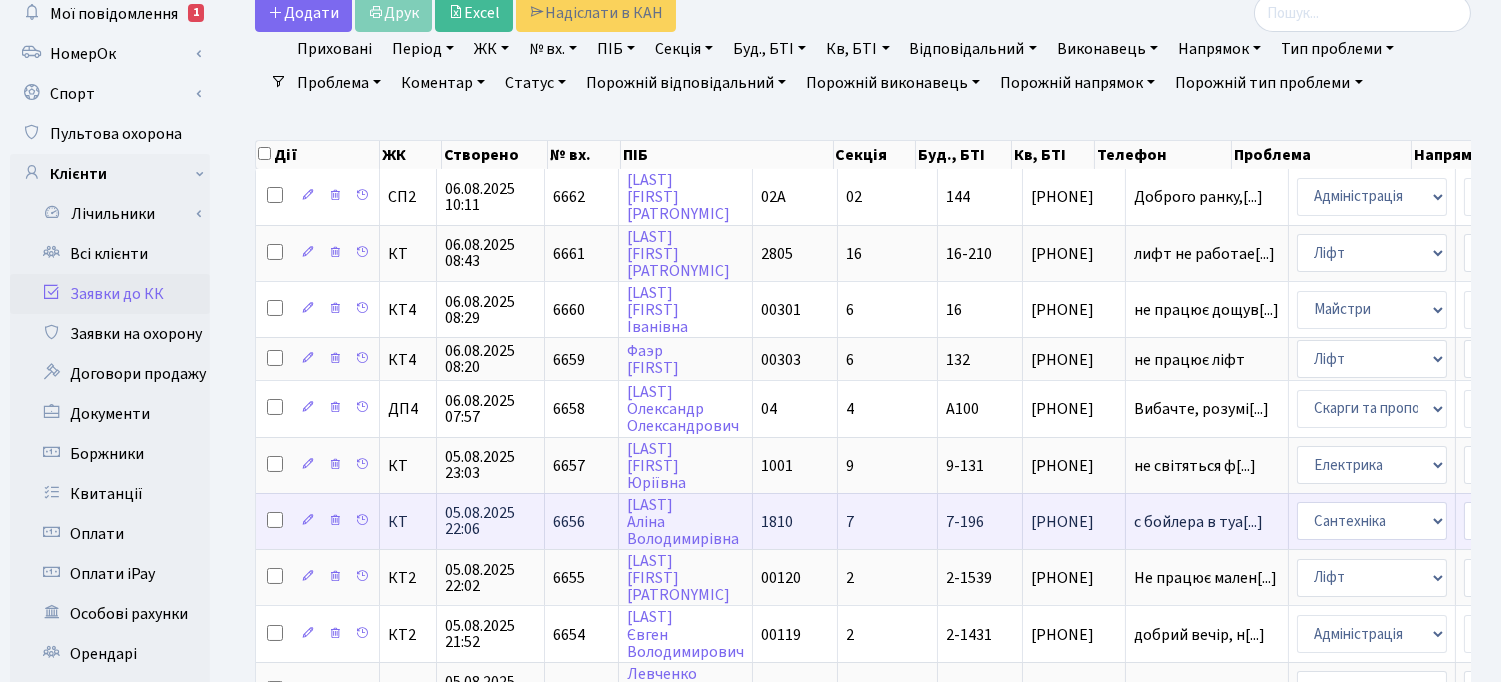 click on "с бойлера в туа[...]" at bounding box center (1207, 521) 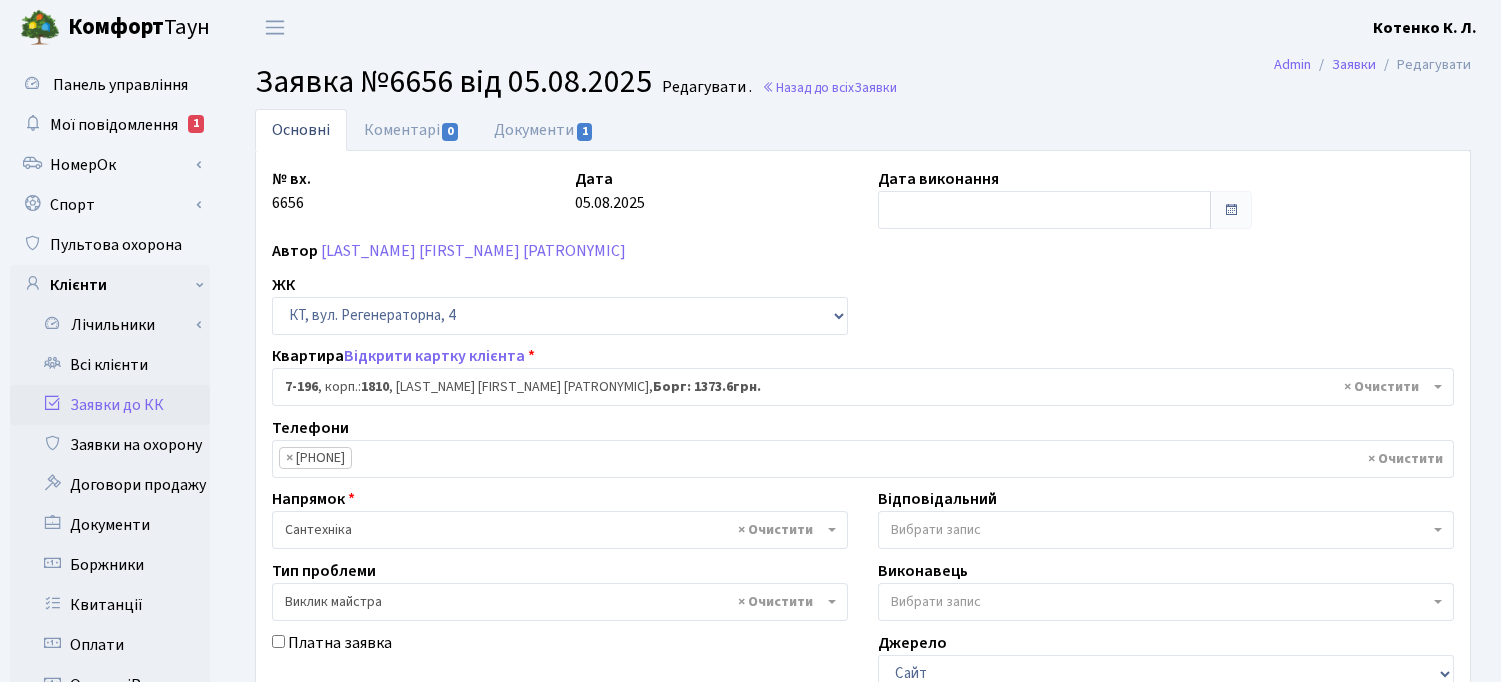 select on "4969" 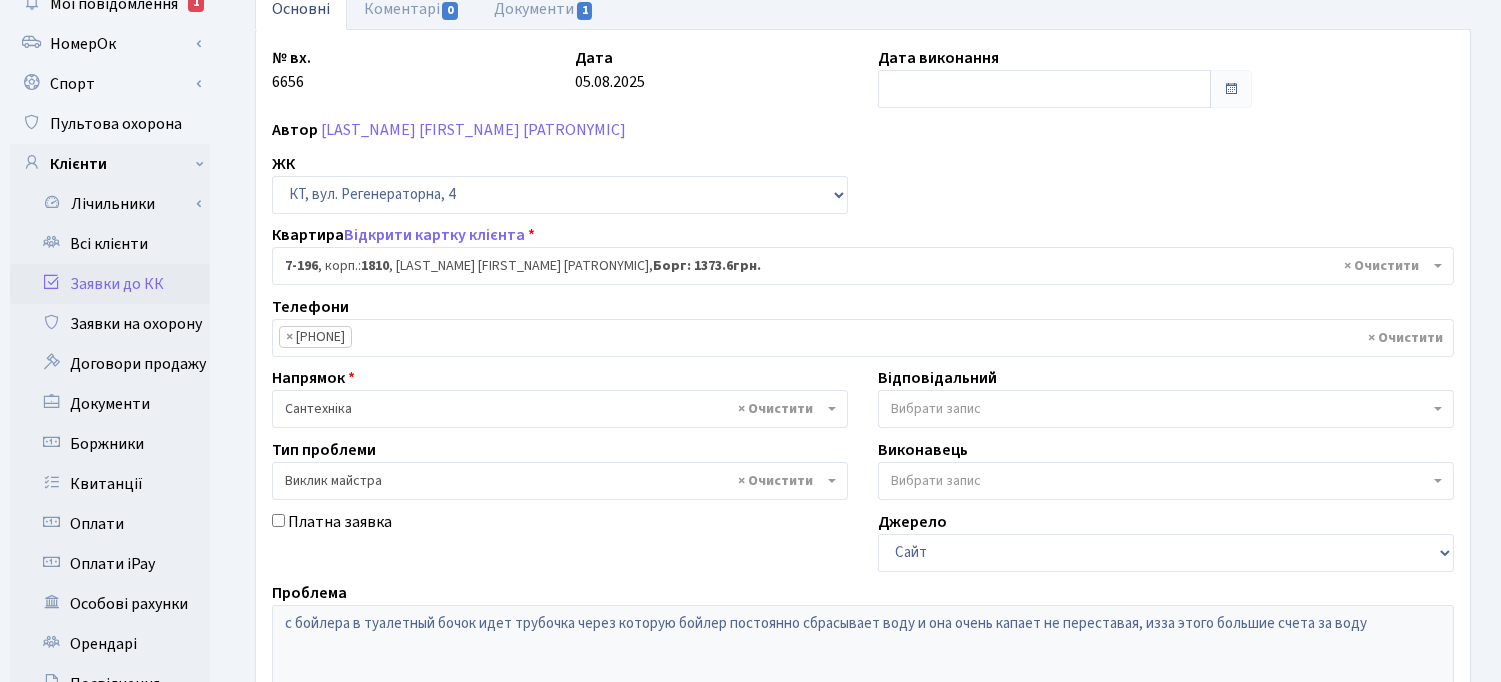 scroll, scrollTop: 111, scrollLeft: 0, axis: vertical 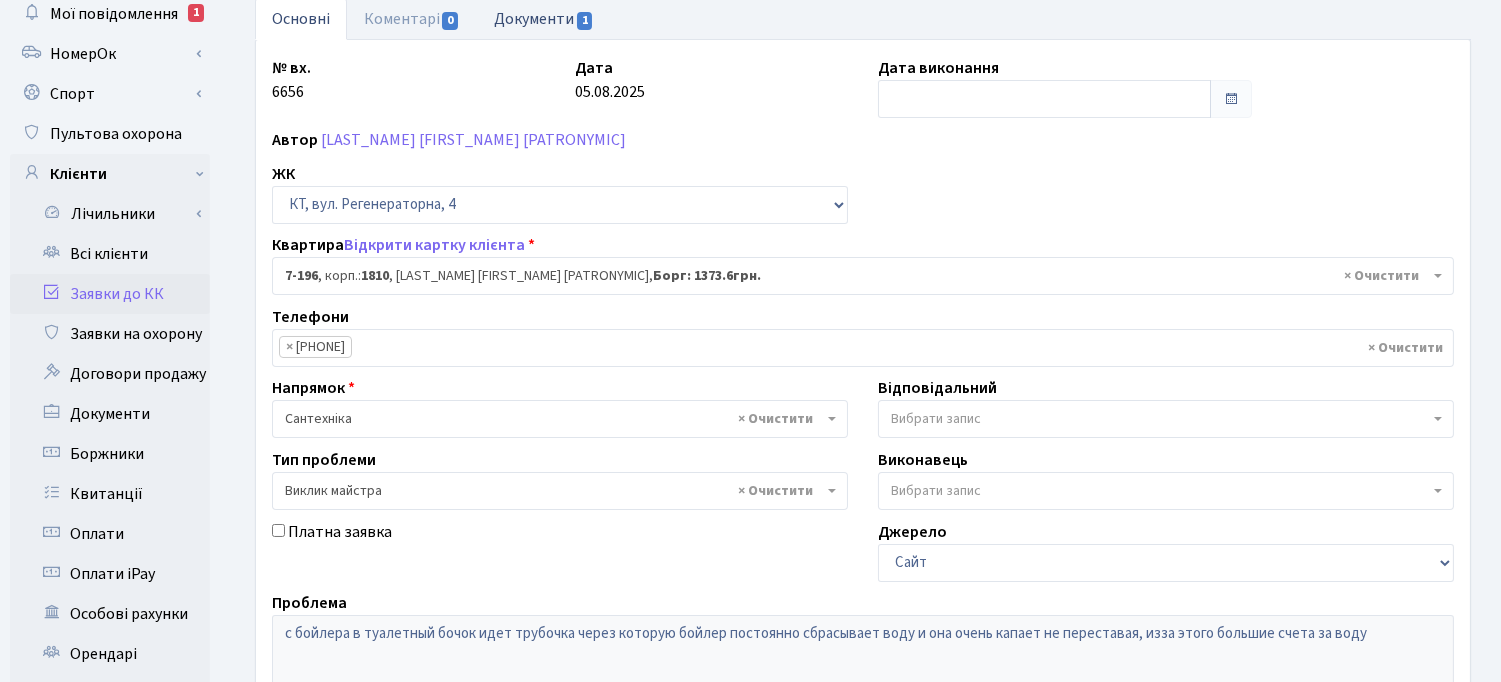 click on "Документи  1" at bounding box center (544, 18) 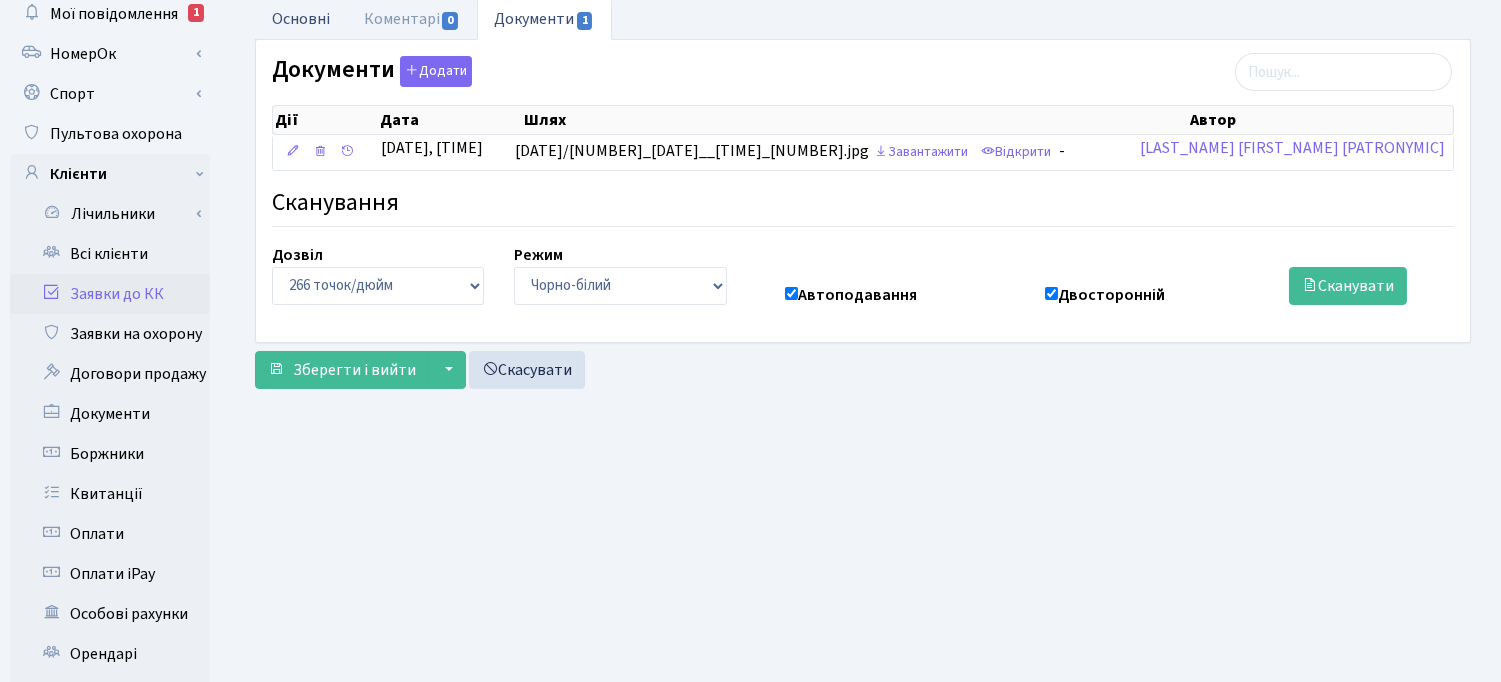 click on "Основні" at bounding box center [301, 18] 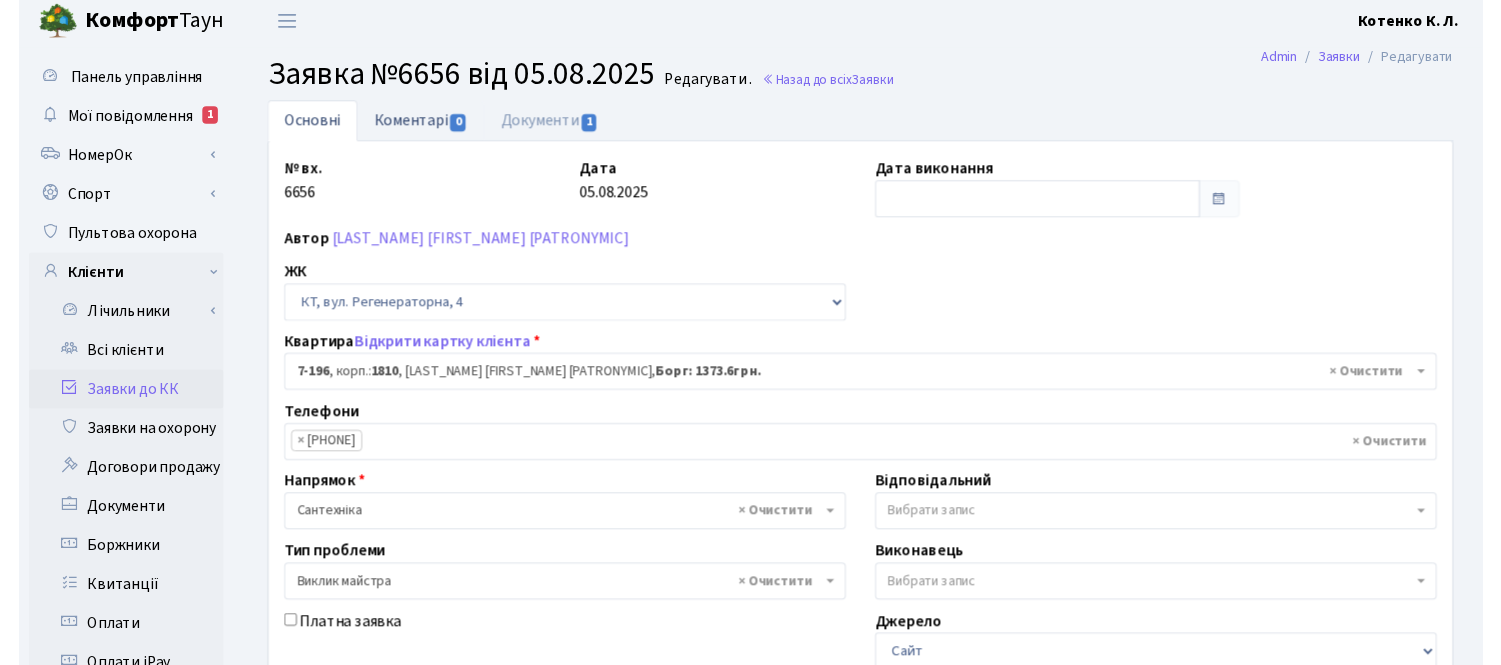 scroll, scrollTop: 0, scrollLeft: 0, axis: both 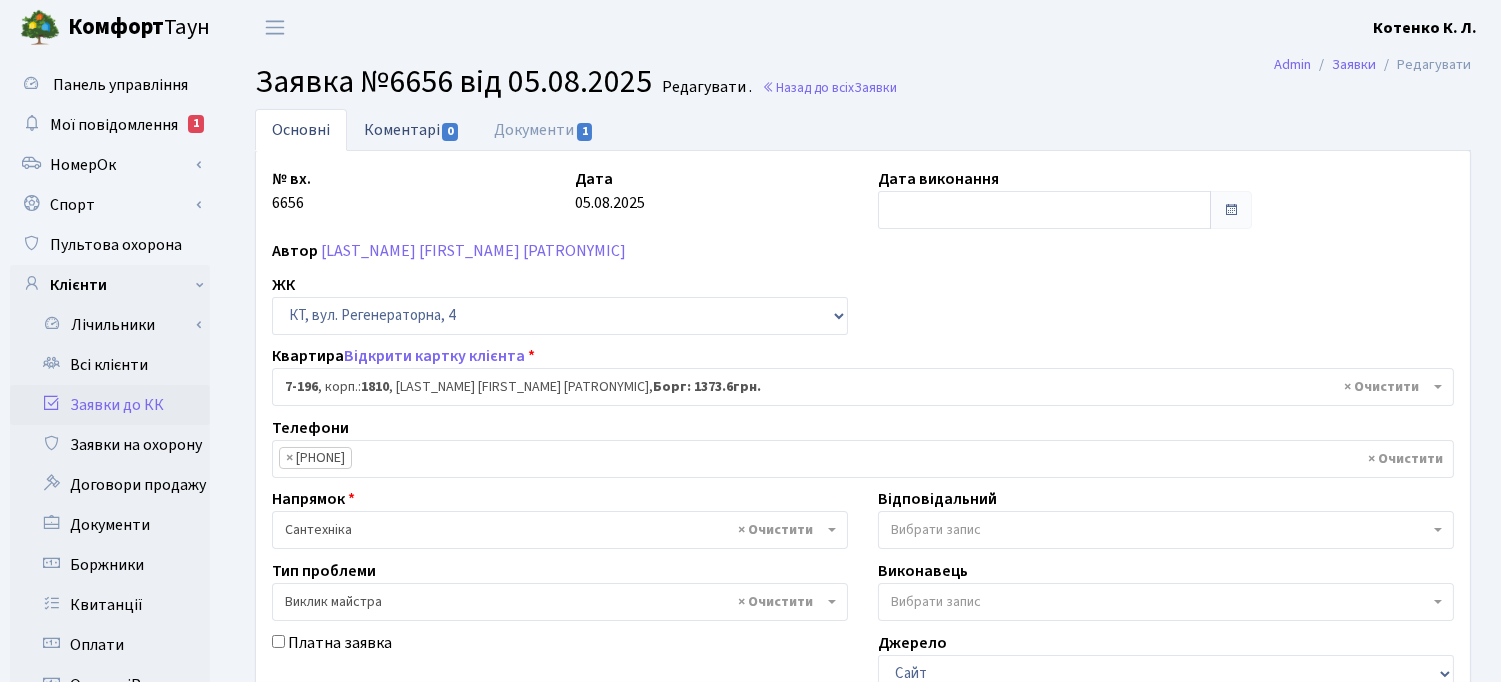 click on "Коментарі  0" at bounding box center [412, 129] 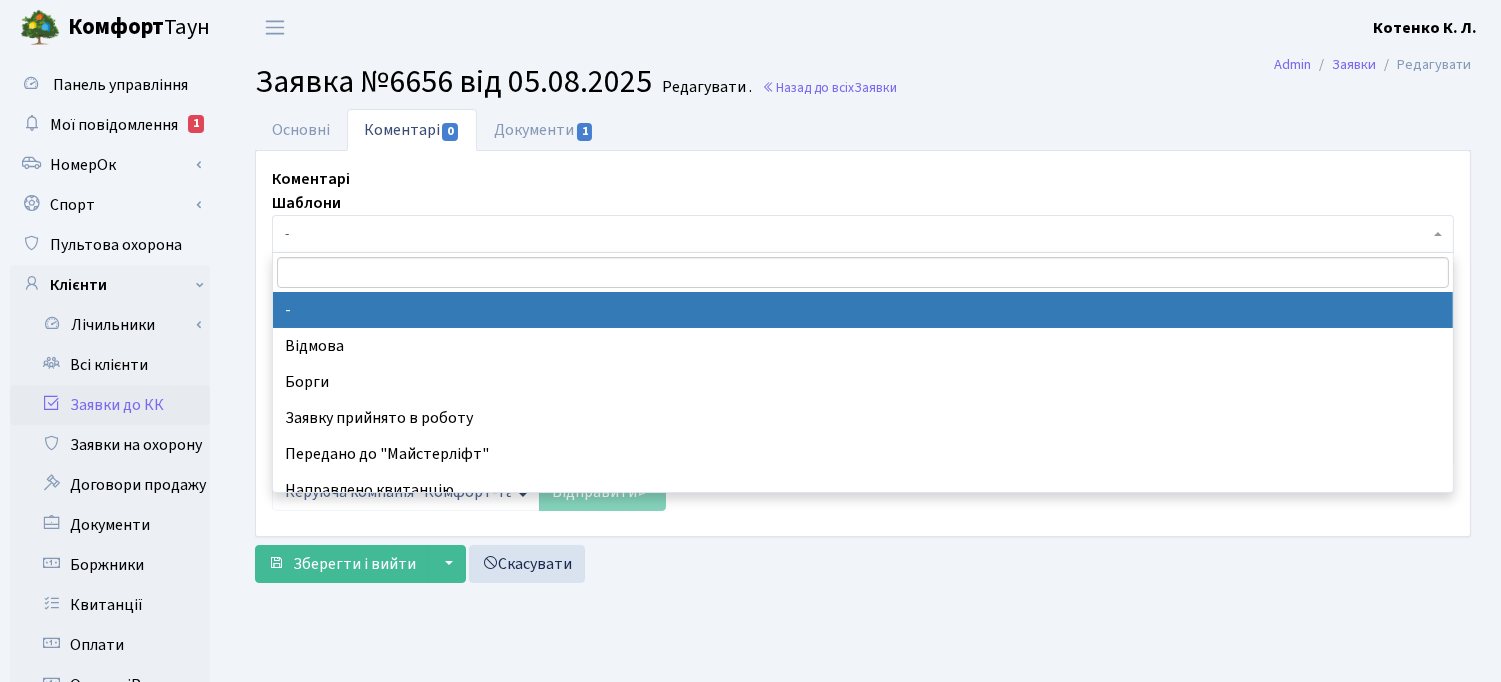 click on "-" at bounding box center [857, 234] 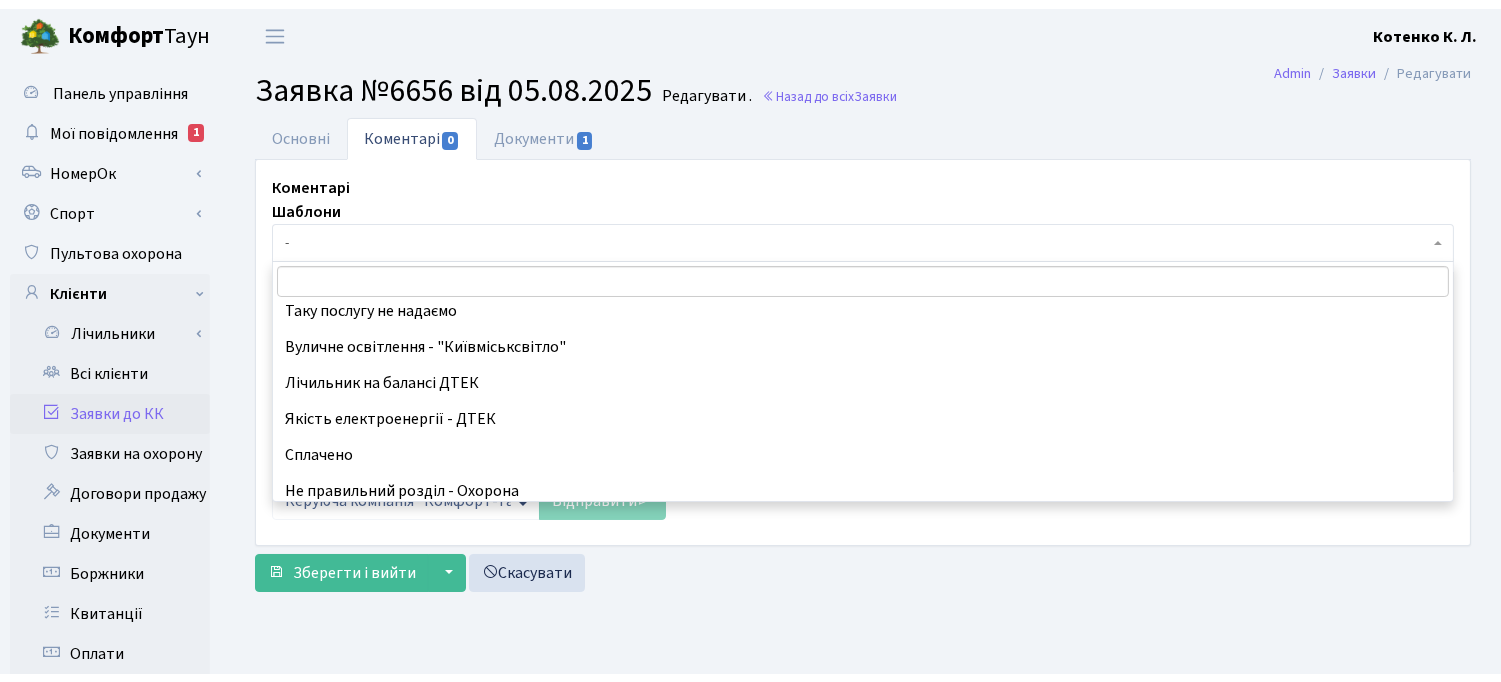 scroll, scrollTop: 333, scrollLeft: 0, axis: vertical 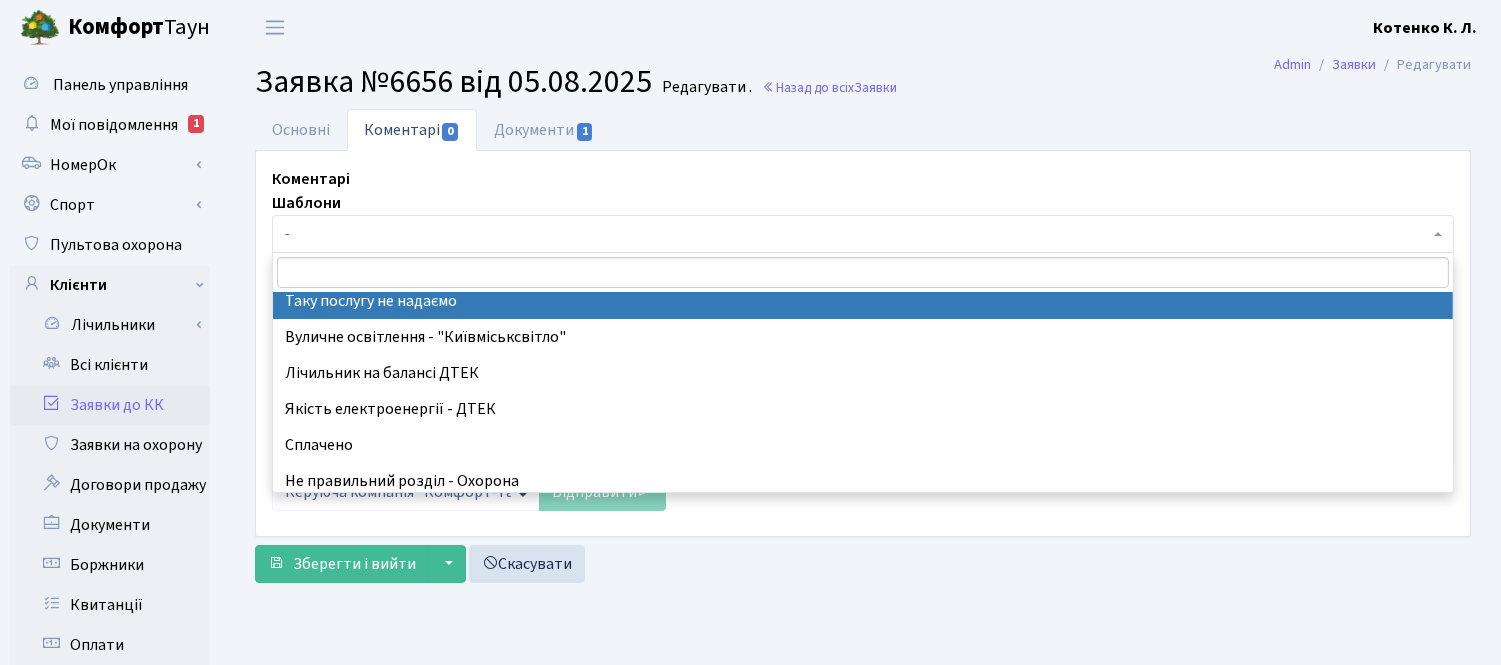 select on "21" 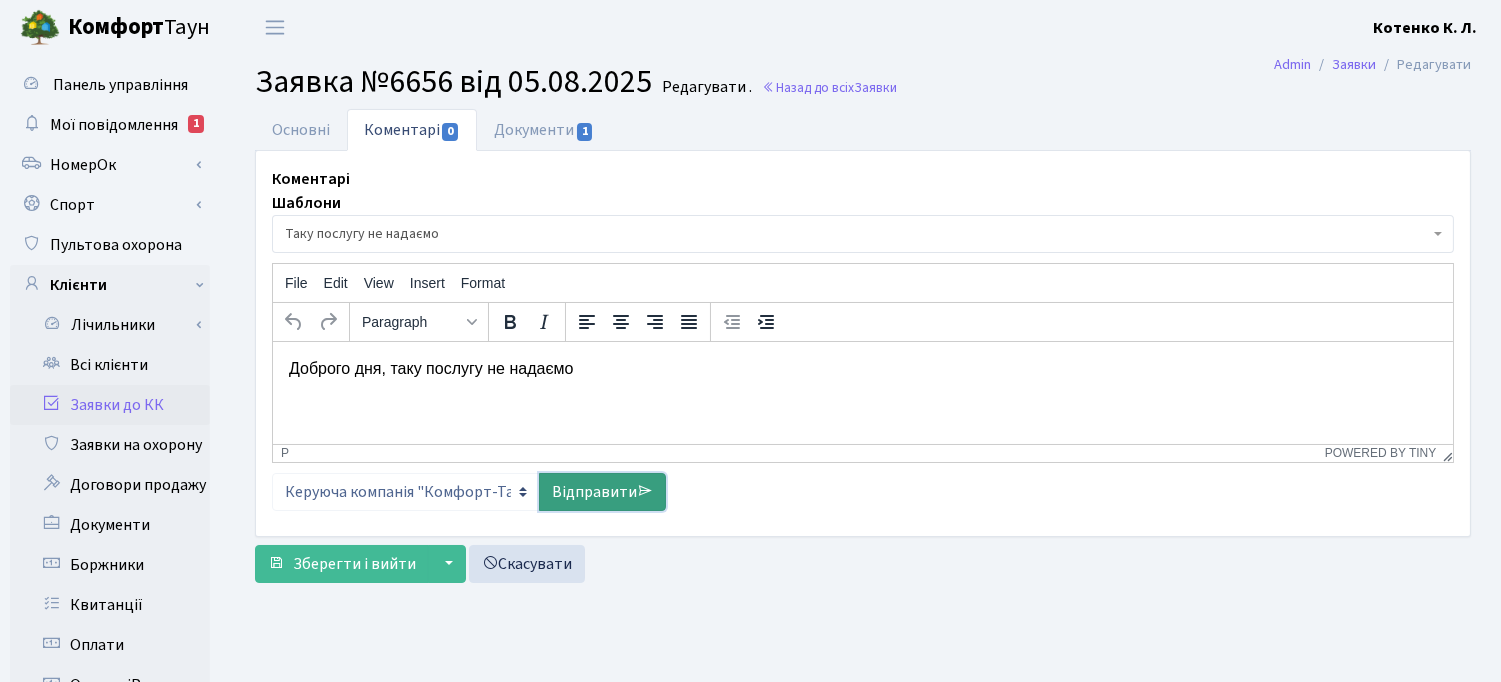 click on "Відправити" at bounding box center [602, 492] 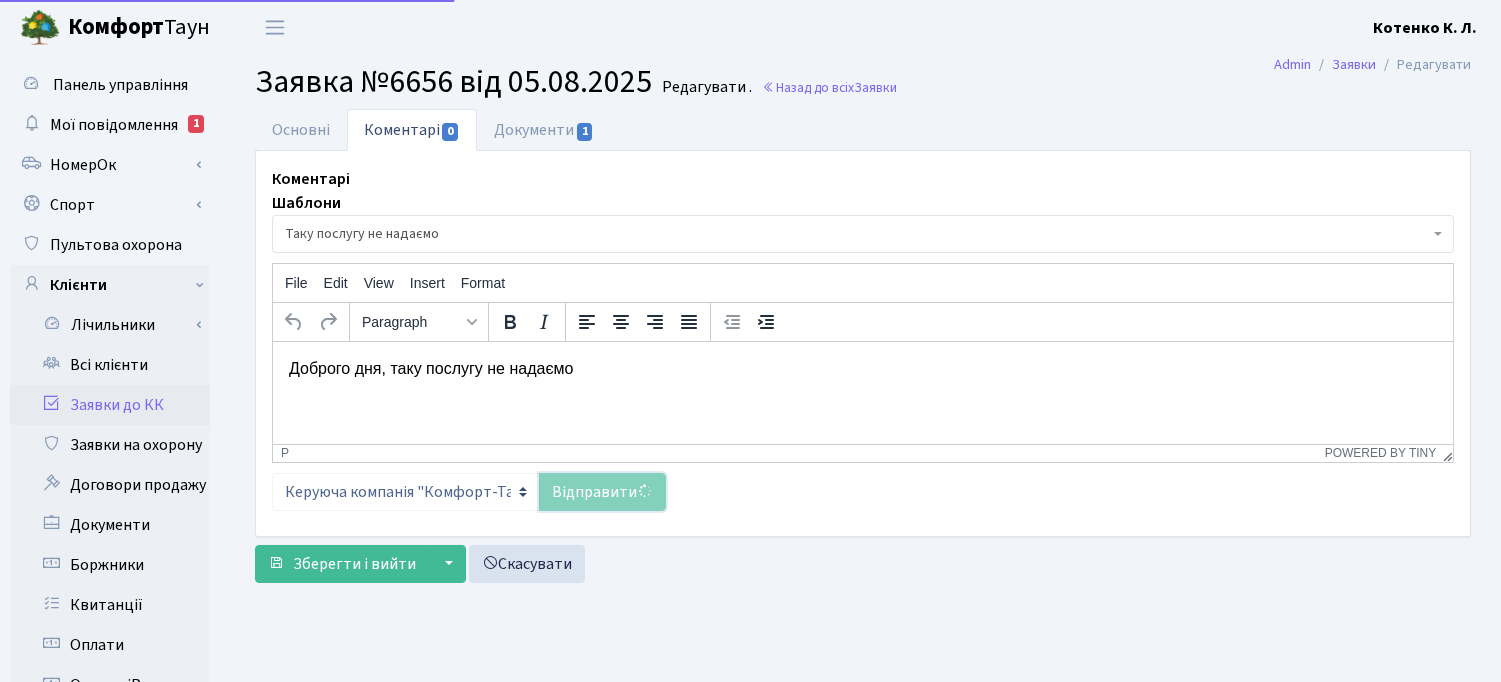 select 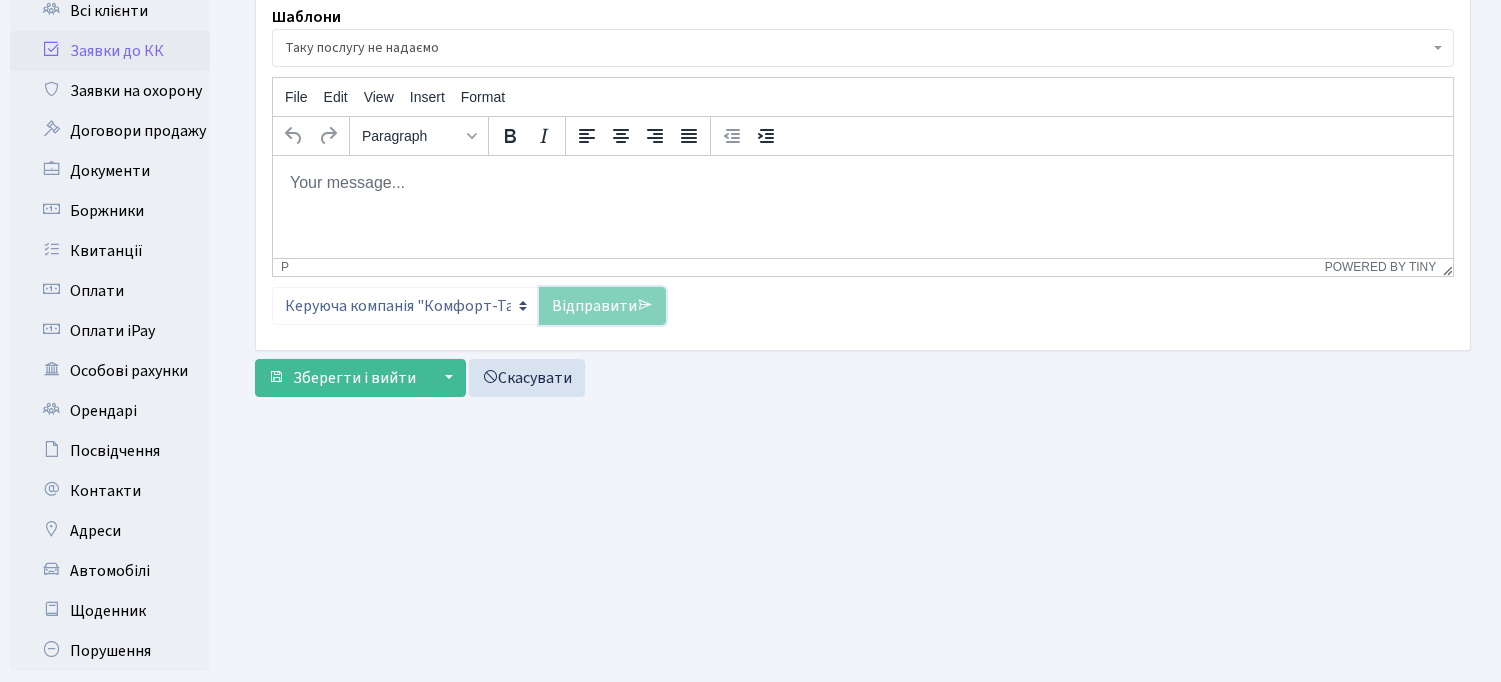 scroll, scrollTop: 444, scrollLeft: 0, axis: vertical 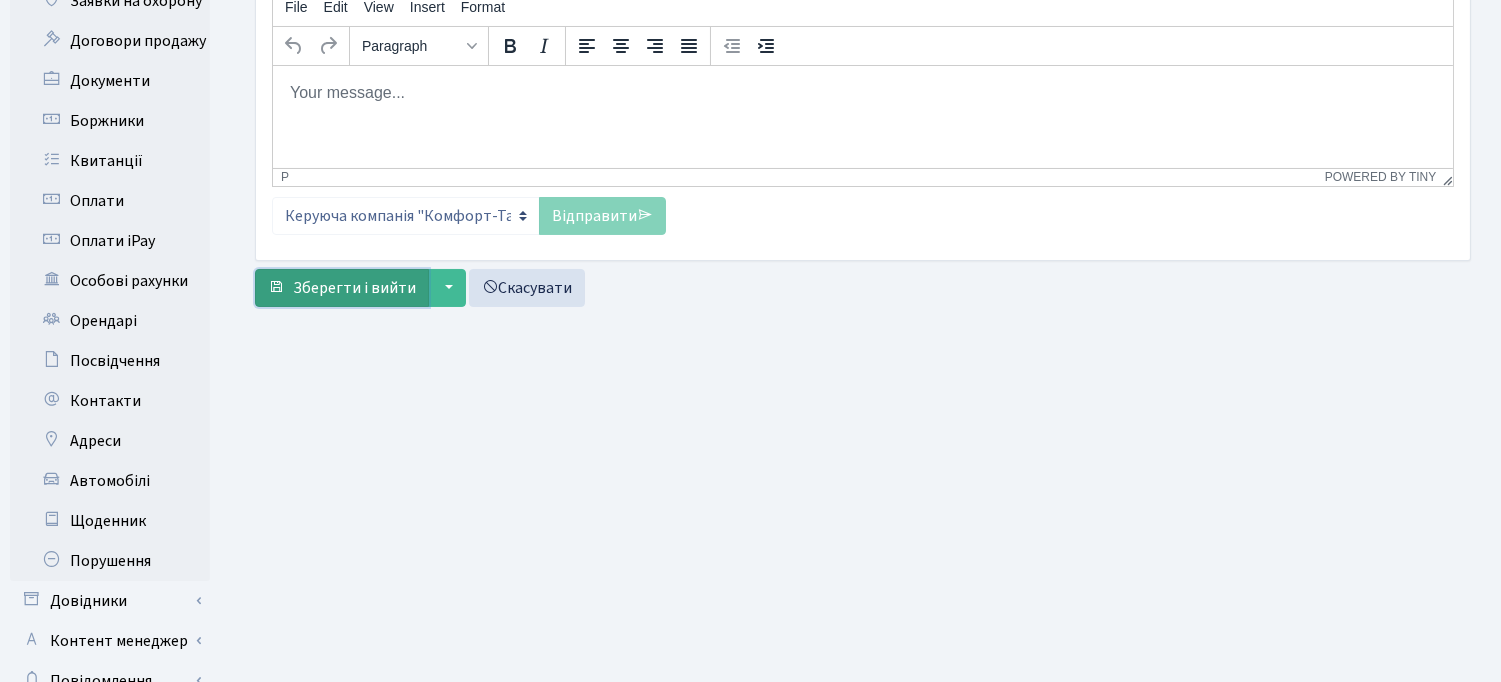 click on "Зберегти і вийти" at bounding box center (354, 288) 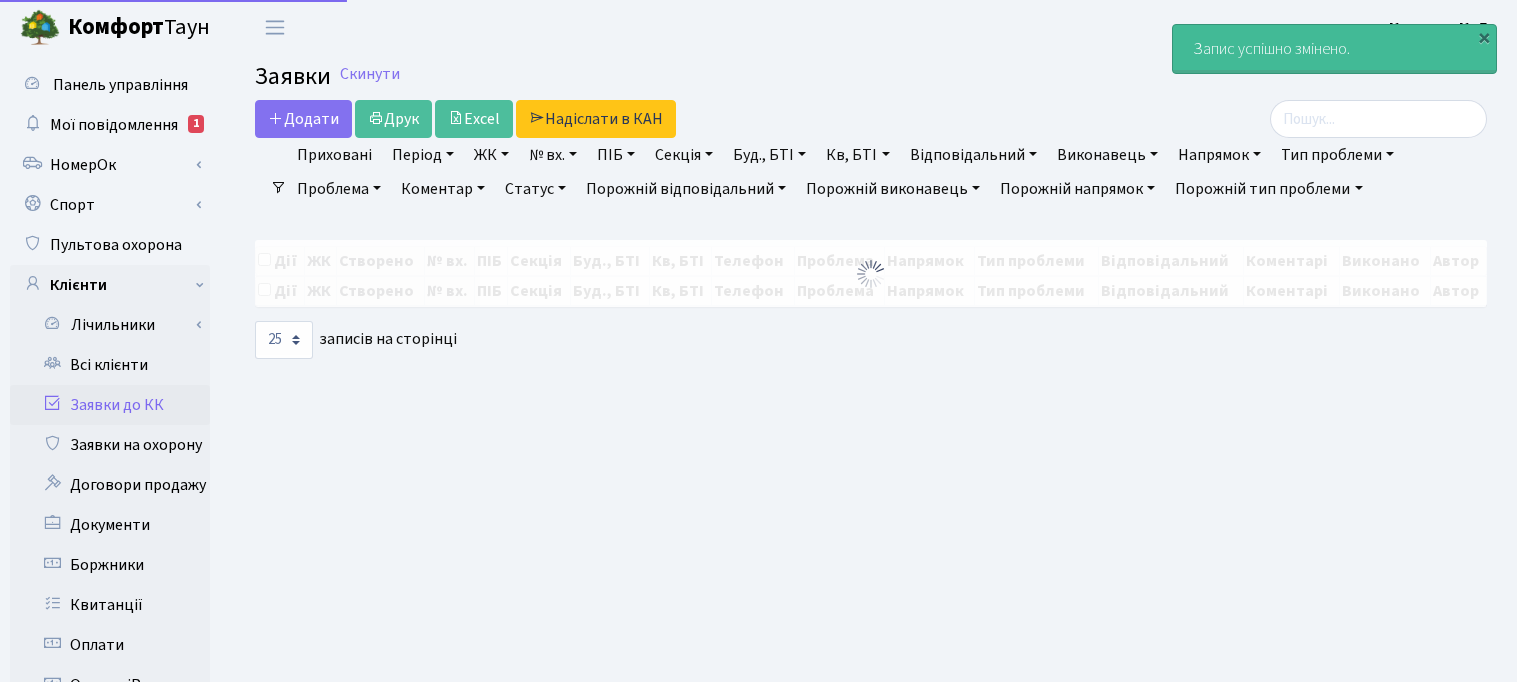 select on "25" 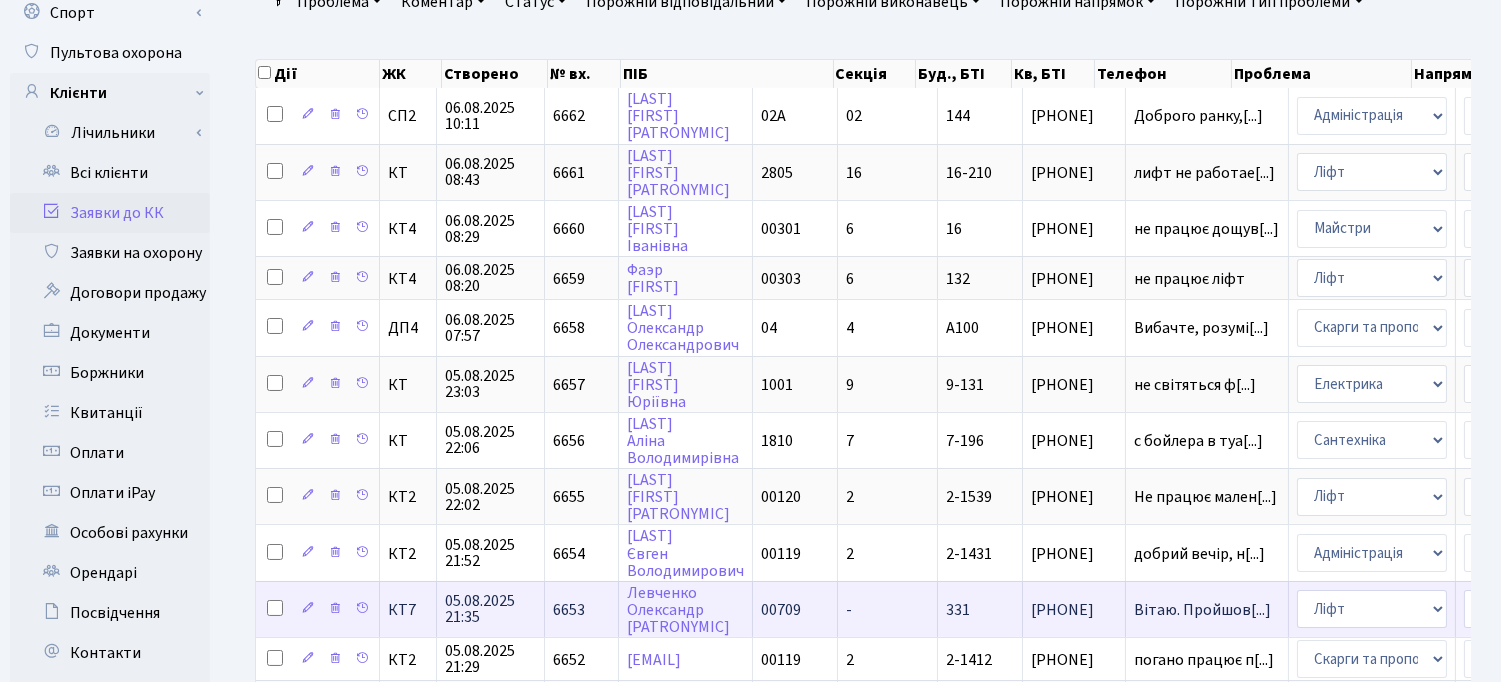 scroll, scrollTop: 222, scrollLeft: 0, axis: vertical 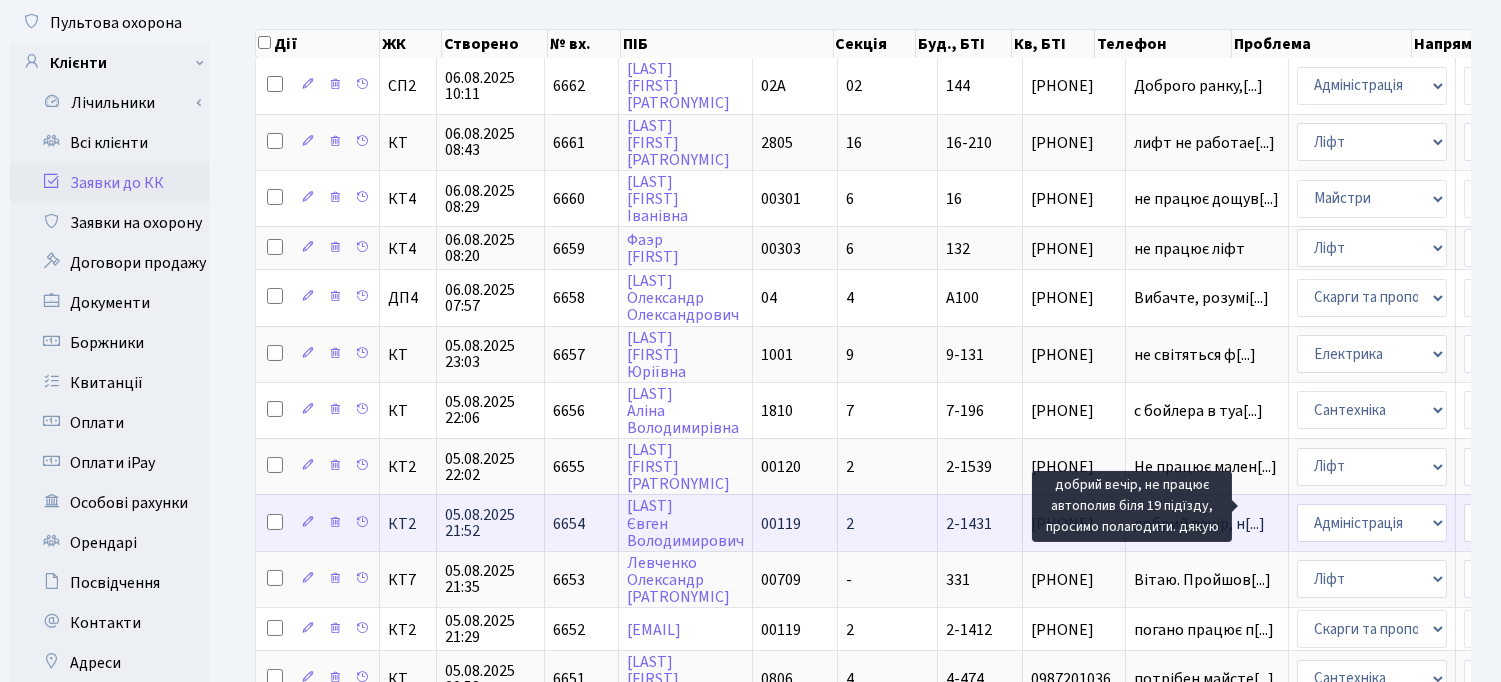 click on "добрий вечір, н[...]" at bounding box center (1199, 524) 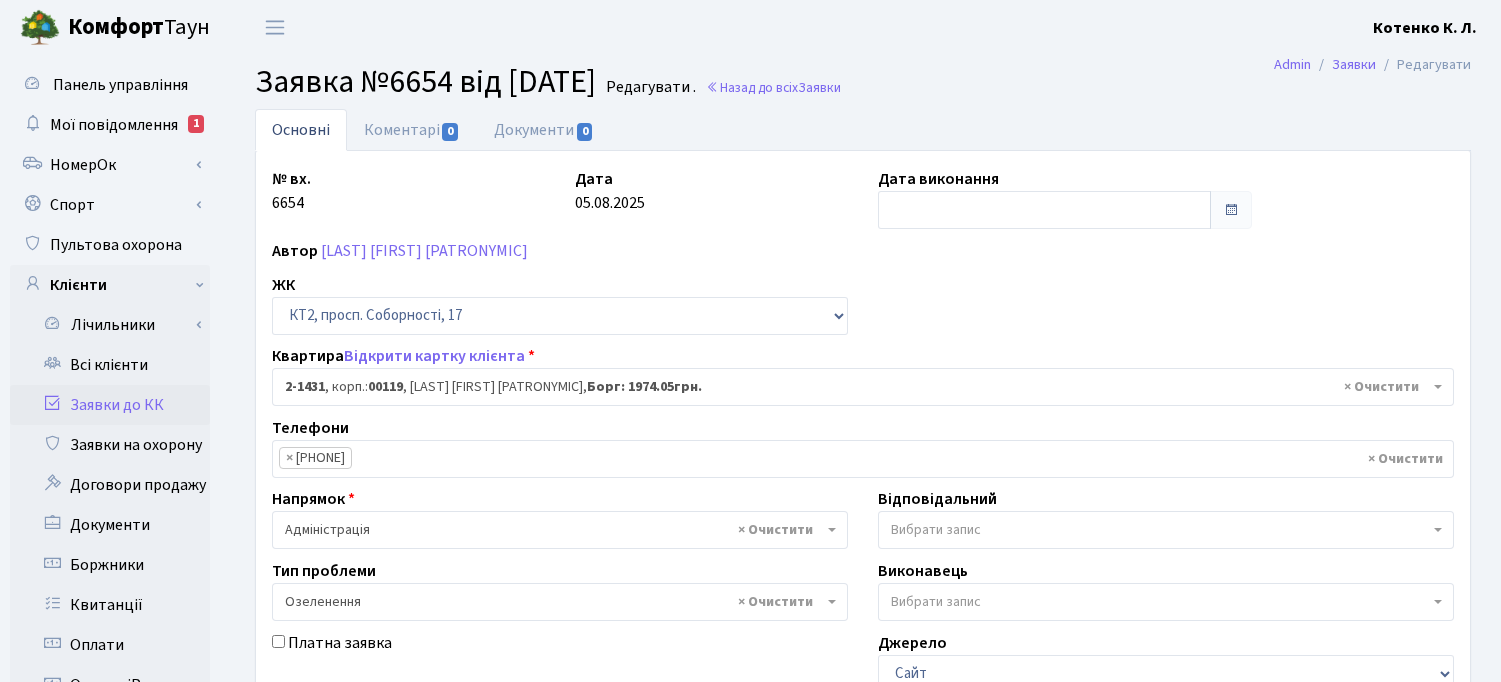 select on "13046" 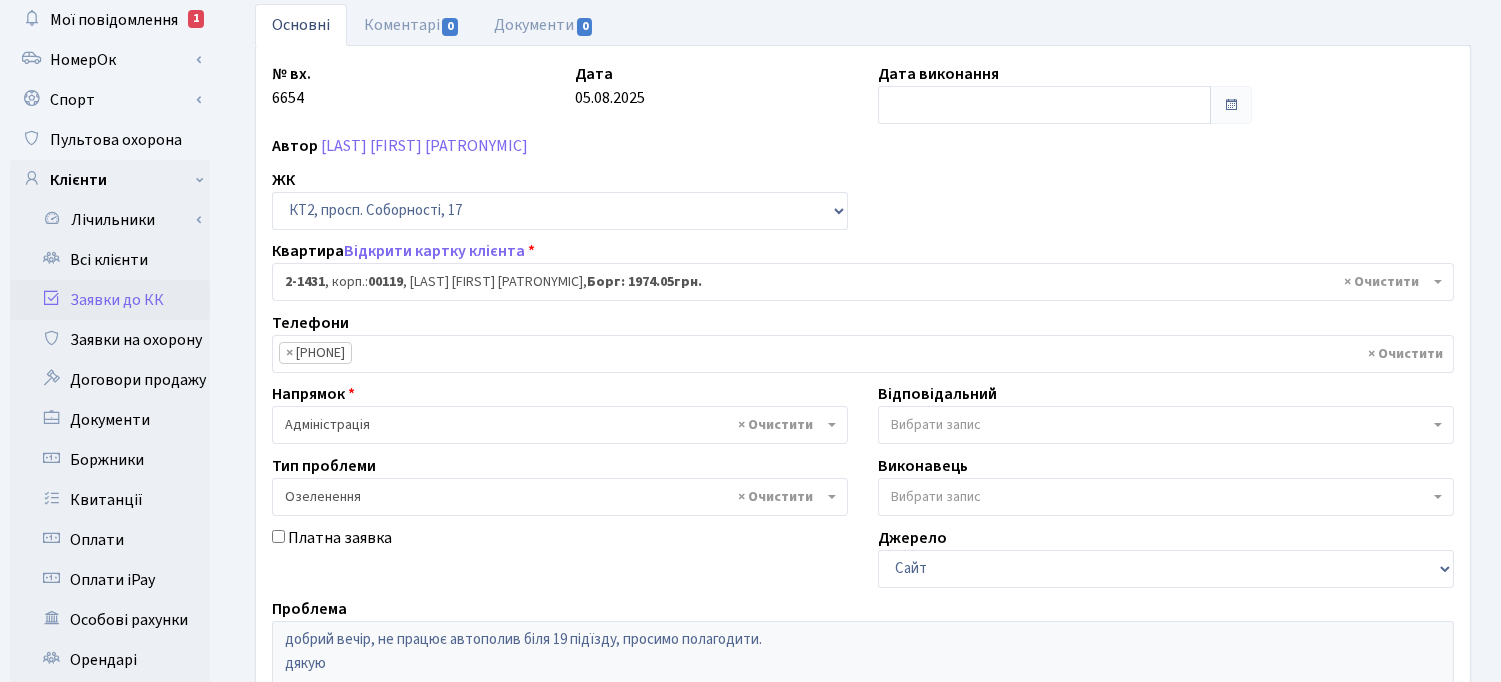 scroll, scrollTop: 111, scrollLeft: 0, axis: vertical 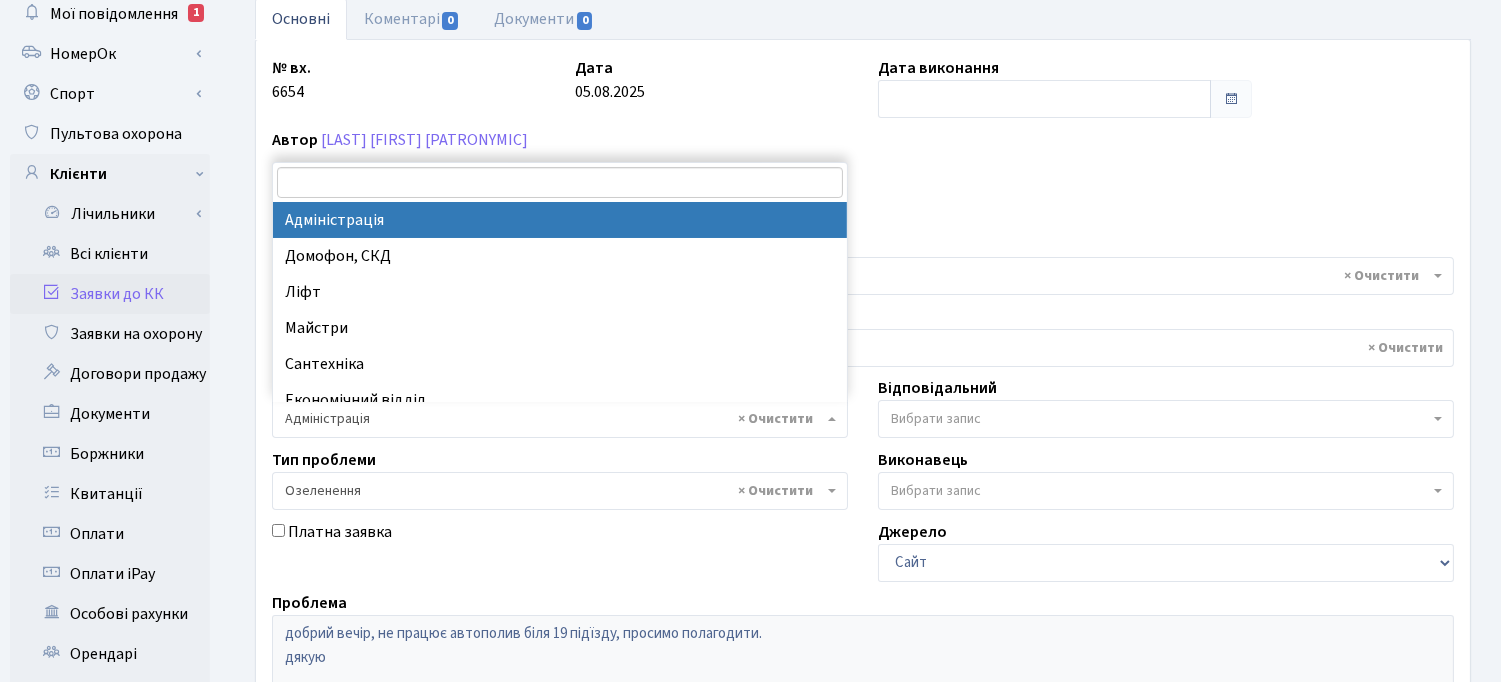 click on "× Адміністрація" at bounding box center (554, 419) 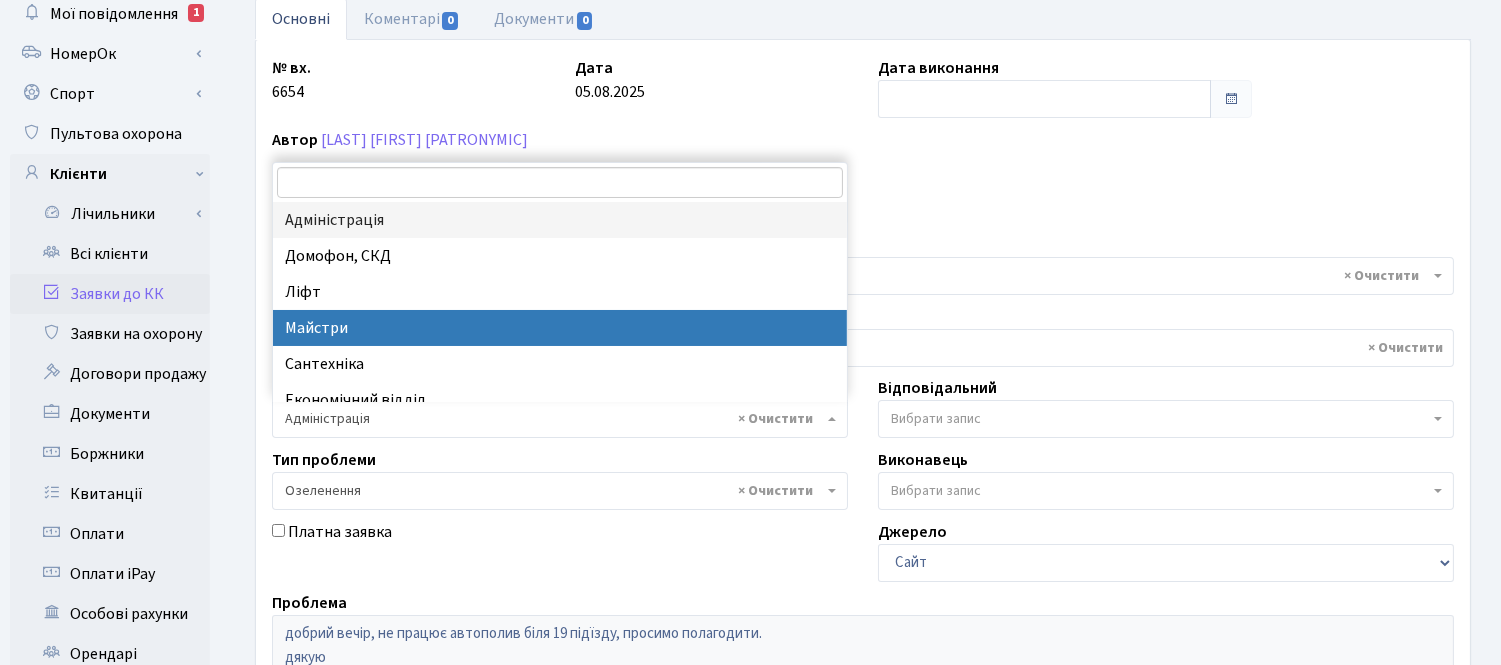 drag, startPoint x: 513, startPoint y: 321, endPoint x: 814, endPoint y: 386, distance: 307.9383 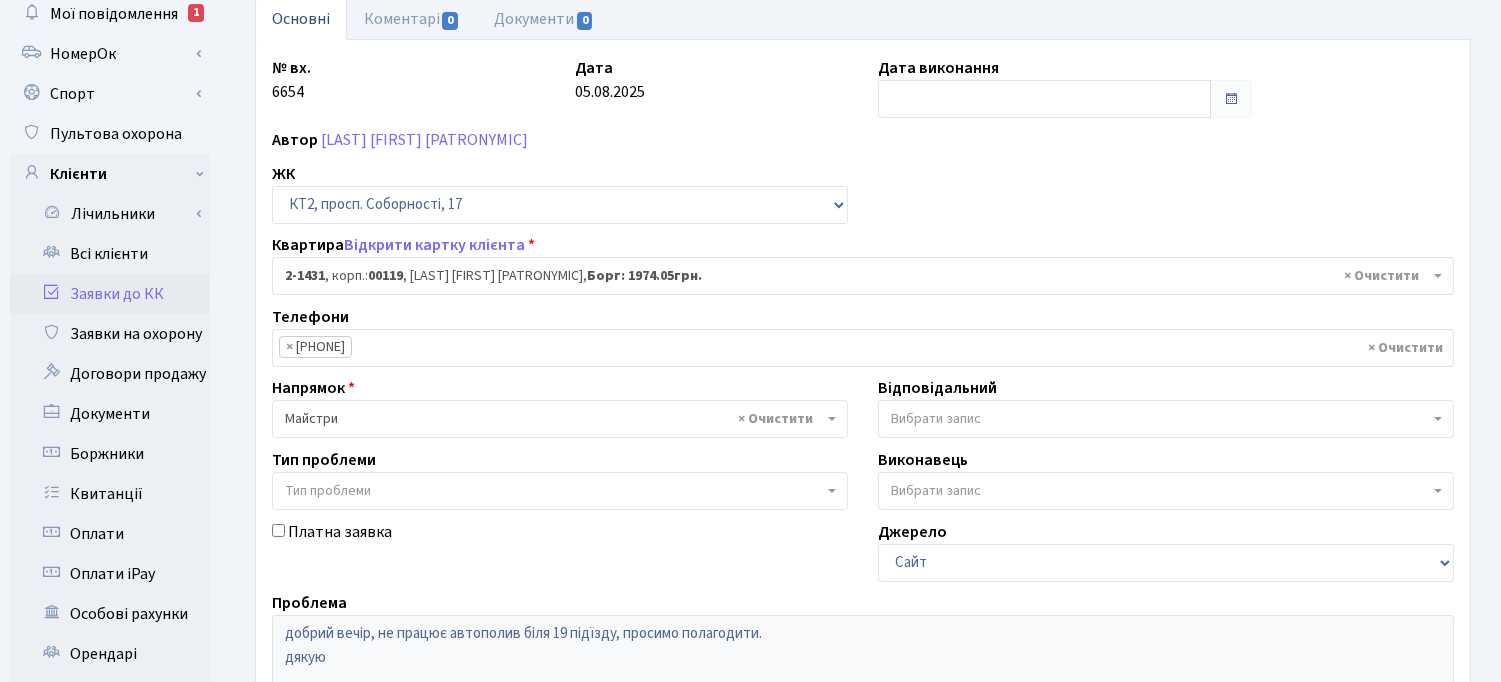 click on "Вибрати запис" at bounding box center [936, 419] 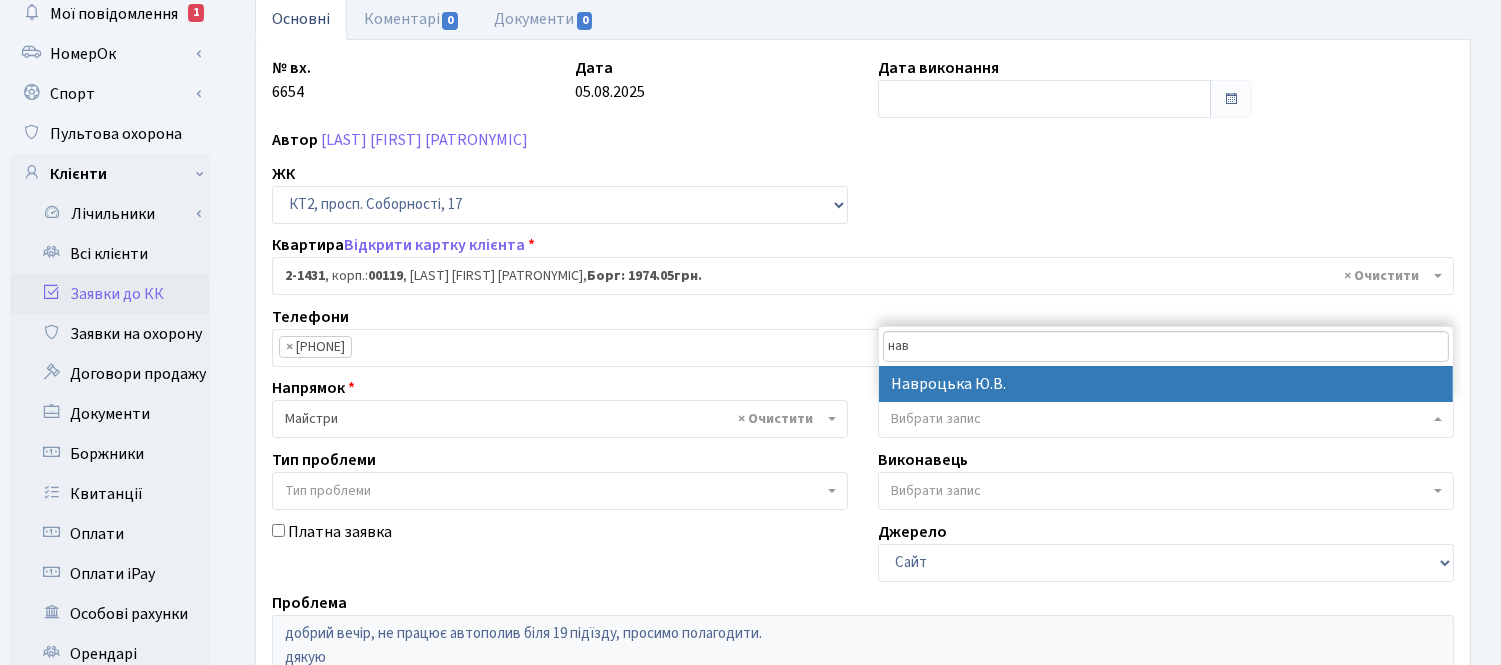 type on "навр" 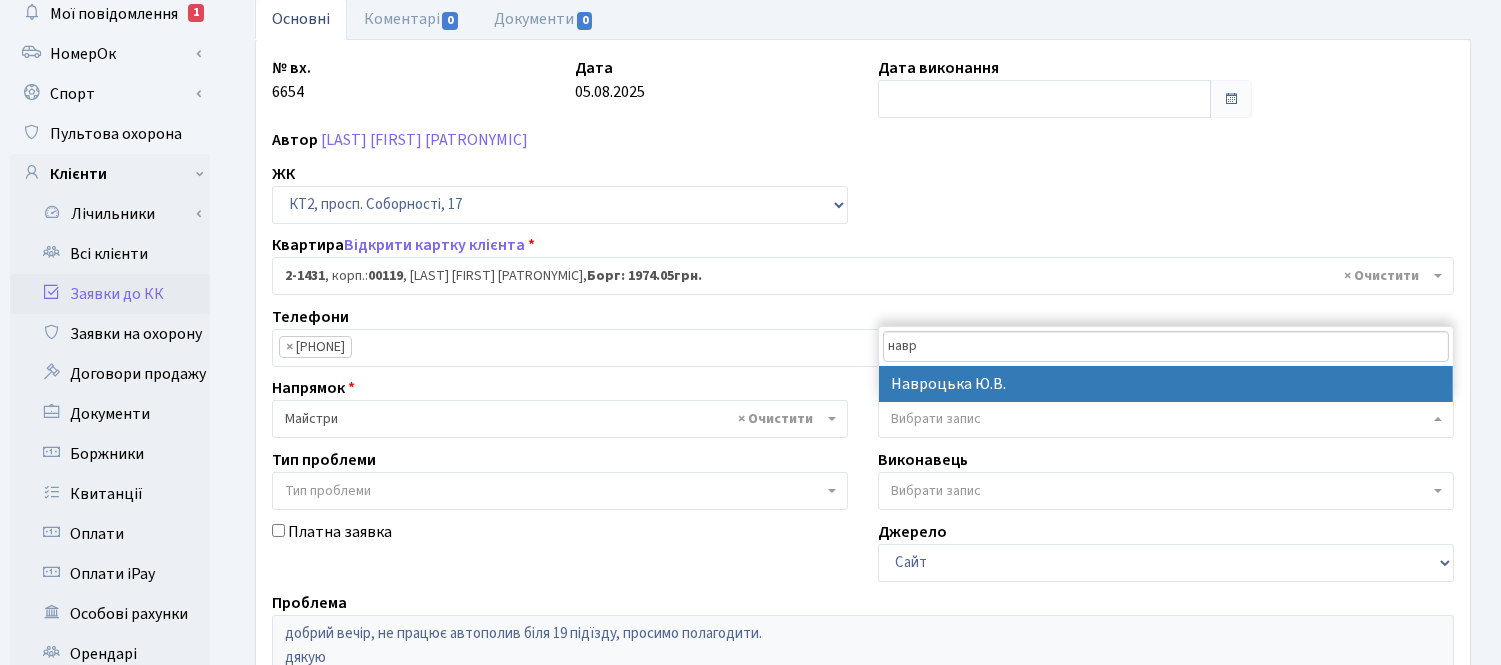 select on "42" 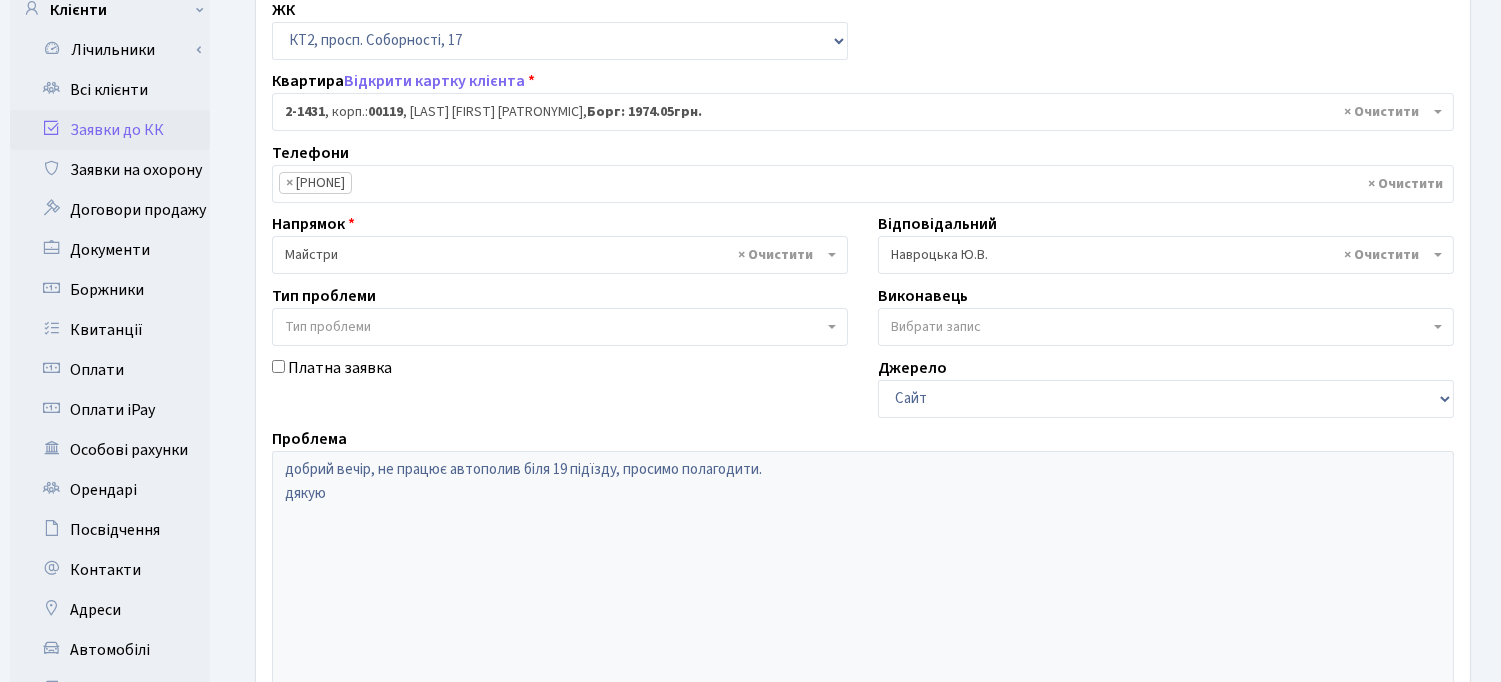 scroll, scrollTop: 562, scrollLeft: 0, axis: vertical 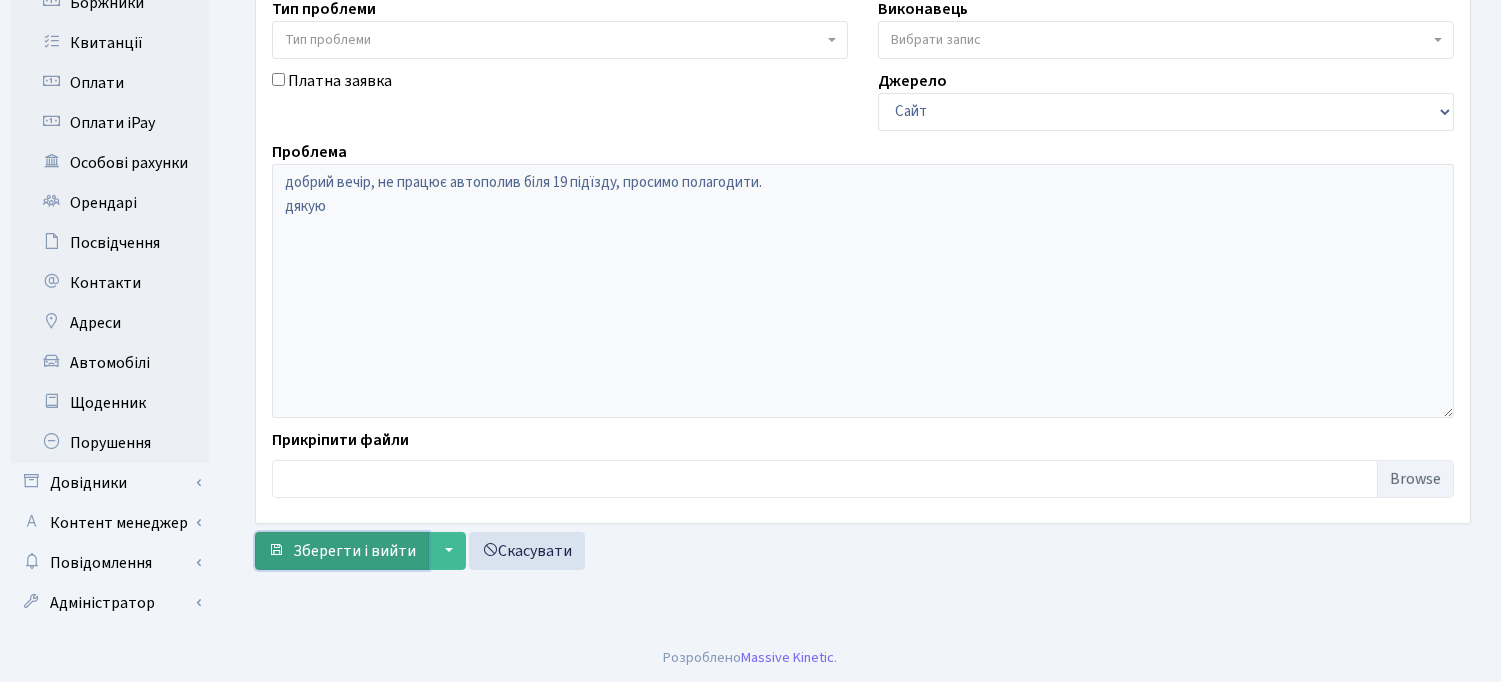 click on "Зберегти і вийти" at bounding box center (354, 551) 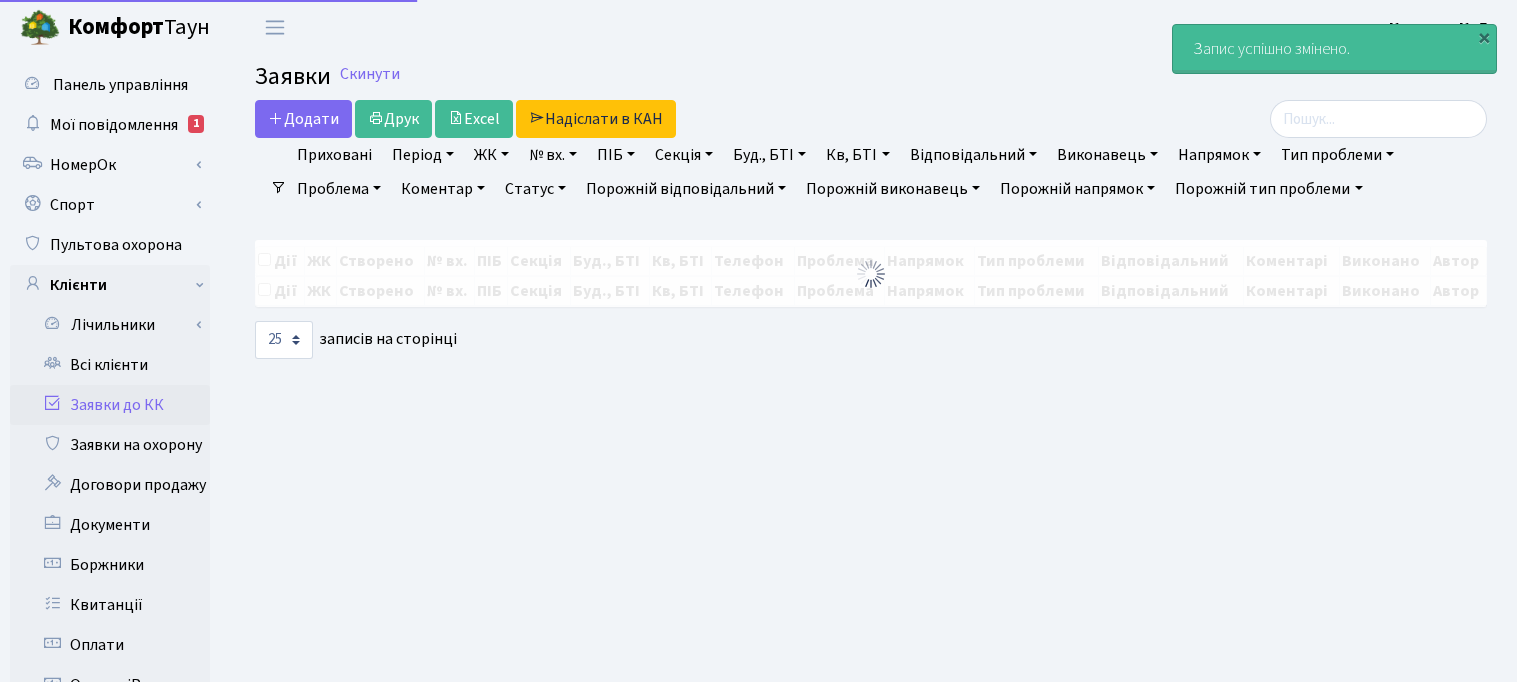 select on "25" 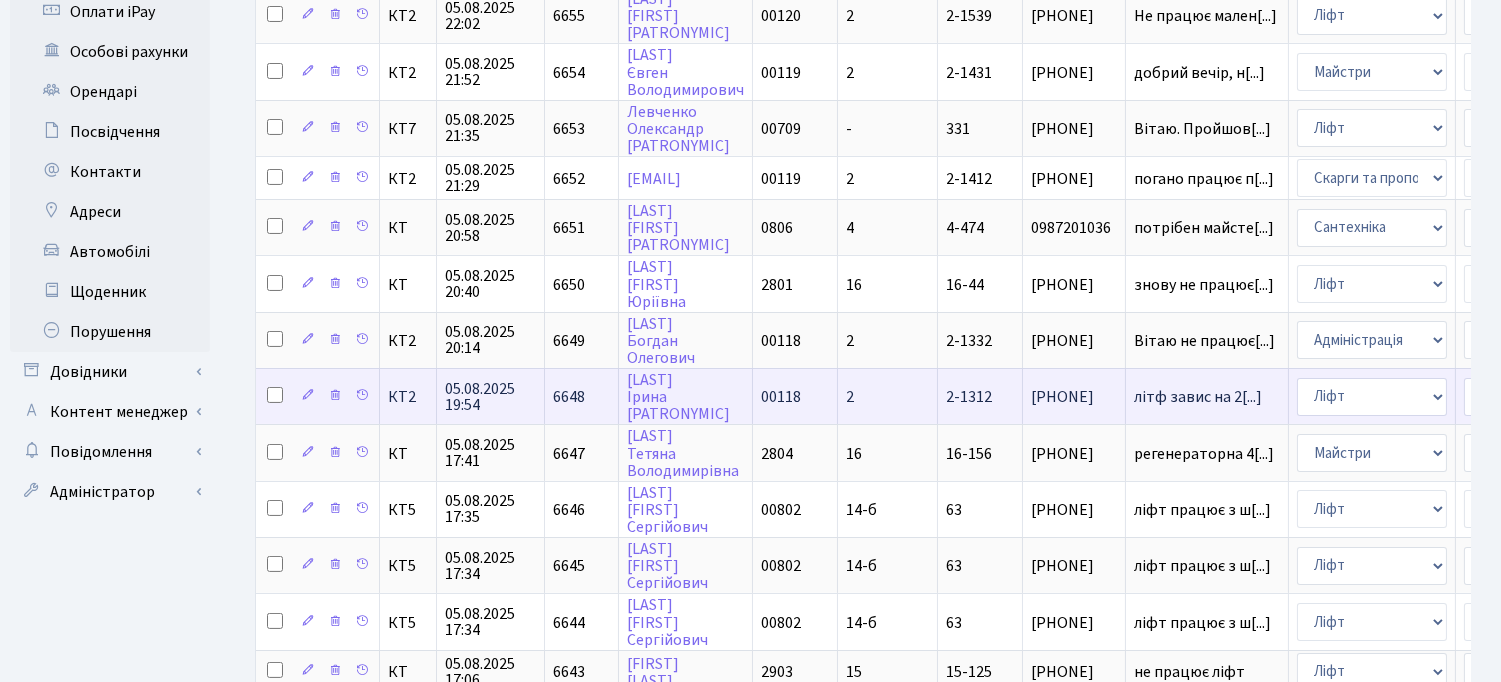 scroll, scrollTop: 666, scrollLeft: 0, axis: vertical 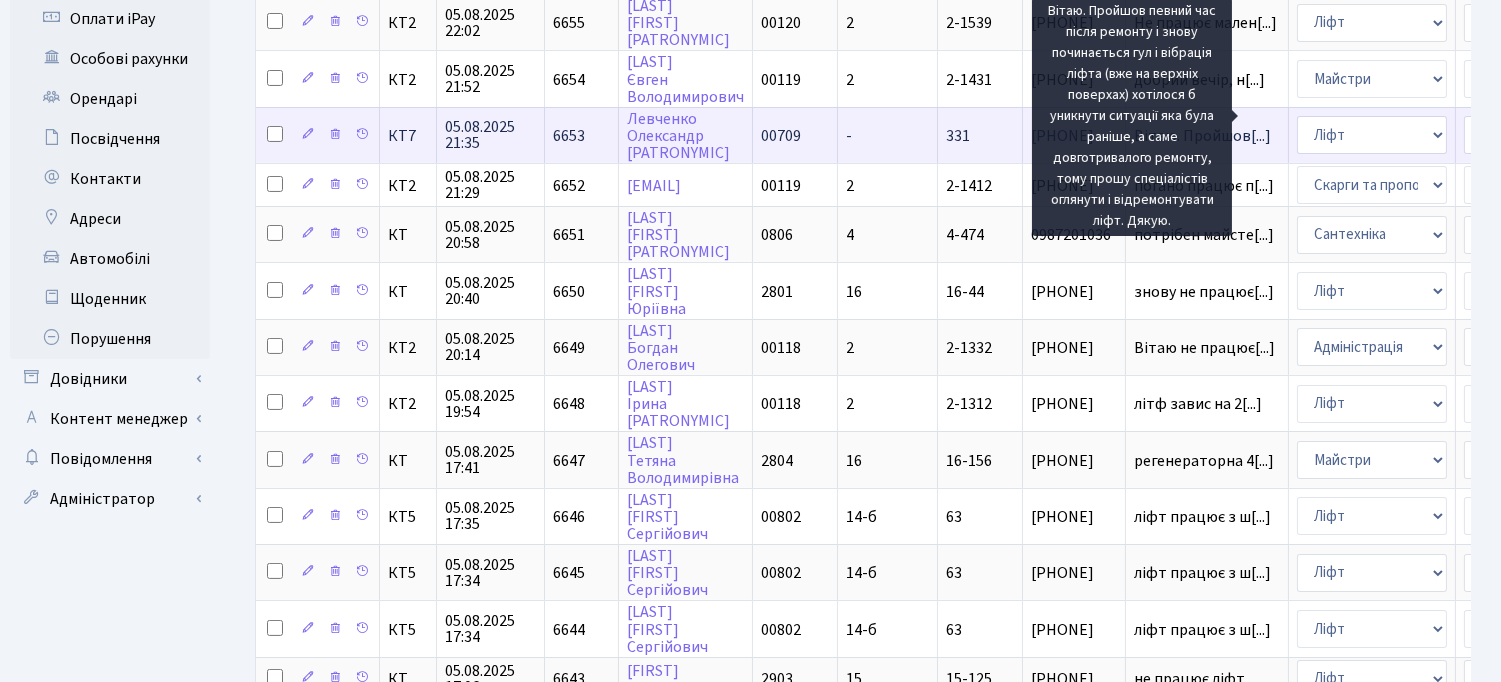 click on "Вітаю. Пройшов[...]" at bounding box center [1202, 136] 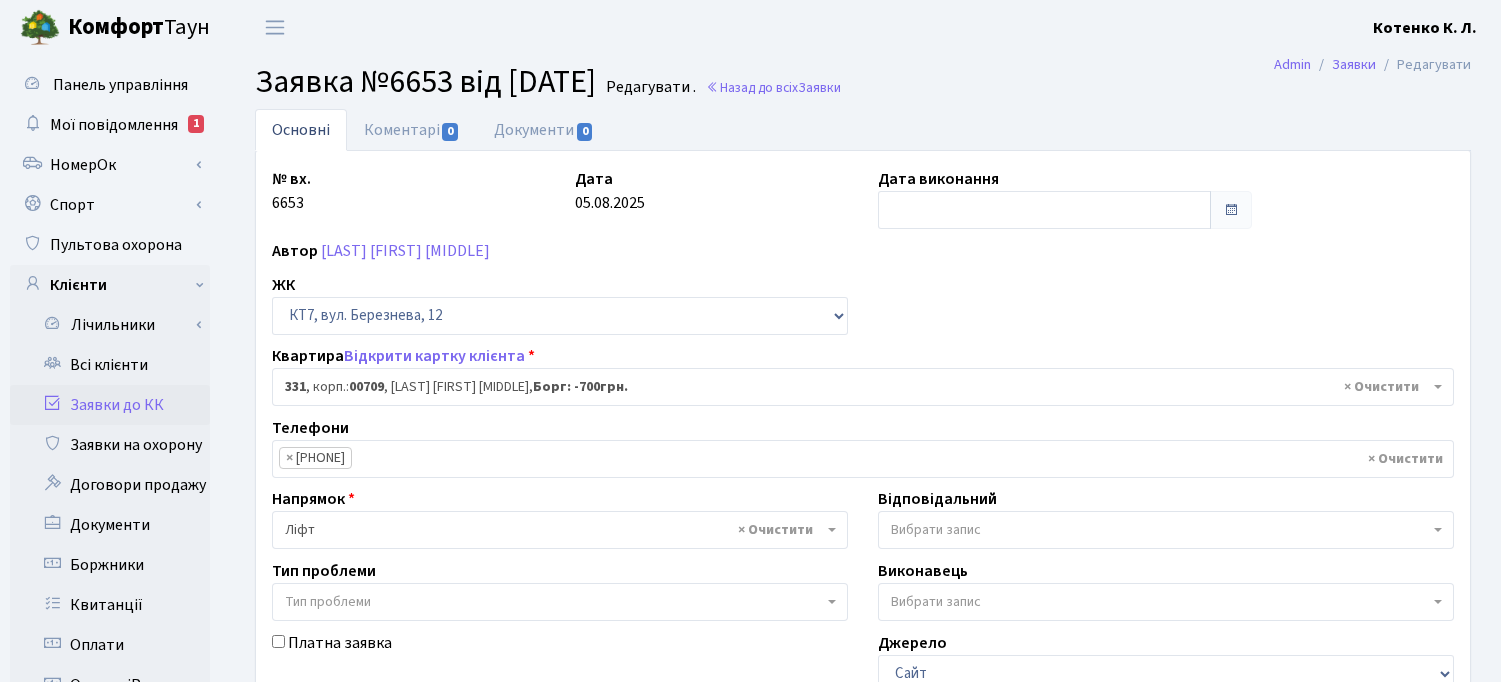select on "[POSTAL_CODE]" 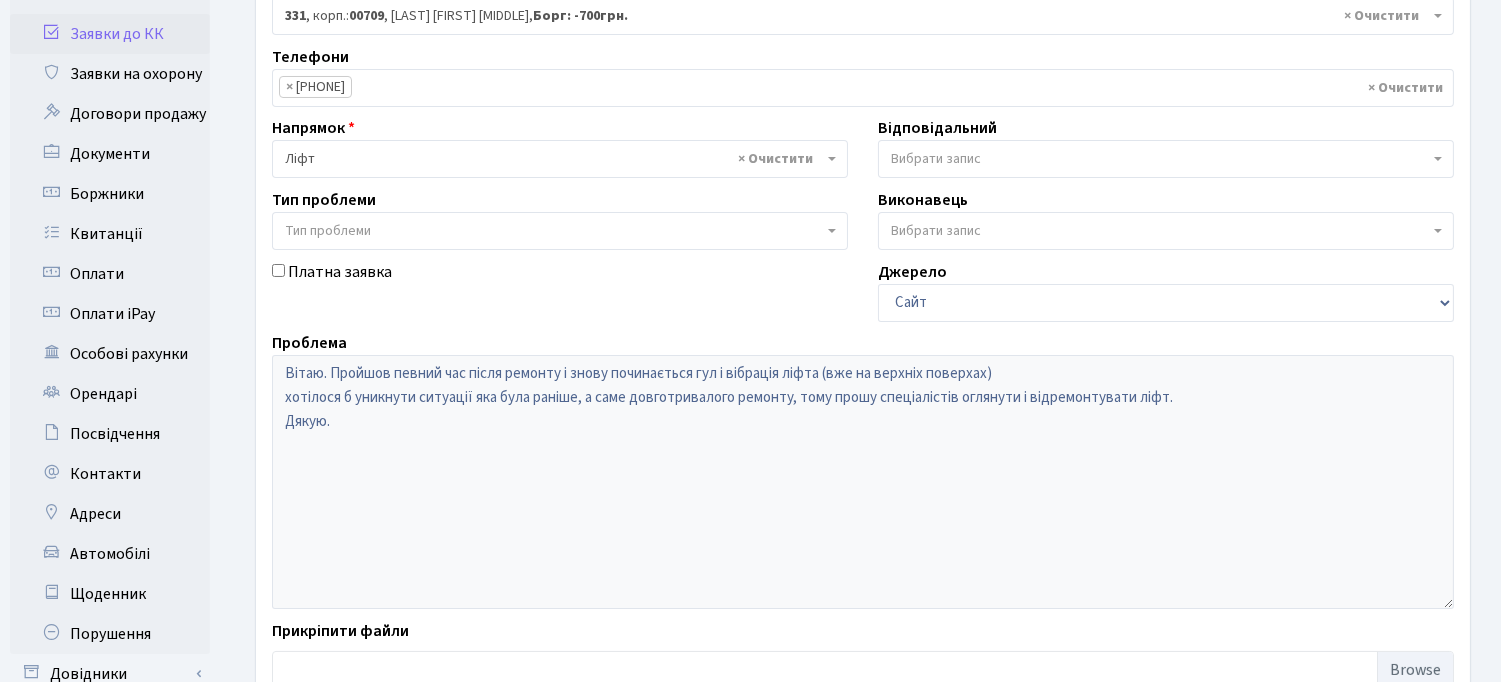 scroll, scrollTop: 444, scrollLeft: 0, axis: vertical 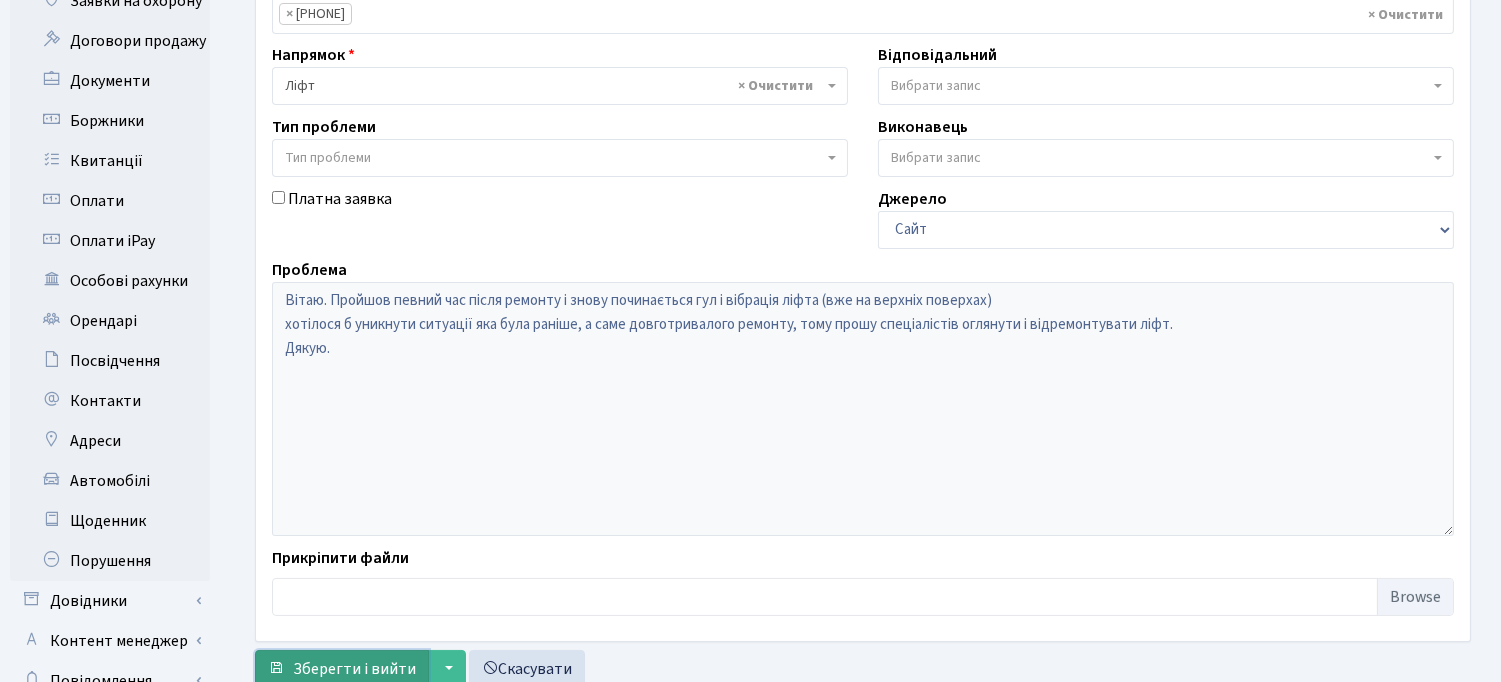 click on "Зберегти і вийти" at bounding box center (354, 669) 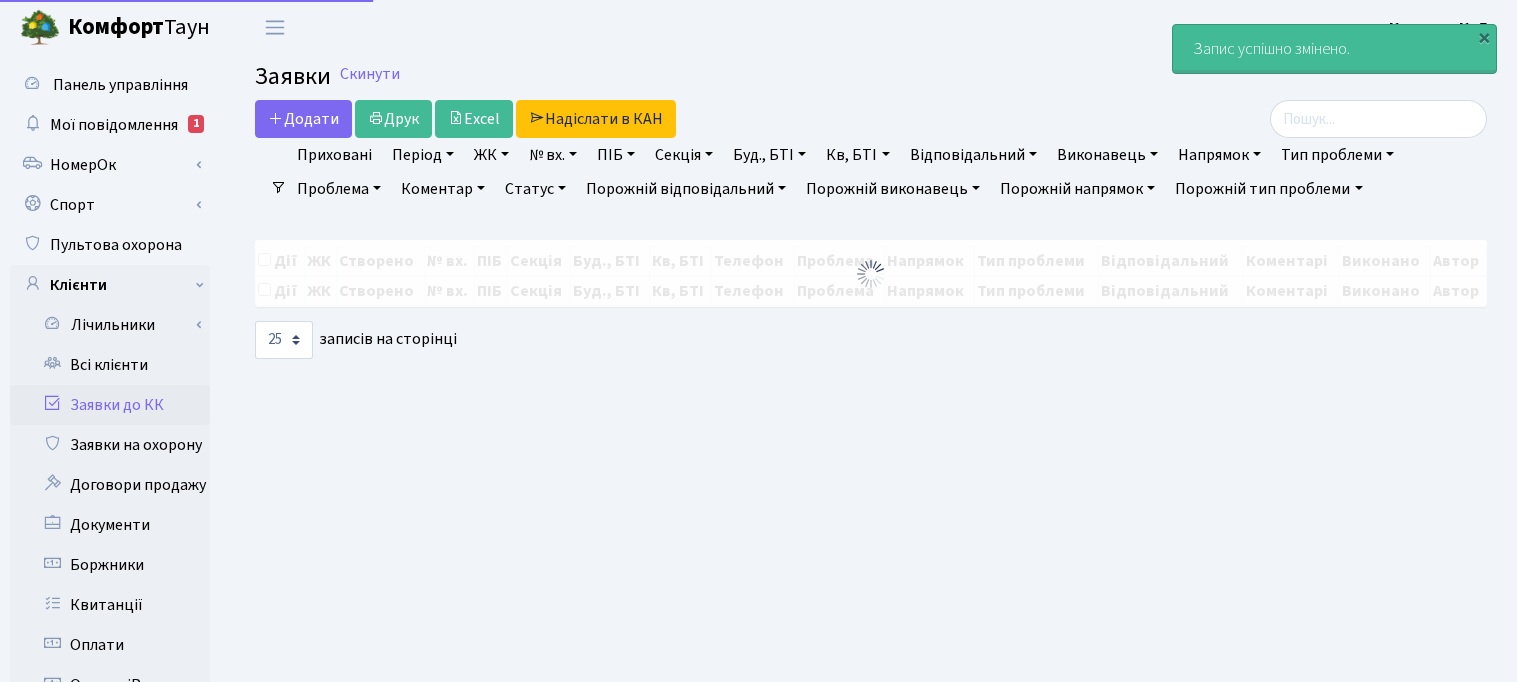 select on "25" 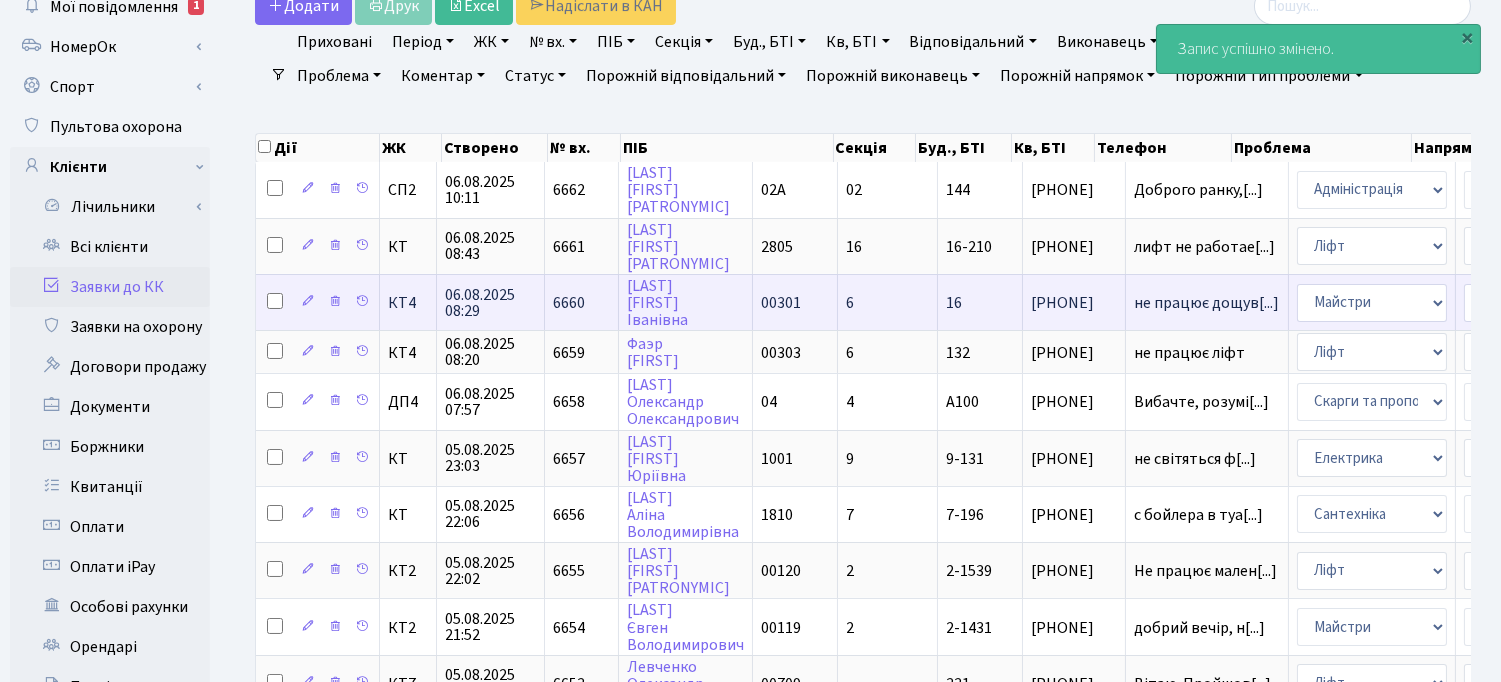 scroll, scrollTop: 222, scrollLeft: 0, axis: vertical 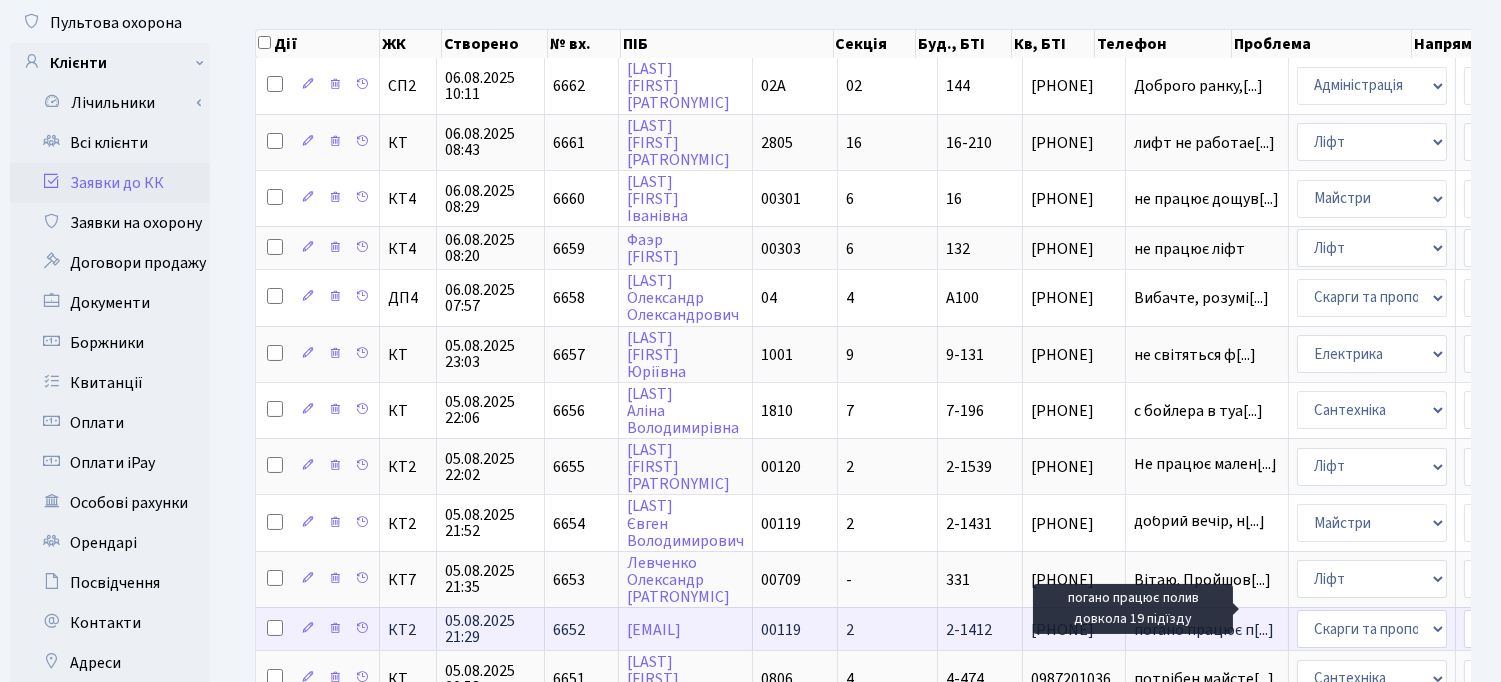 click on "погано працює п[...]" at bounding box center (1204, 630) 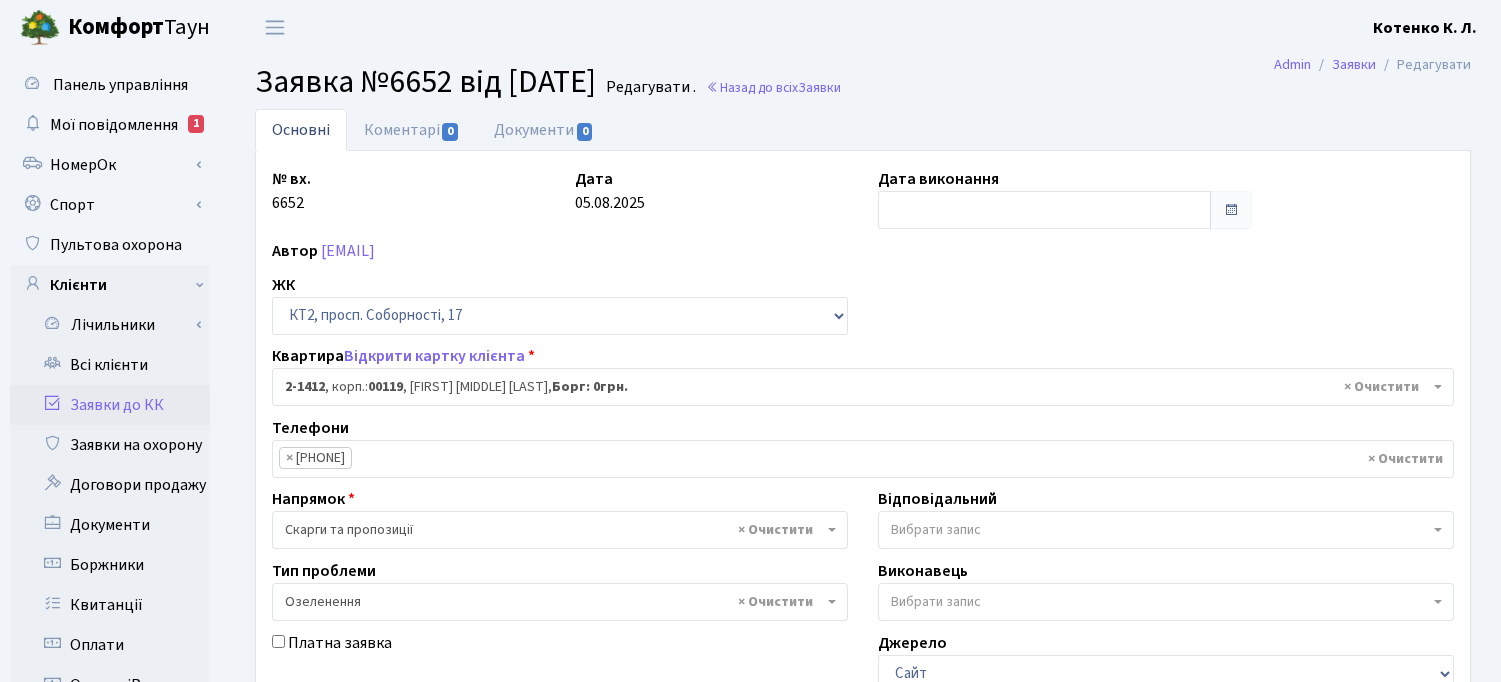 select on "13027" 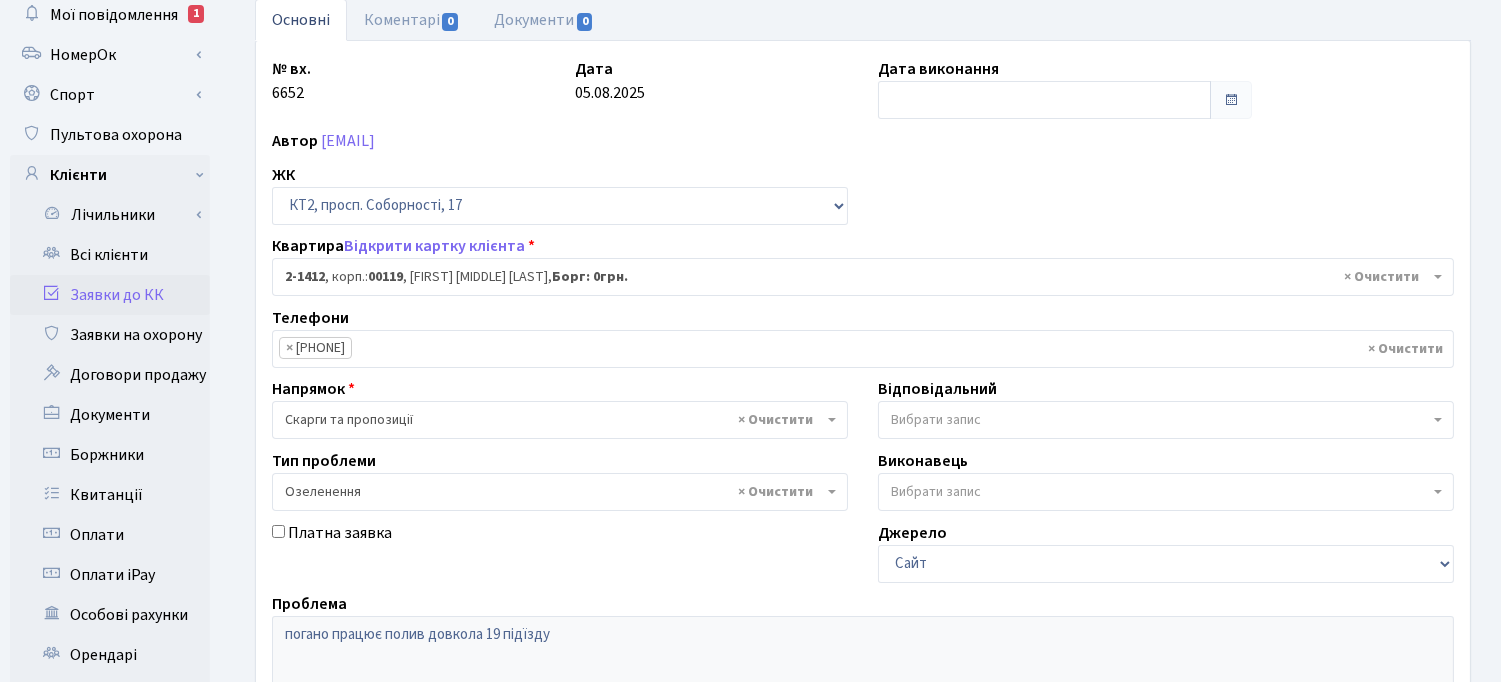 scroll, scrollTop: 111, scrollLeft: 0, axis: vertical 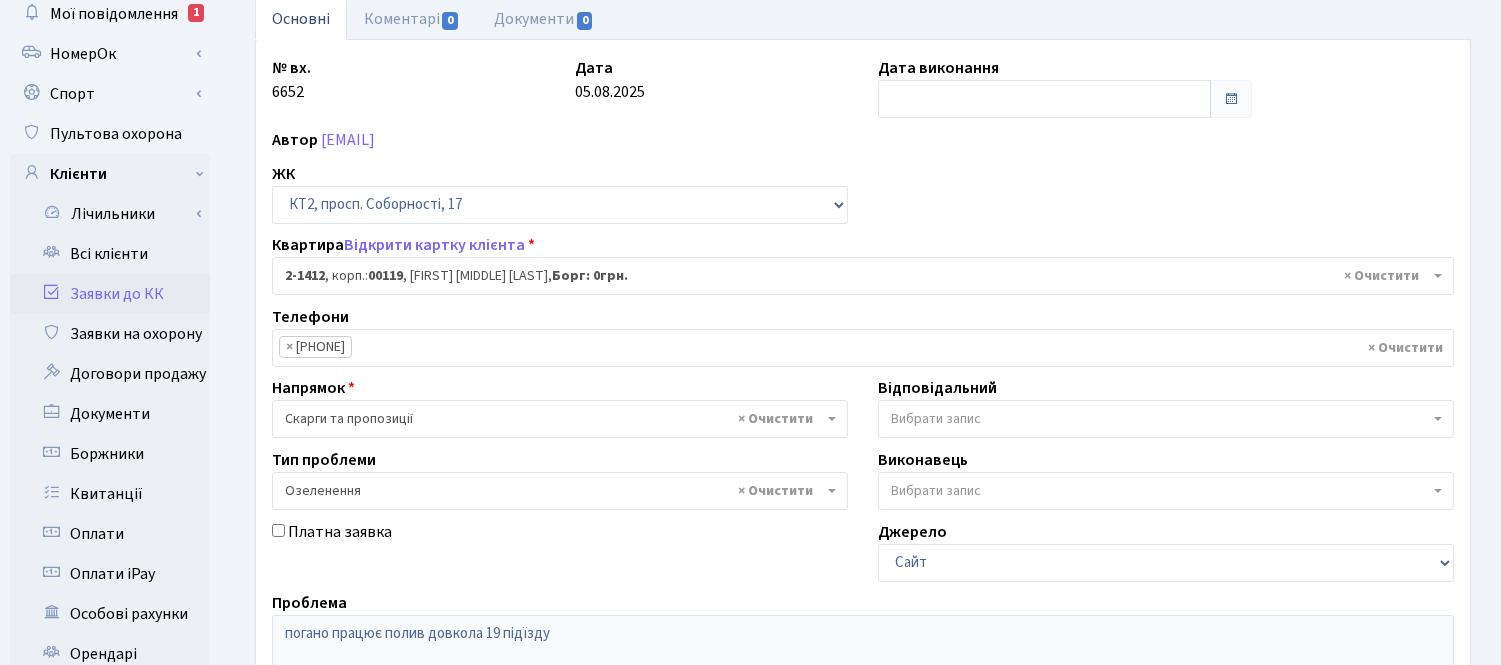 click on "Вибрати запис" at bounding box center (1160, 419) 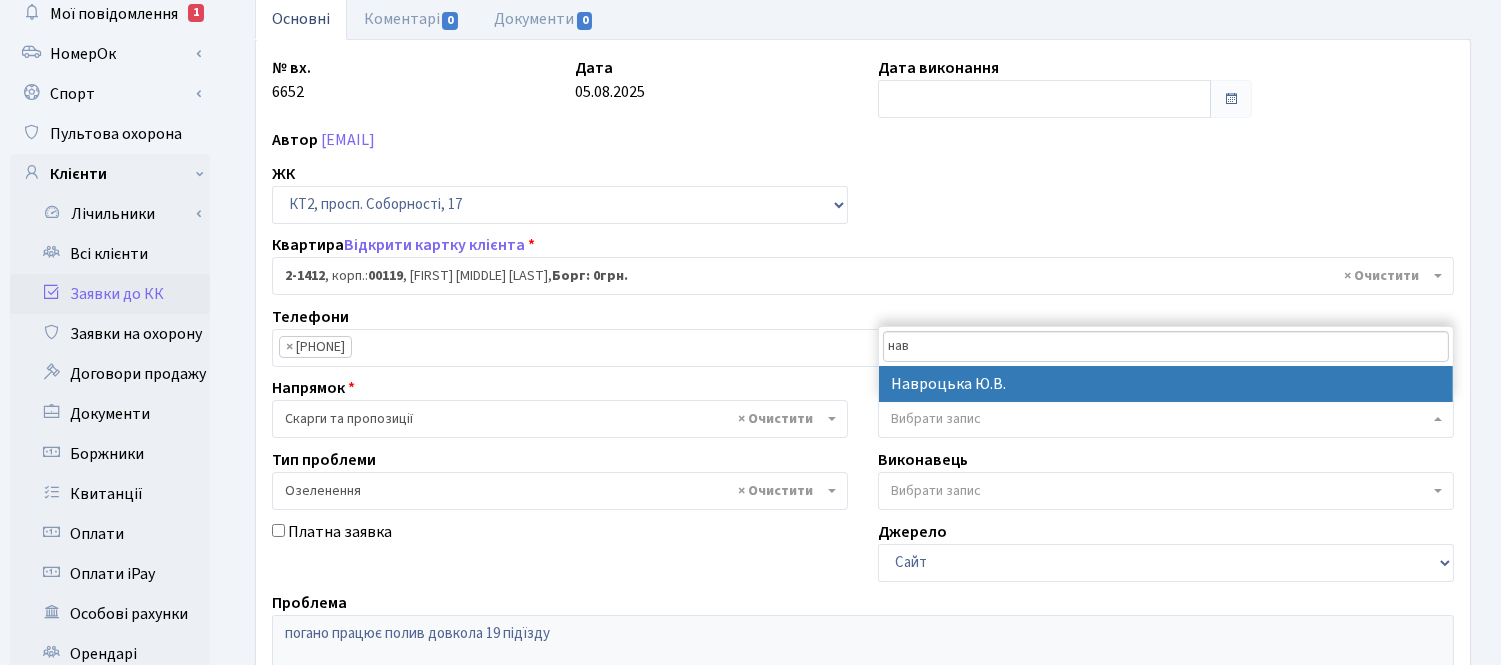 type on "навр" 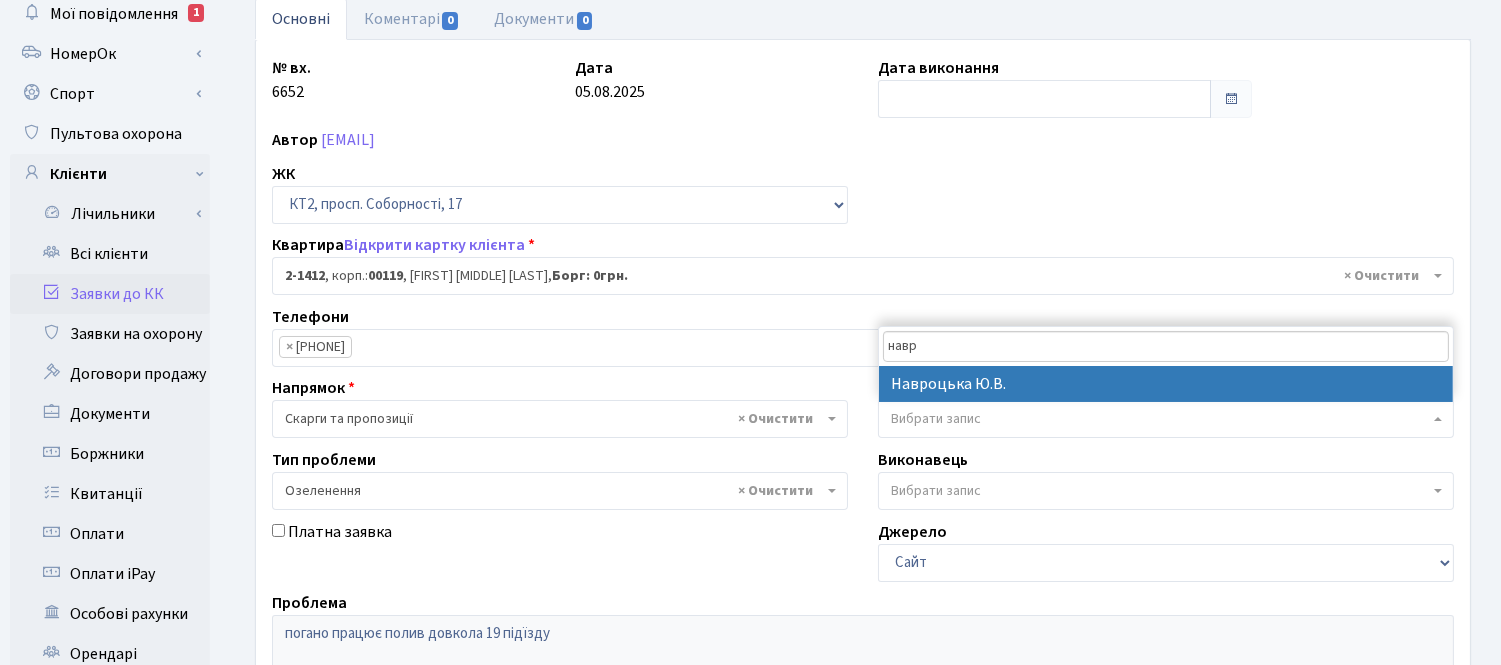 select on "42" 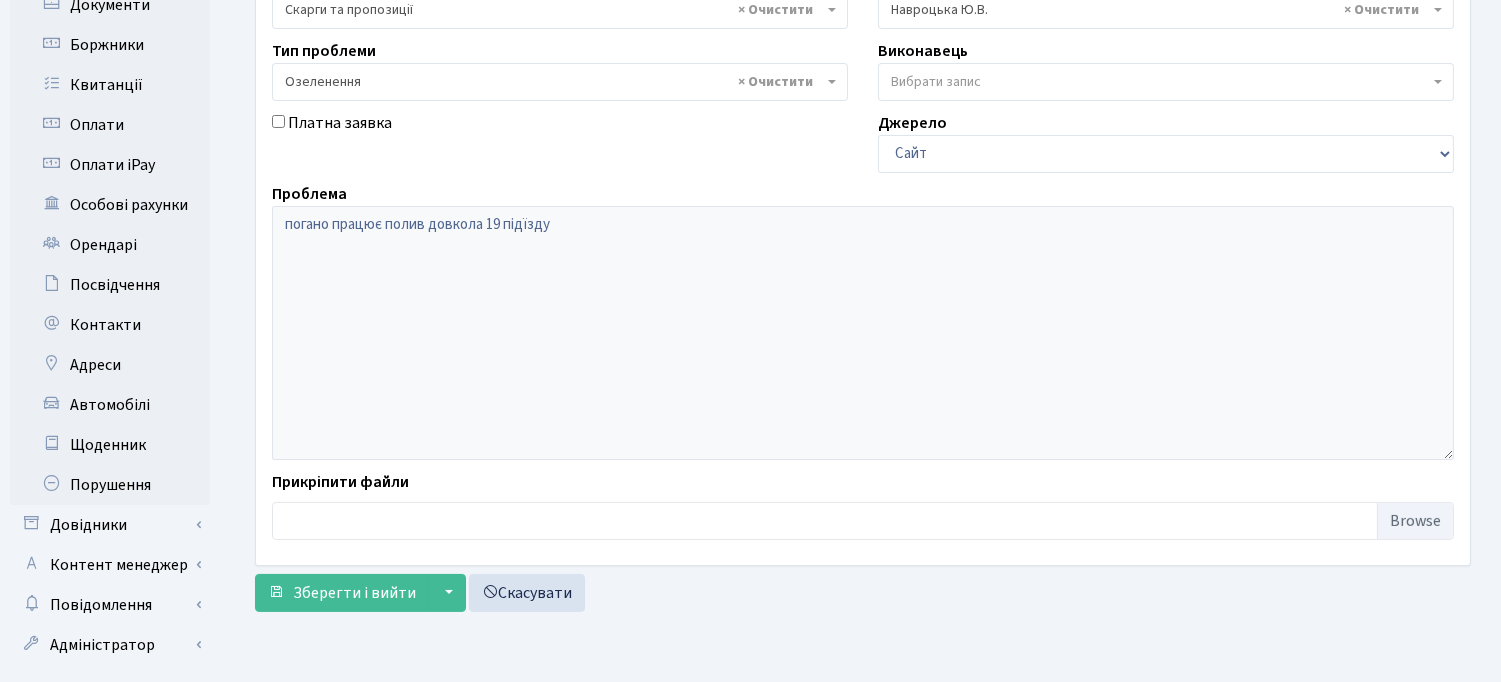 scroll, scrollTop: 562, scrollLeft: 0, axis: vertical 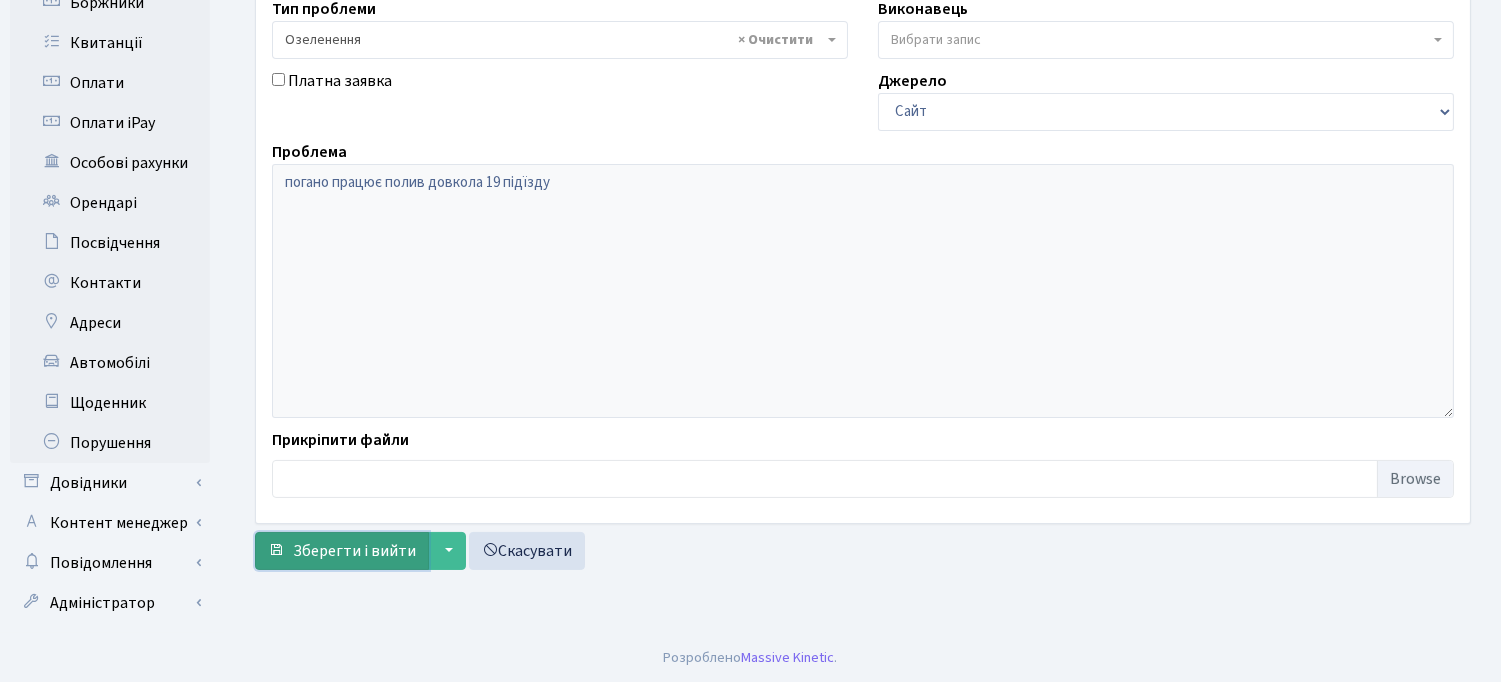 click on "Зберегти і вийти" at bounding box center (354, 551) 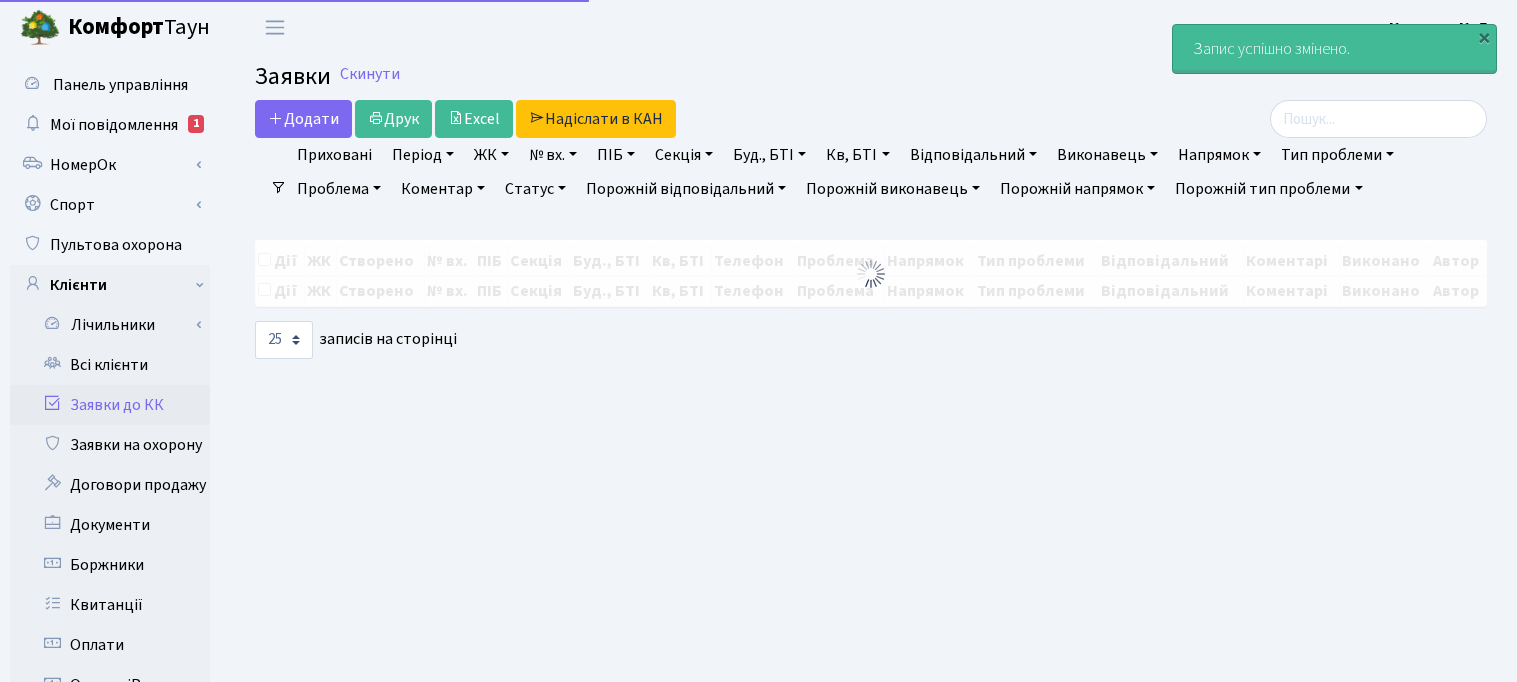 select on "25" 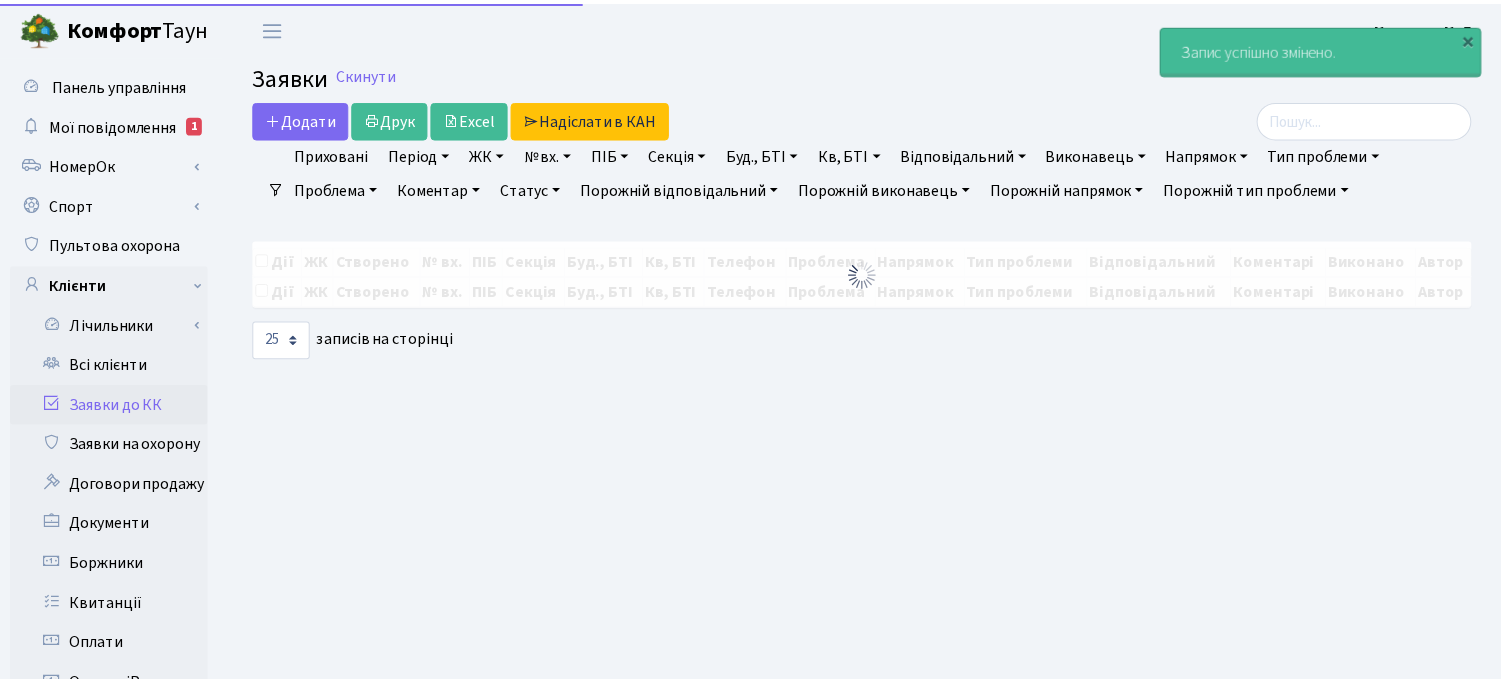 scroll, scrollTop: 0, scrollLeft: 0, axis: both 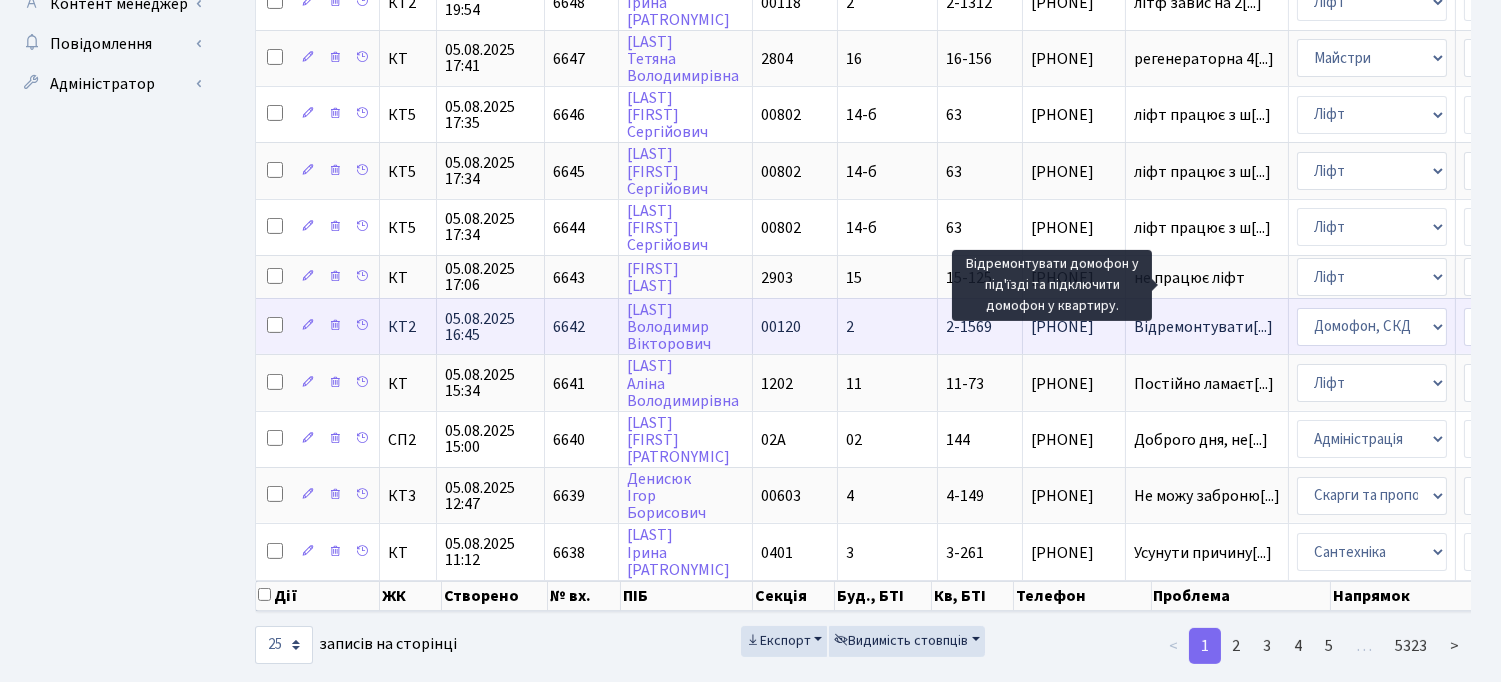 click on "Відремонтувати[...]" at bounding box center (1203, 327) 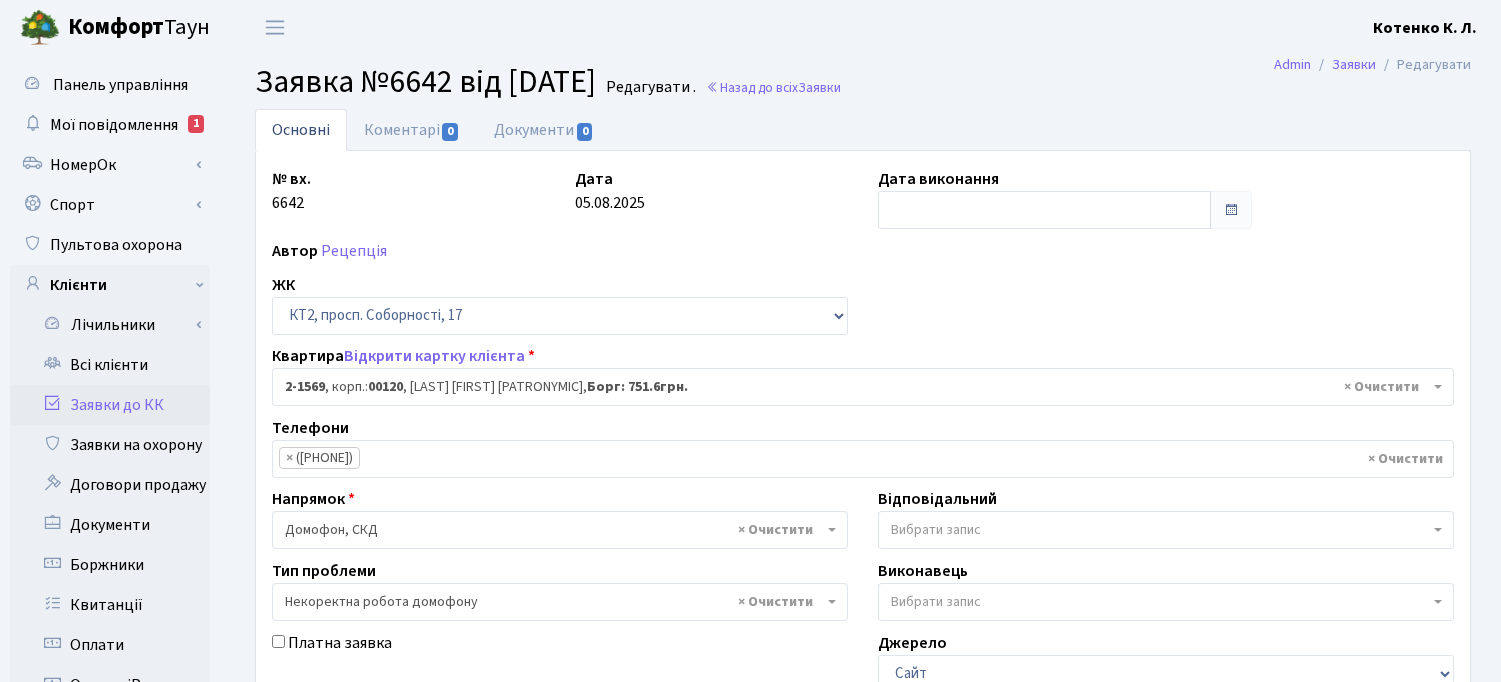 select on "13184" 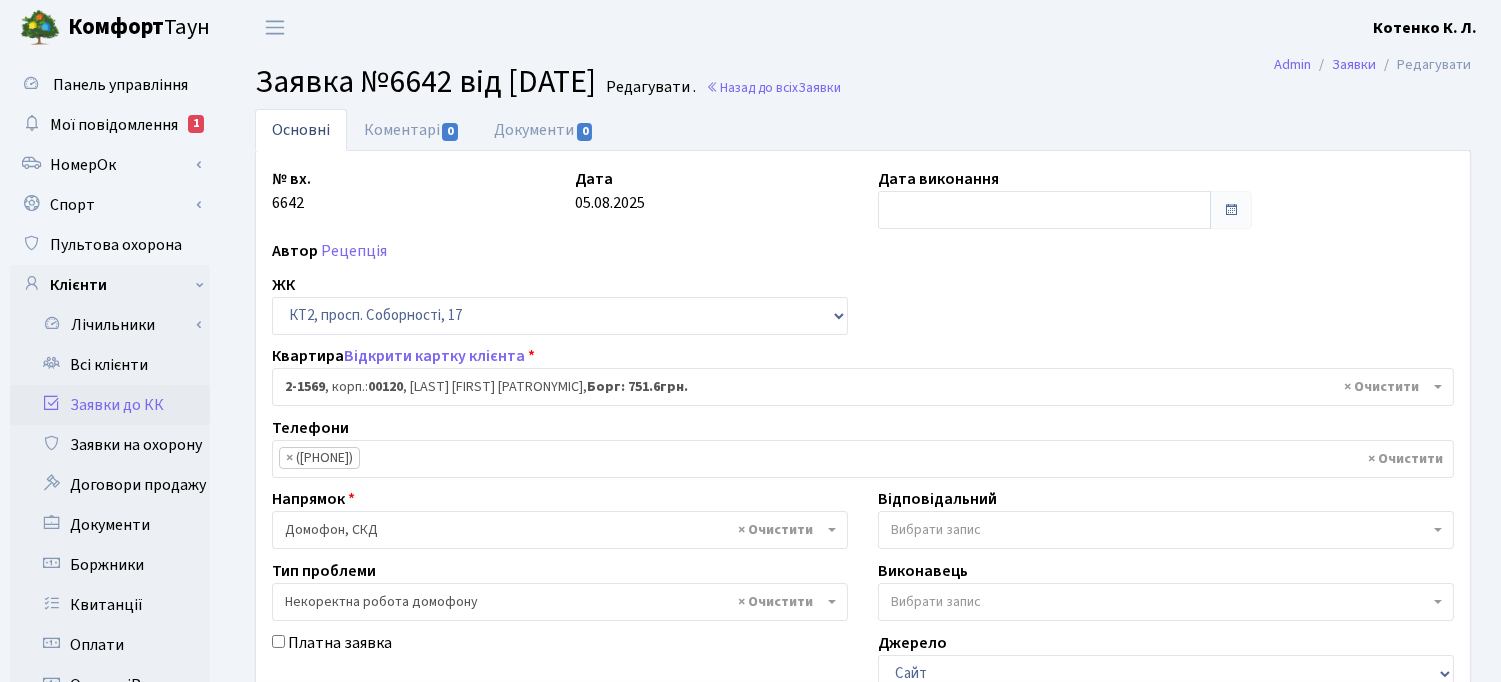 scroll, scrollTop: 0, scrollLeft: 0, axis: both 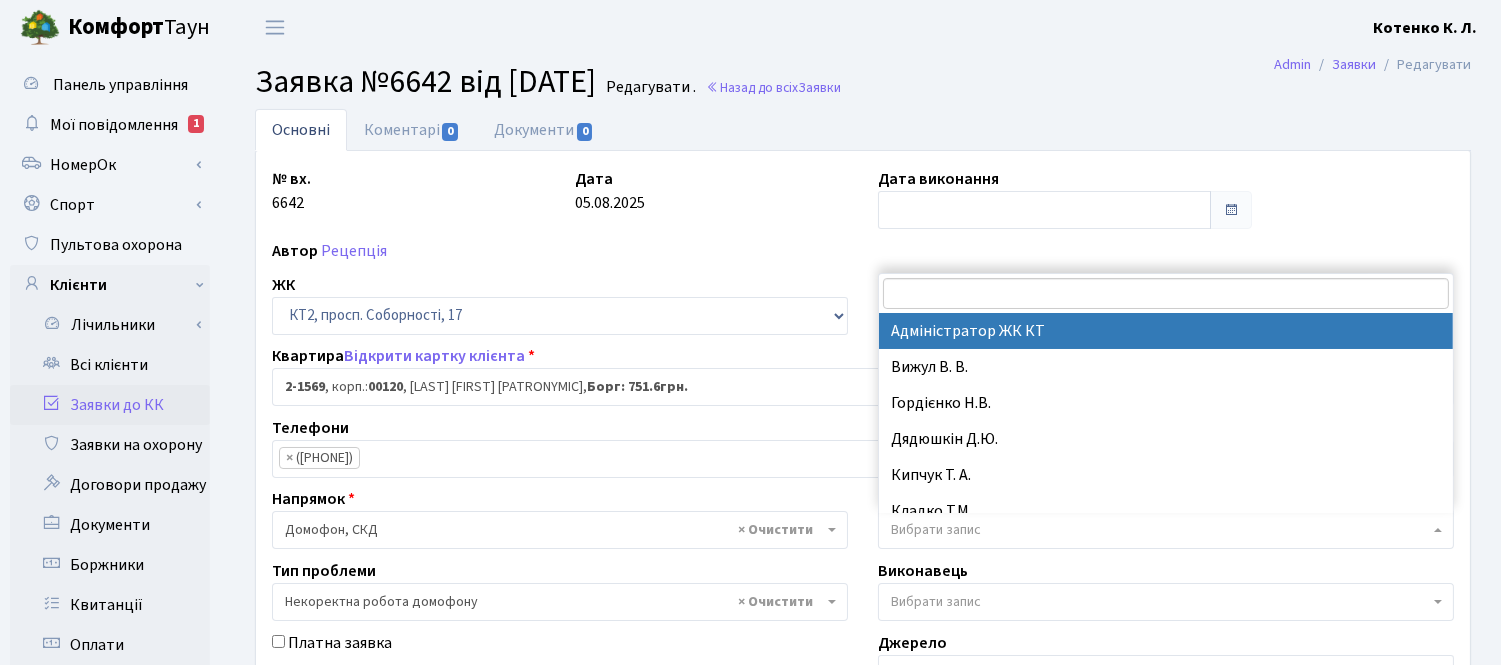 click on "Вибрати запис" at bounding box center [936, 530] 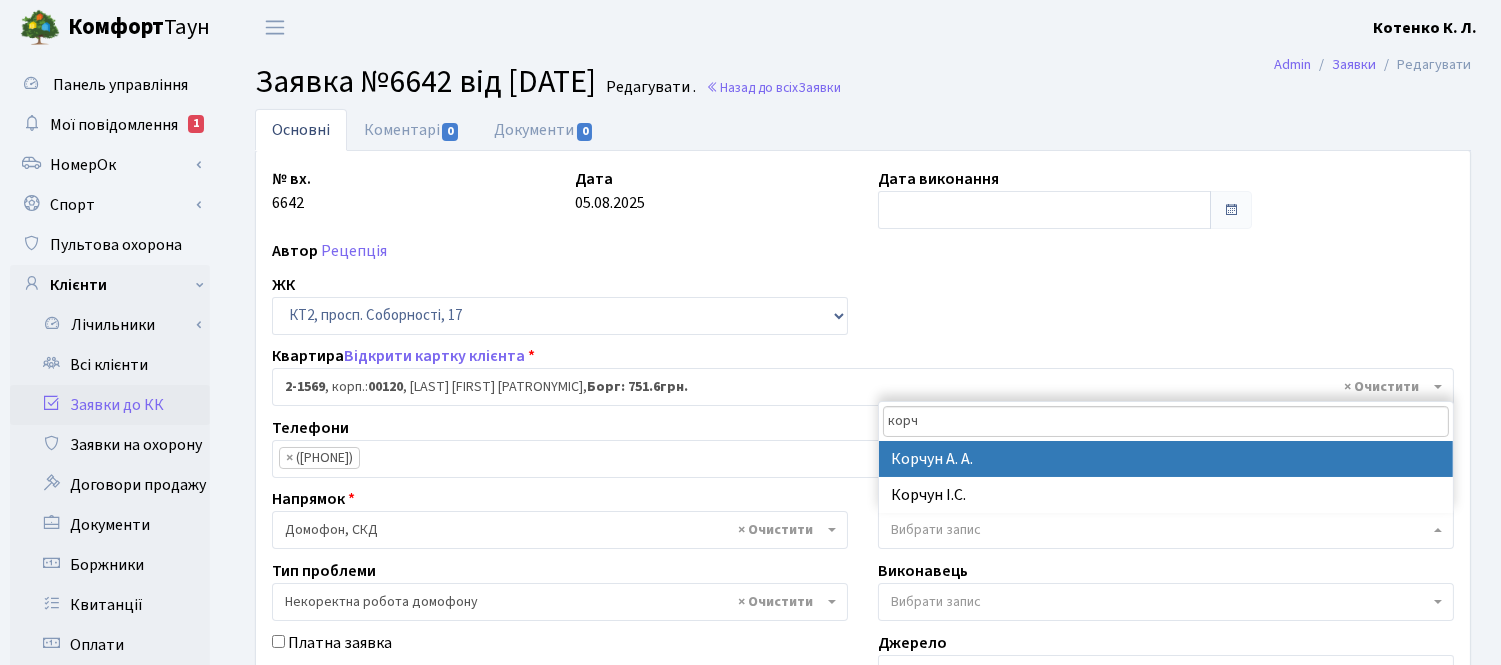 type on "корч" 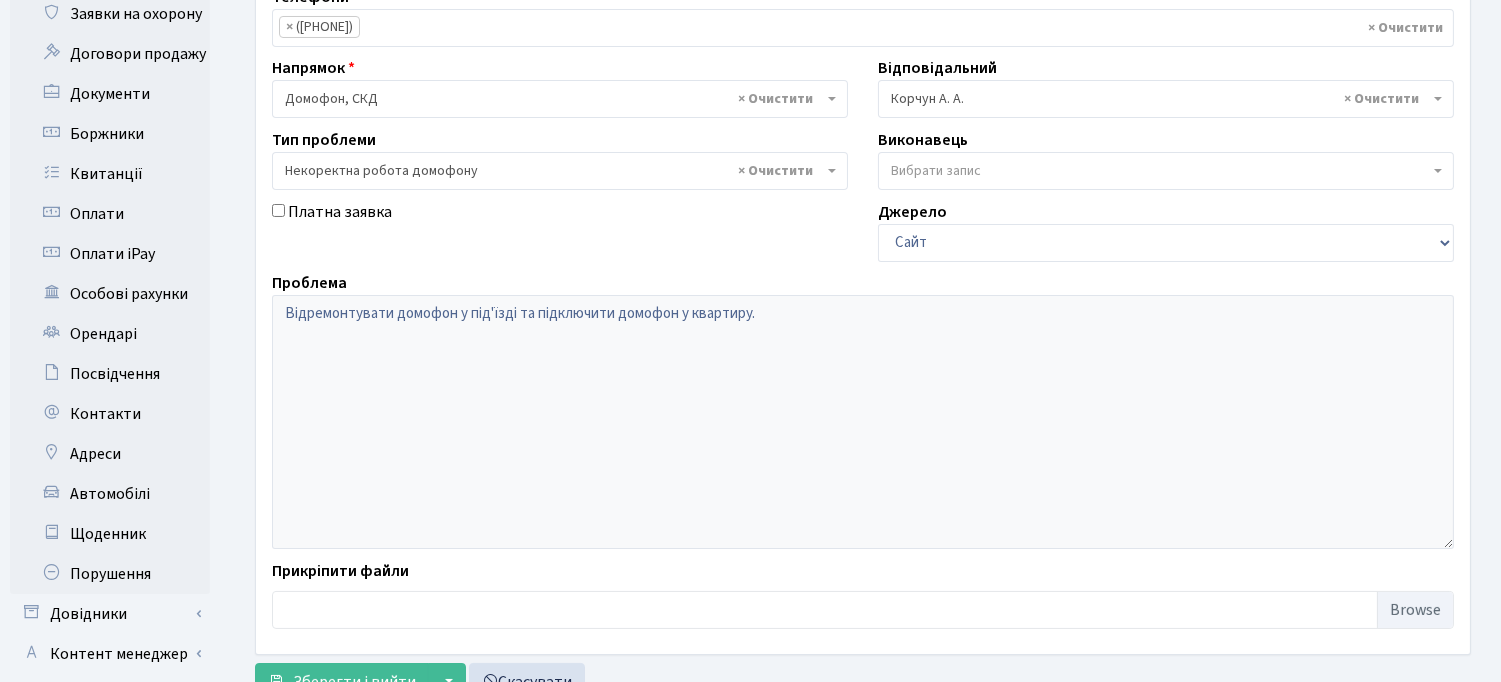 scroll, scrollTop: 562, scrollLeft: 0, axis: vertical 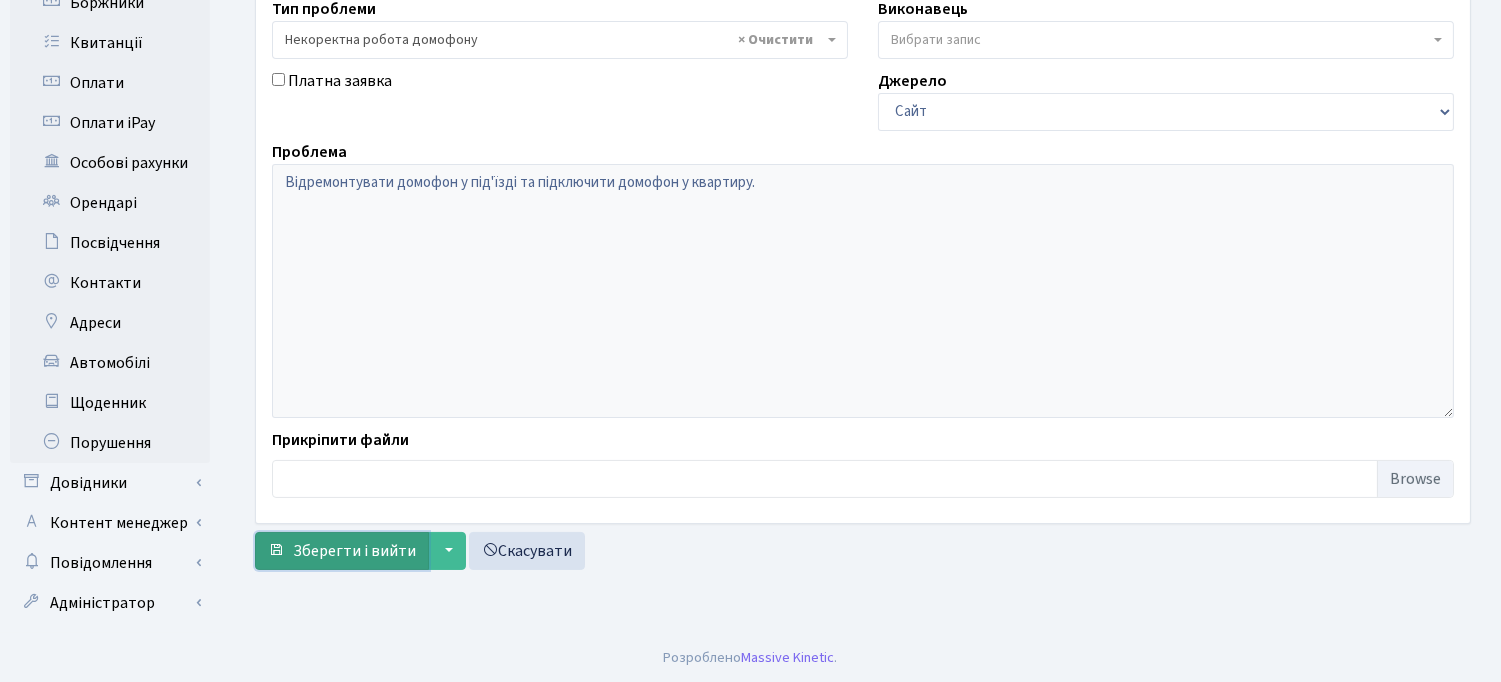 click on "Зберегти і вийти" at bounding box center (354, 551) 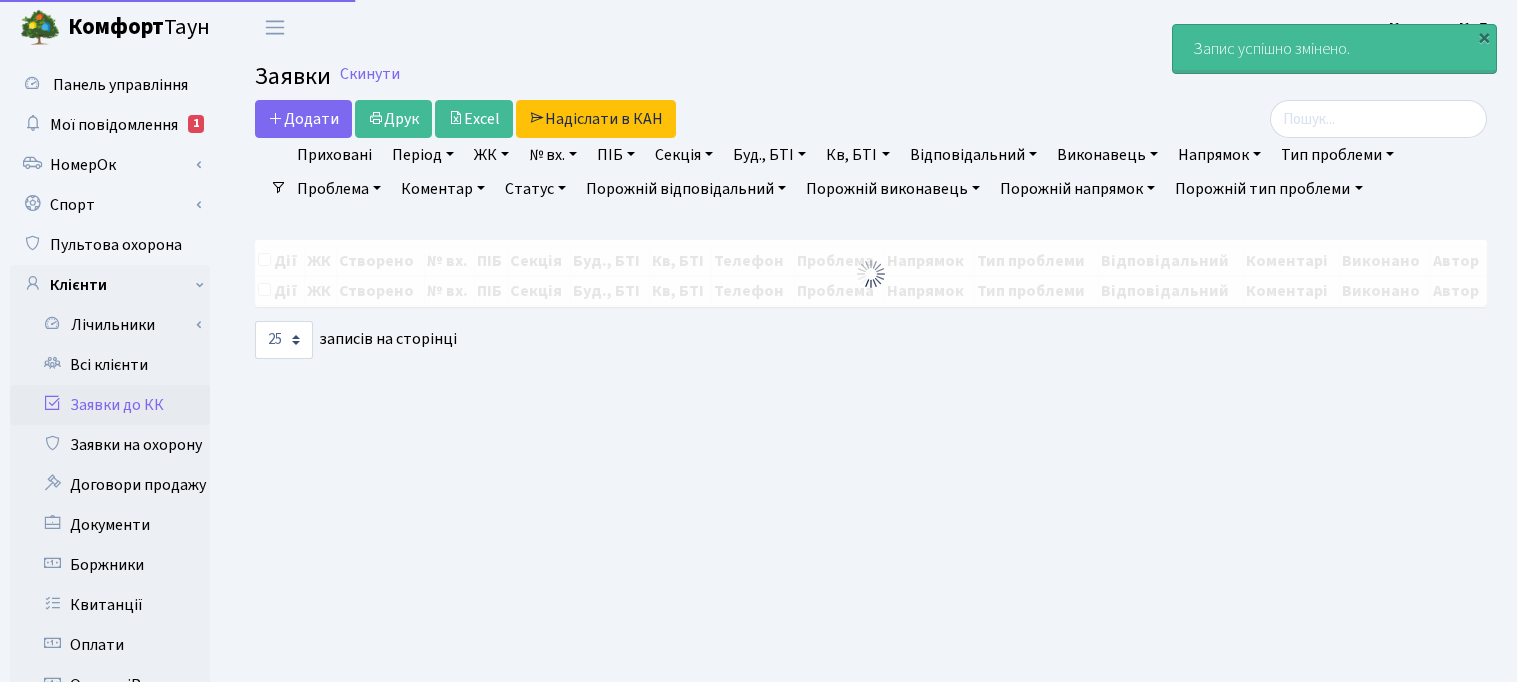 select on "25" 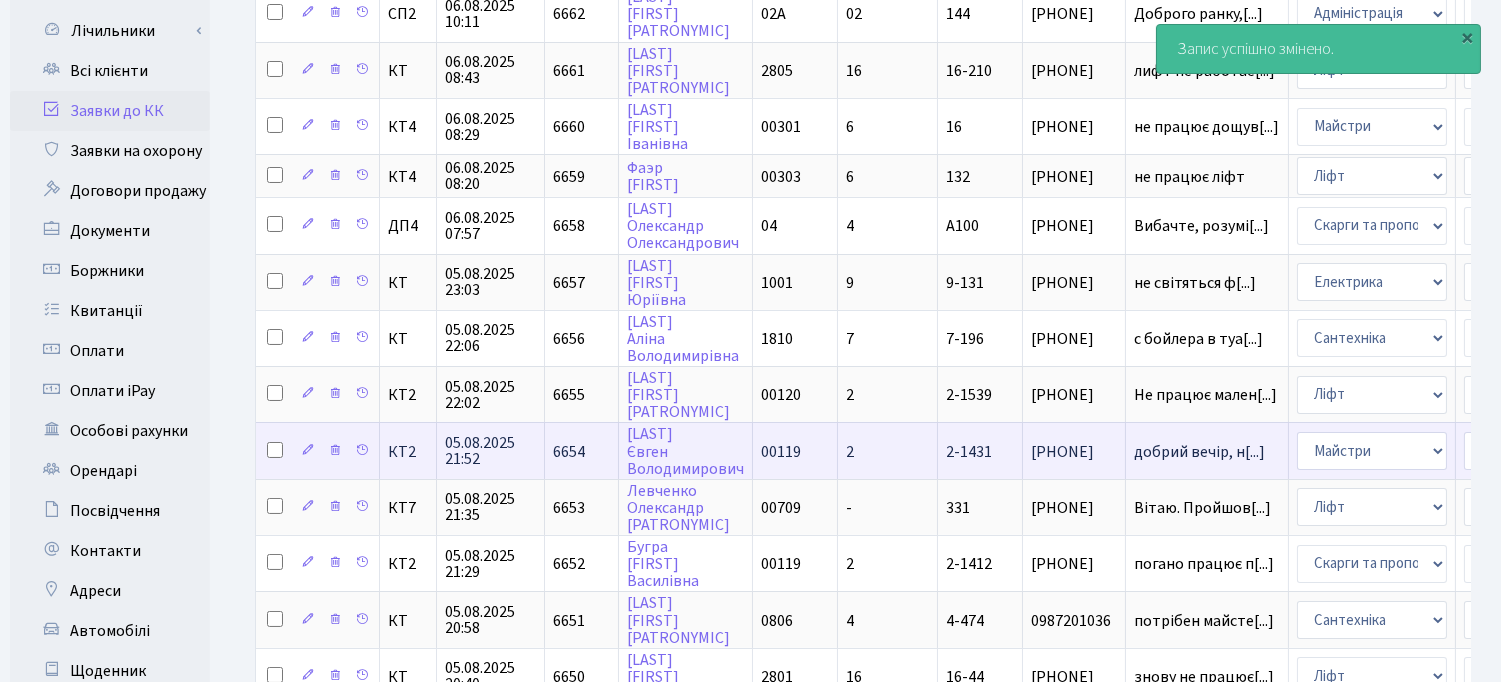 scroll, scrollTop: 444, scrollLeft: 0, axis: vertical 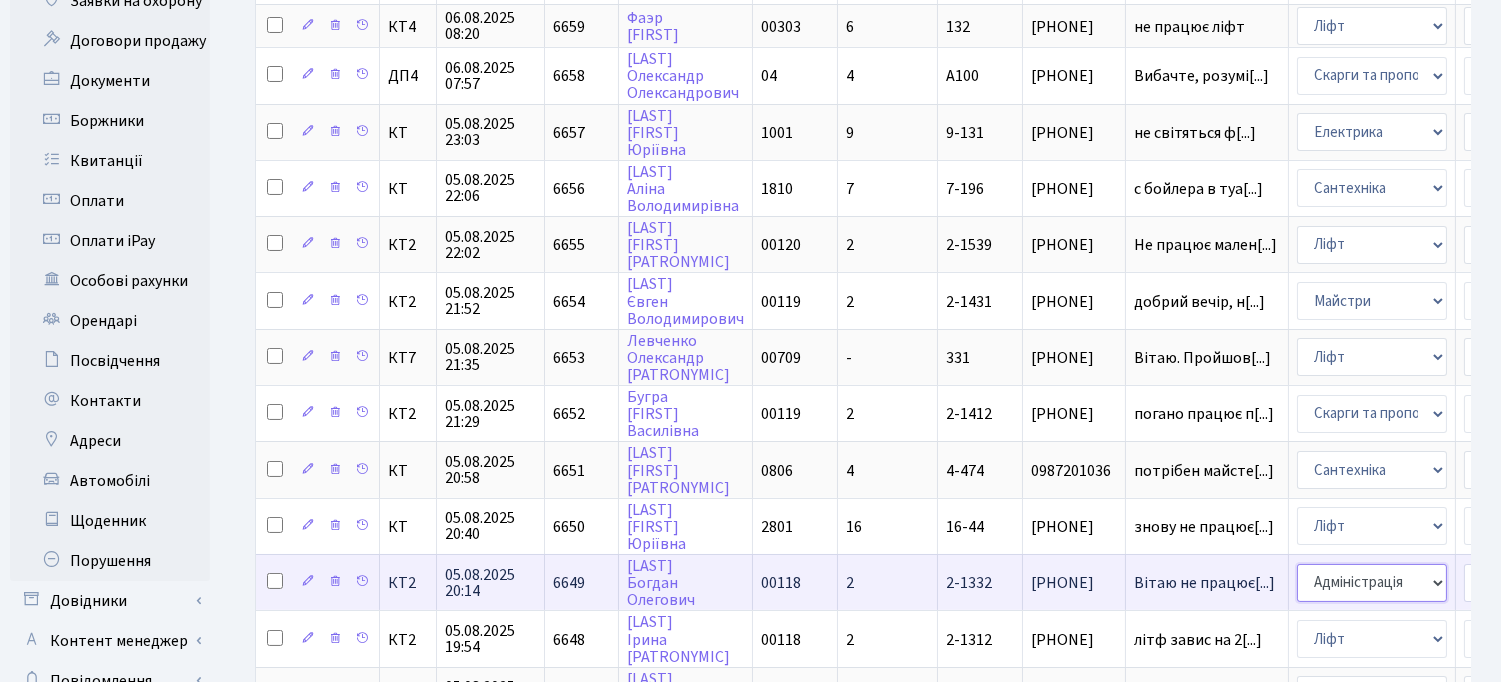 click on "-
Адміністрація
Домофон, СКД
Ліфт
Майстри
Сантехніка
Економічний відділ
Електрика
Пультова охорона квартир
Акти Скарги та пропозиції" at bounding box center (1372, 583) 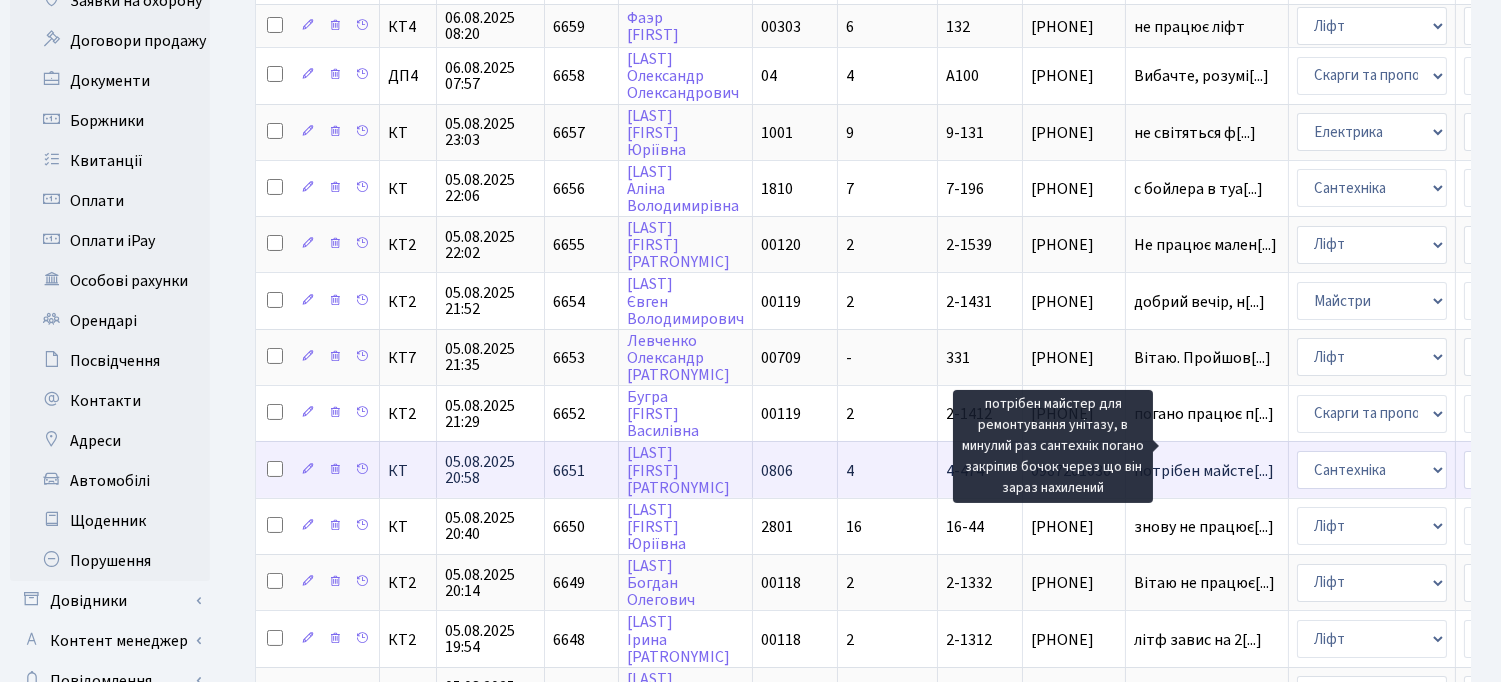 click on "потрібен майсте[...]" at bounding box center (1204, 471) 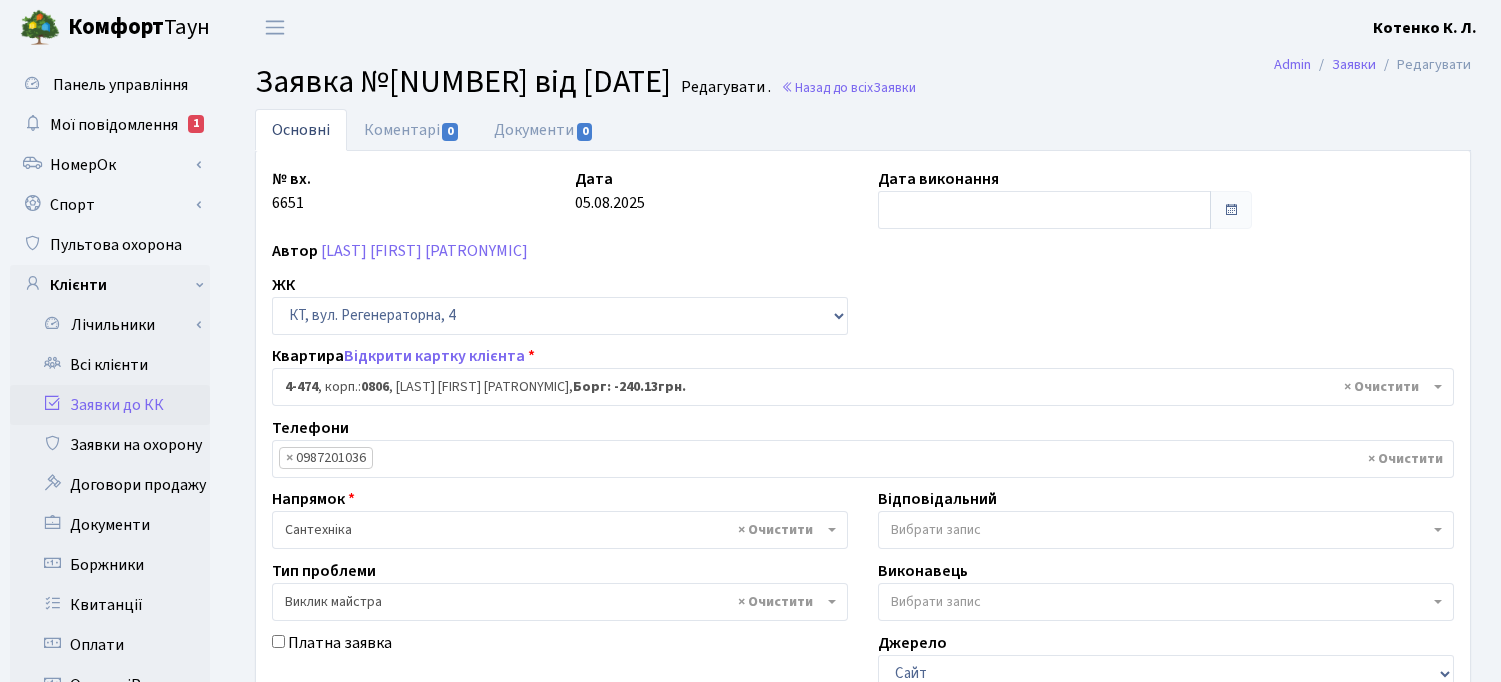 select on "1933" 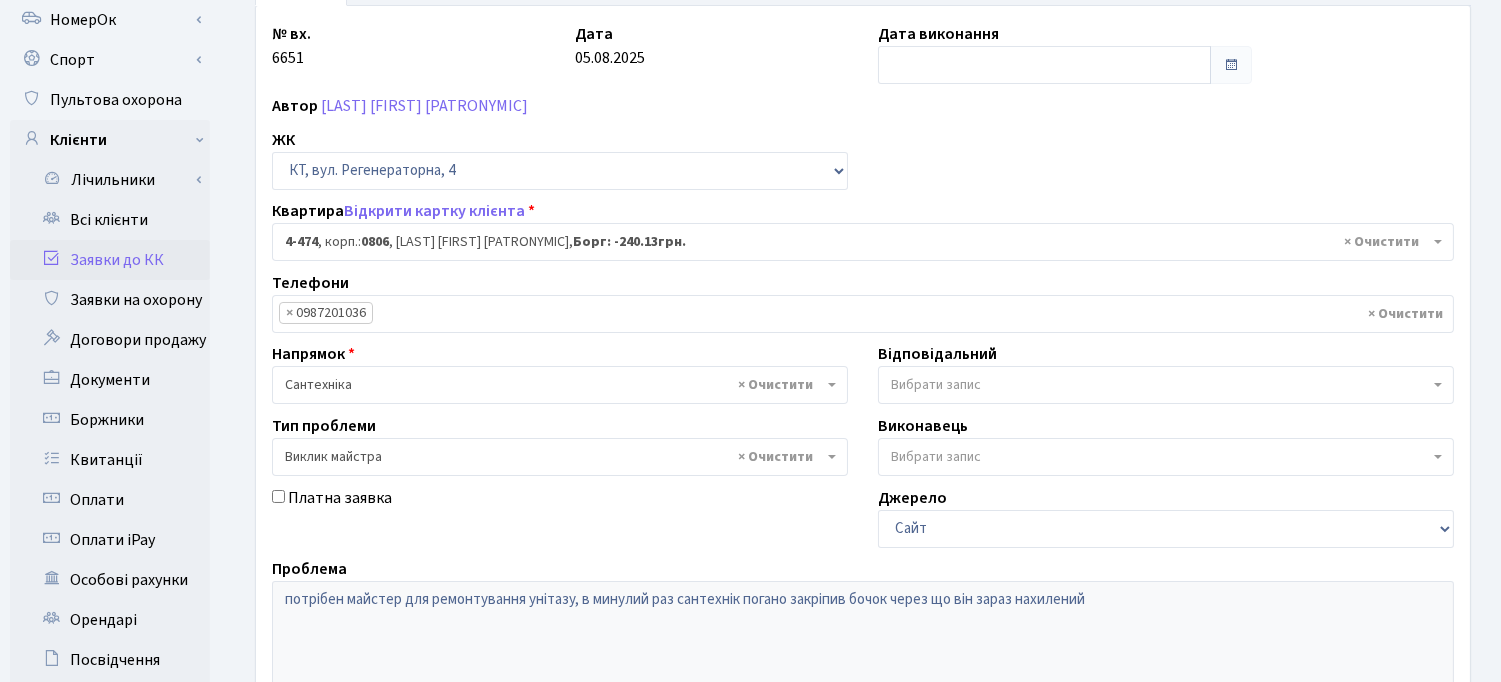scroll, scrollTop: 222, scrollLeft: 0, axis: vertical 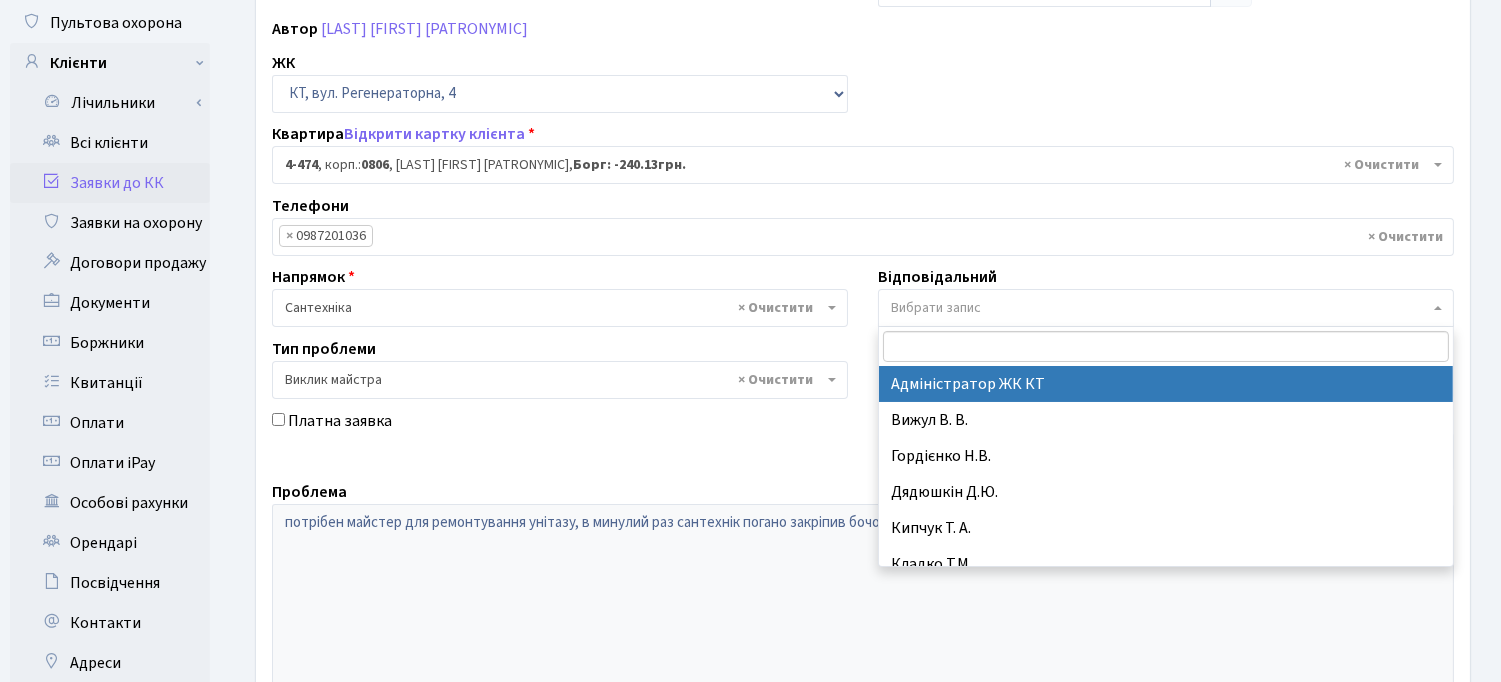 click on "Вибрати запис" at bounding box center [936, 308] 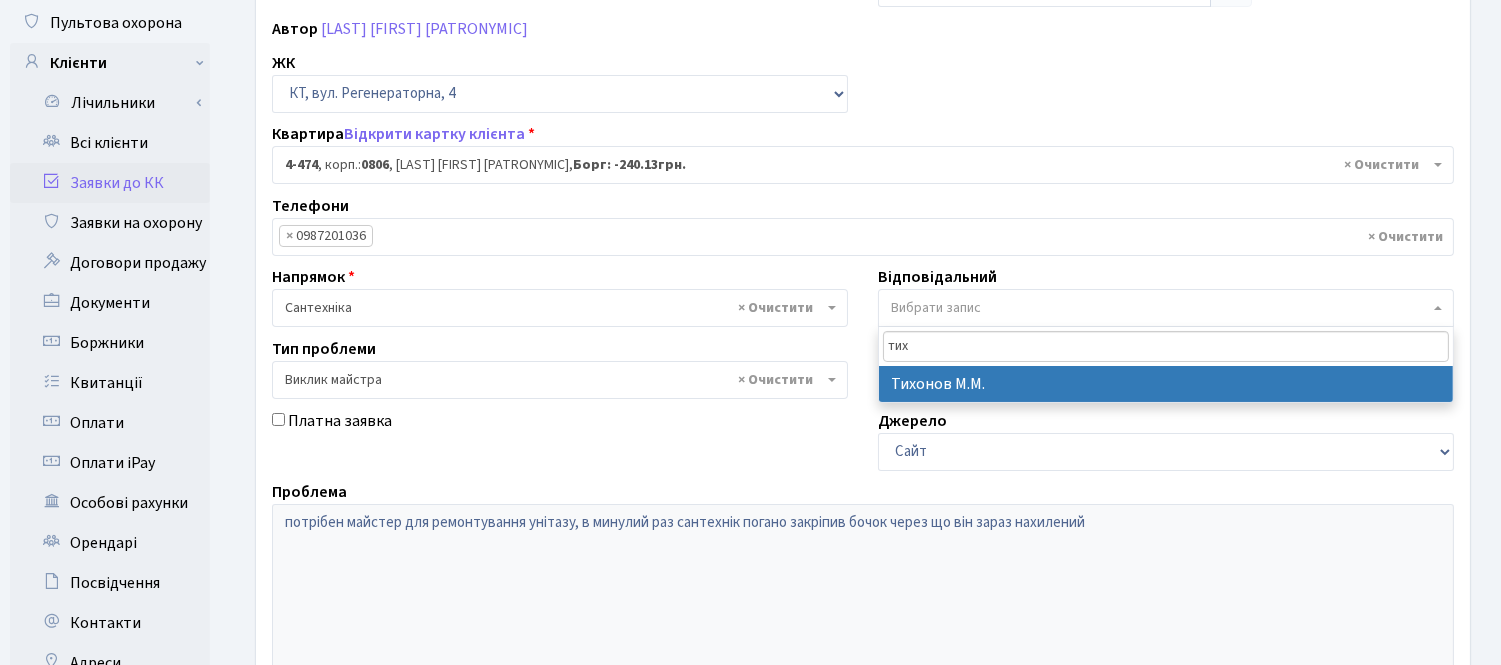 type on "тих" 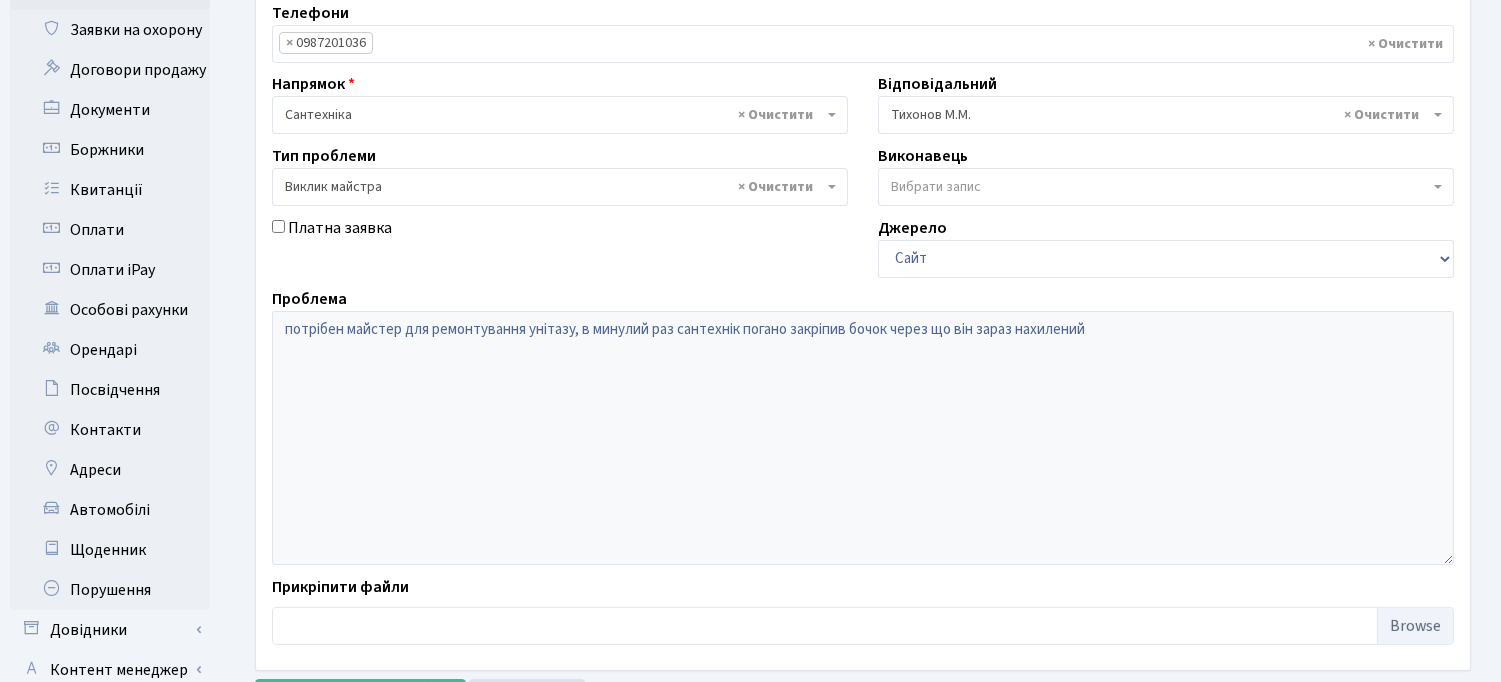 scroll, scrollTop: 555, scrollLeft: 0, axis: vertical 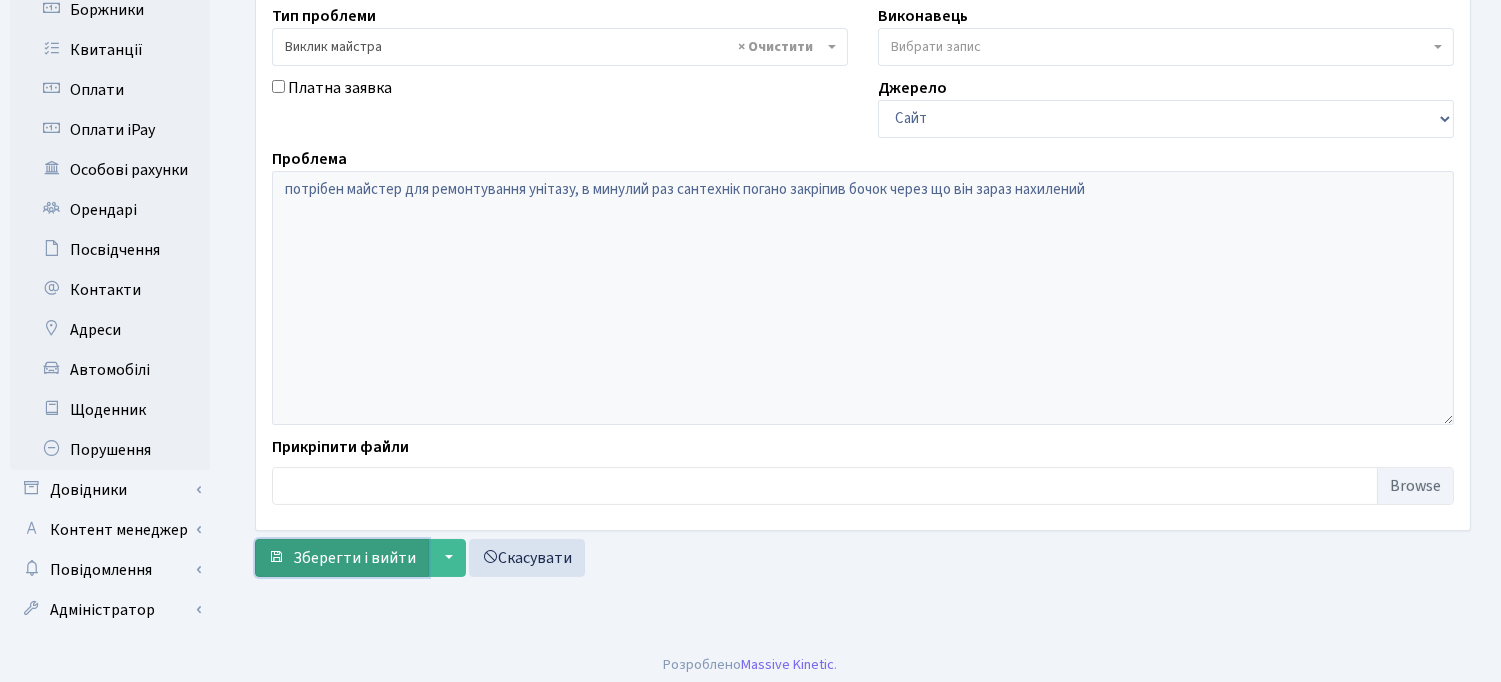 click on "Зберегти і вийти" at bounding box center (354, 558) 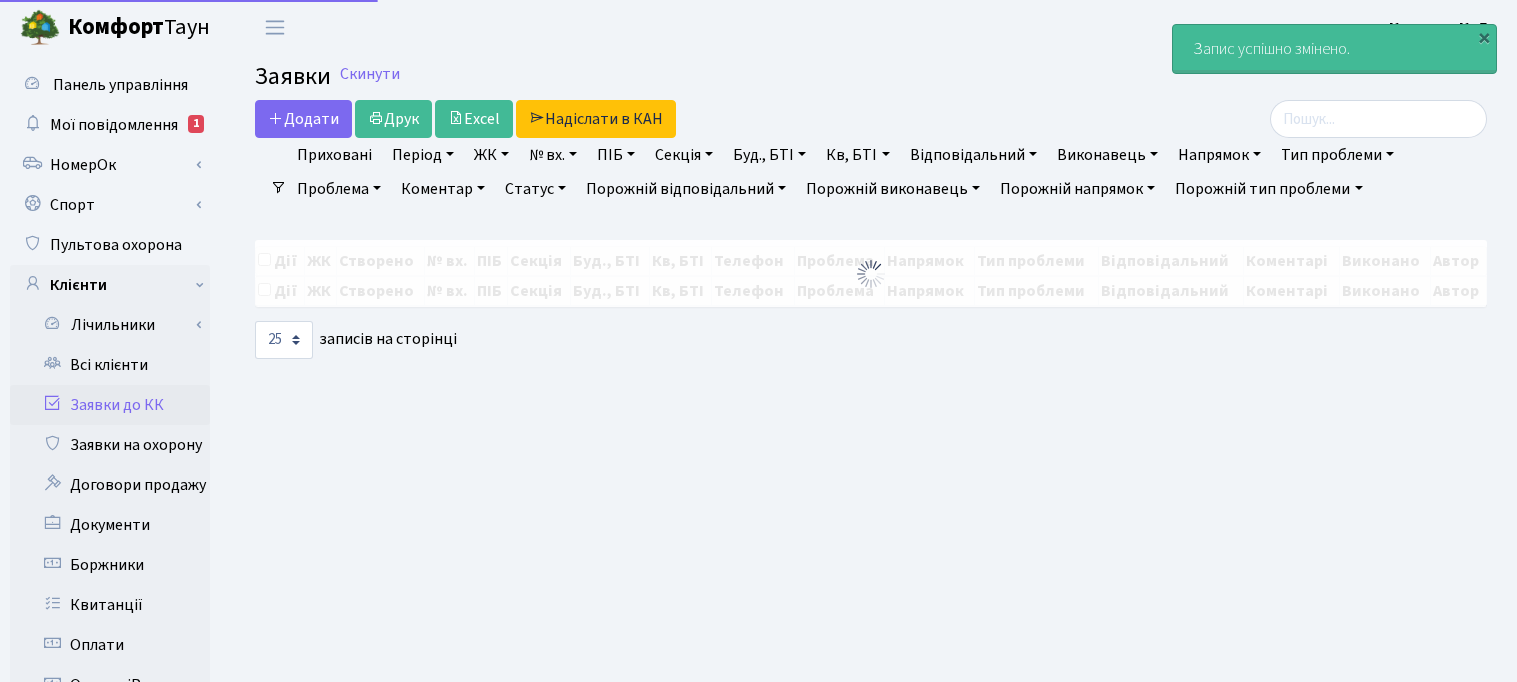 select on "25" 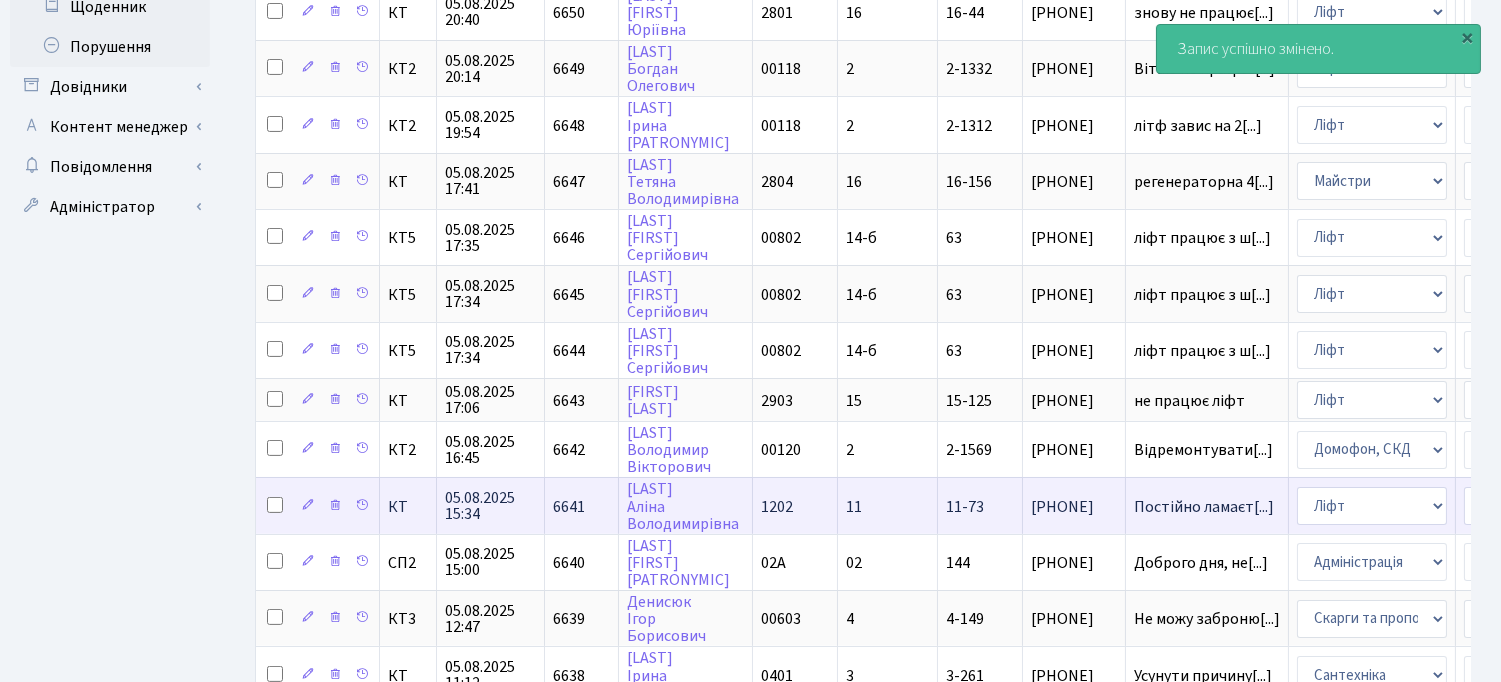 scroll, scrollTop: 1081, scrollLeft: 0, axis: vertical 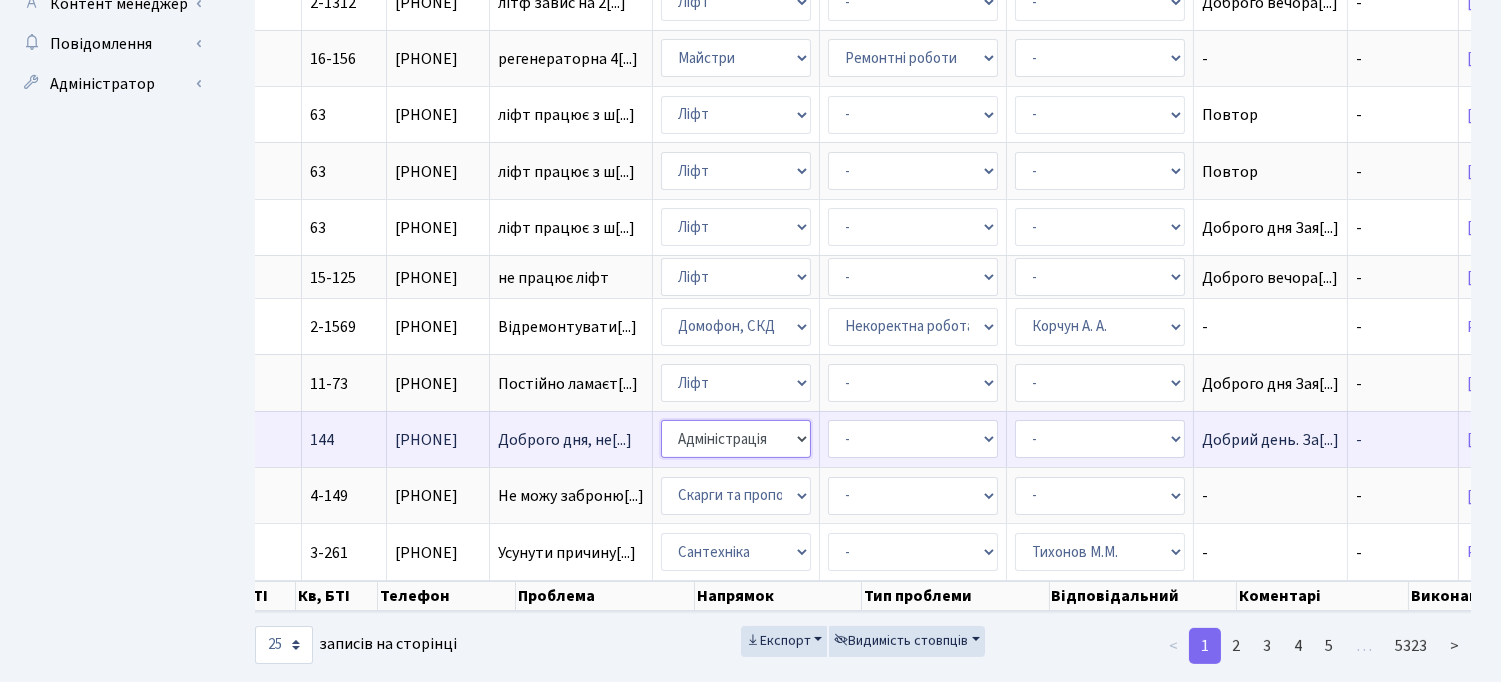 click on "-
Адміністрація
Домофон, СКД
Ліфт
Майстри
Сантехніка
Економічний відділ
Електрика
Пультова охорона квартир
Акти Скарги та пропозиції" at bounding box center (736, 439) 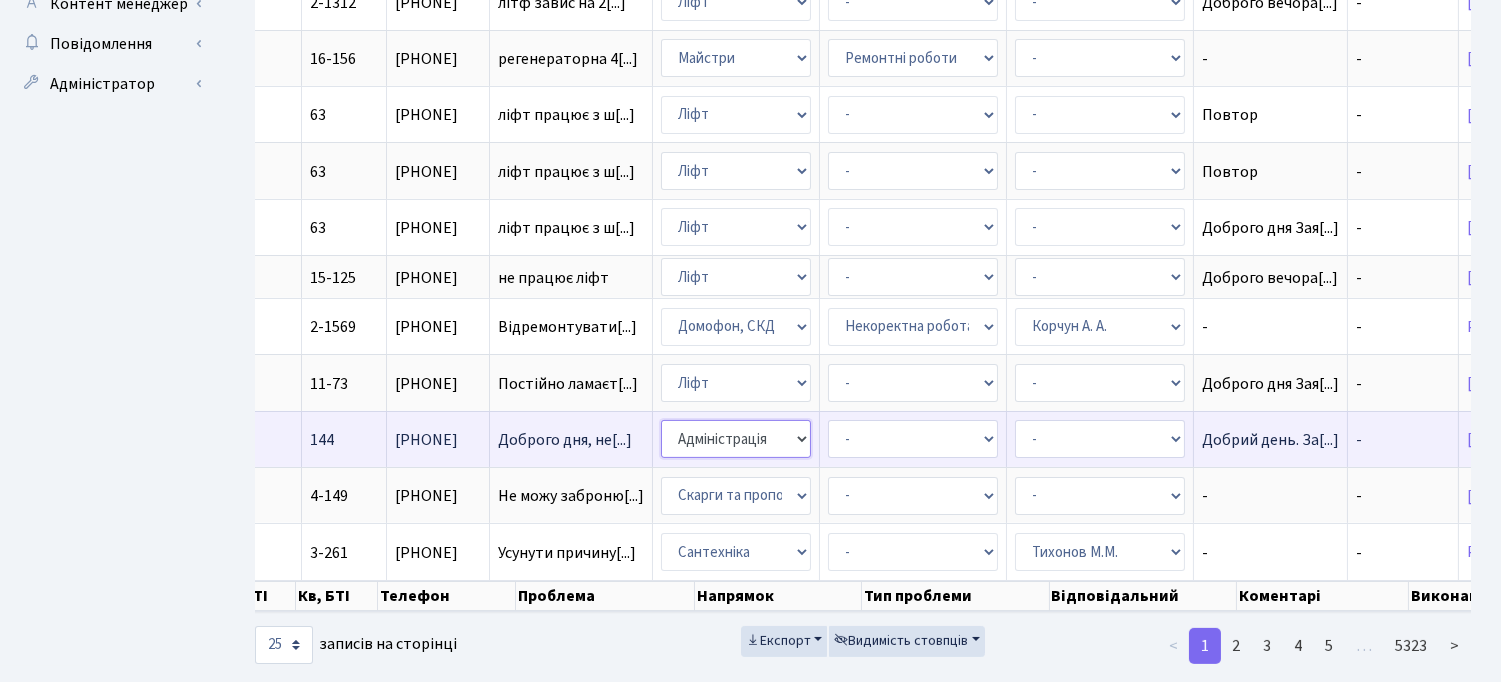 select on "4" 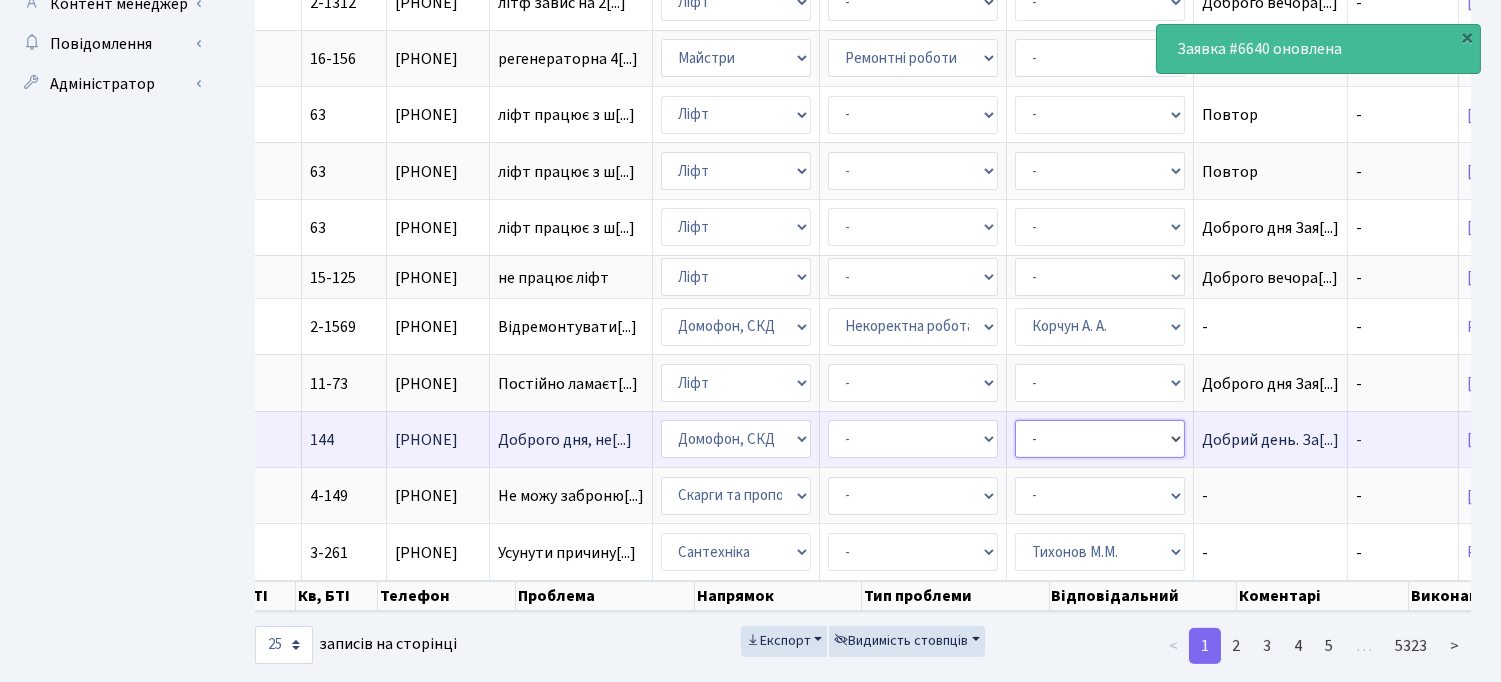 click on "-
Адміністратор ЖК КТ
Вижул В. В.
Гордієнко Н.В.
Дядюшкін Д.Ю.
Кипчук Т. А.
Кладко Т.М.
Клишко І.
Колесніков В.
Коровін О.Д. Корчун А. А." at bounding box center [1100, 439] 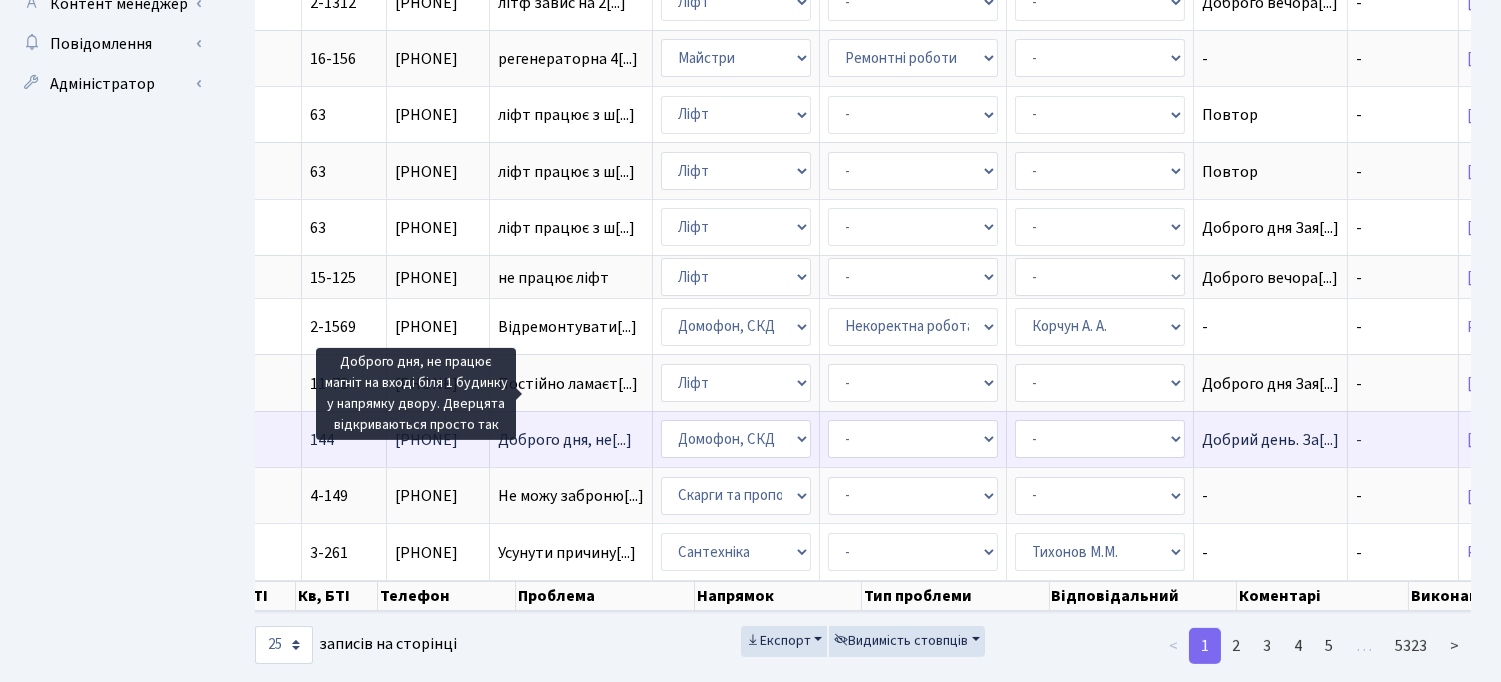 click on "Доброго дня, не[...]" at bounding box center [565, 440] 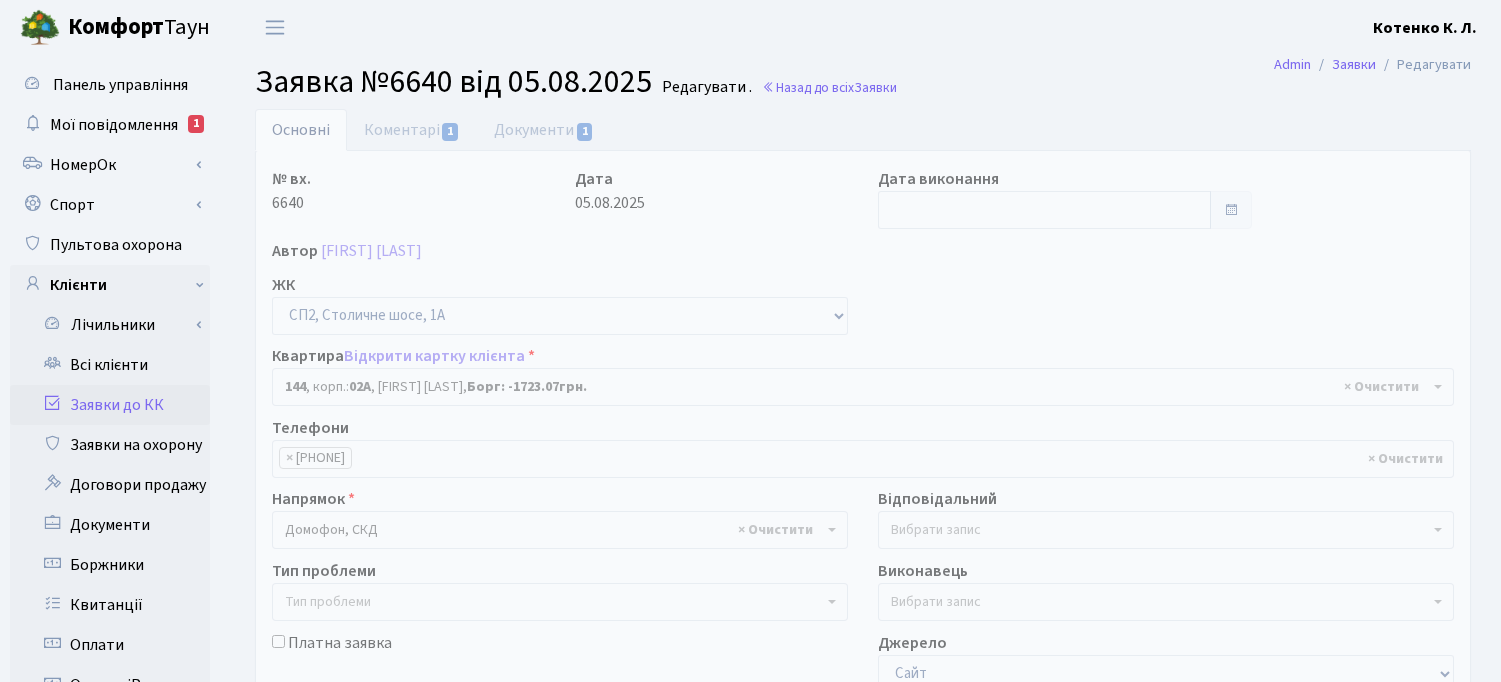 select on "20394" 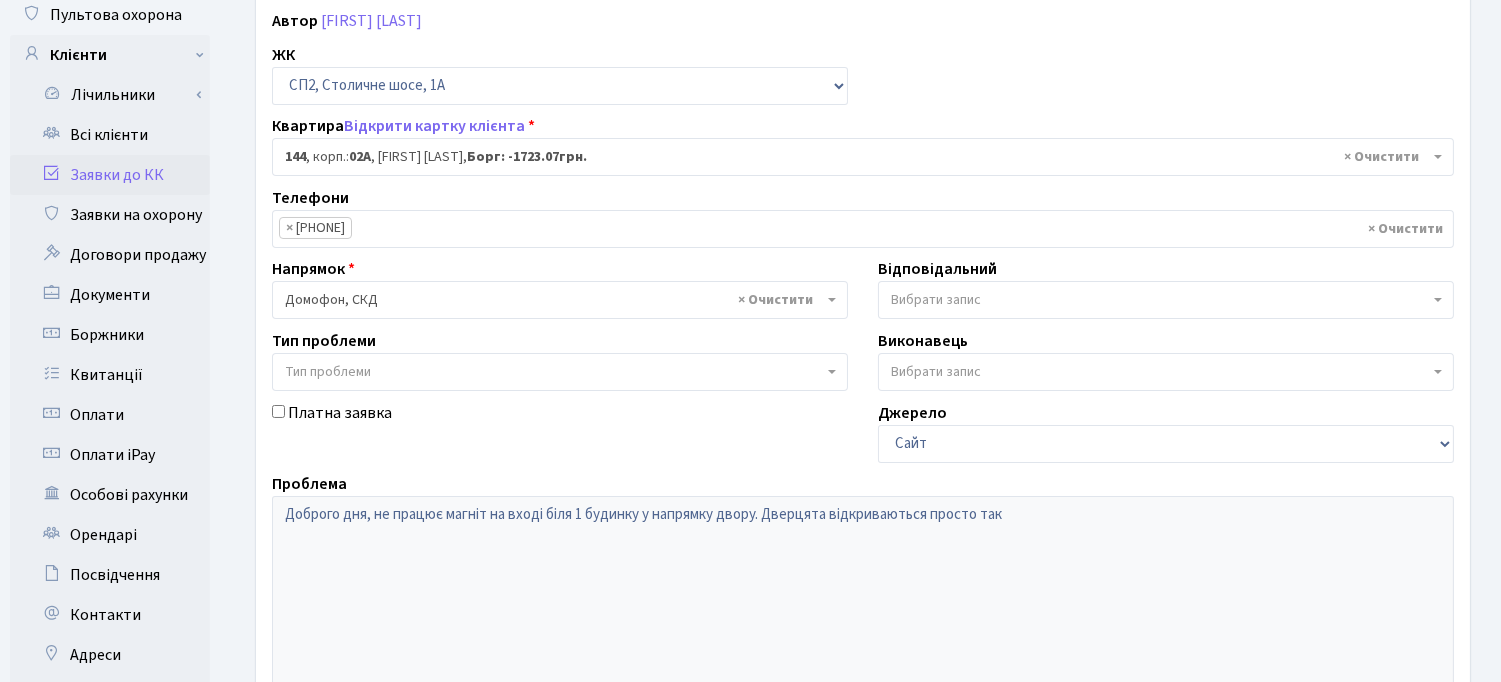 scroll, scrollTop: 222, scrollLeft: 0, axis: vertical 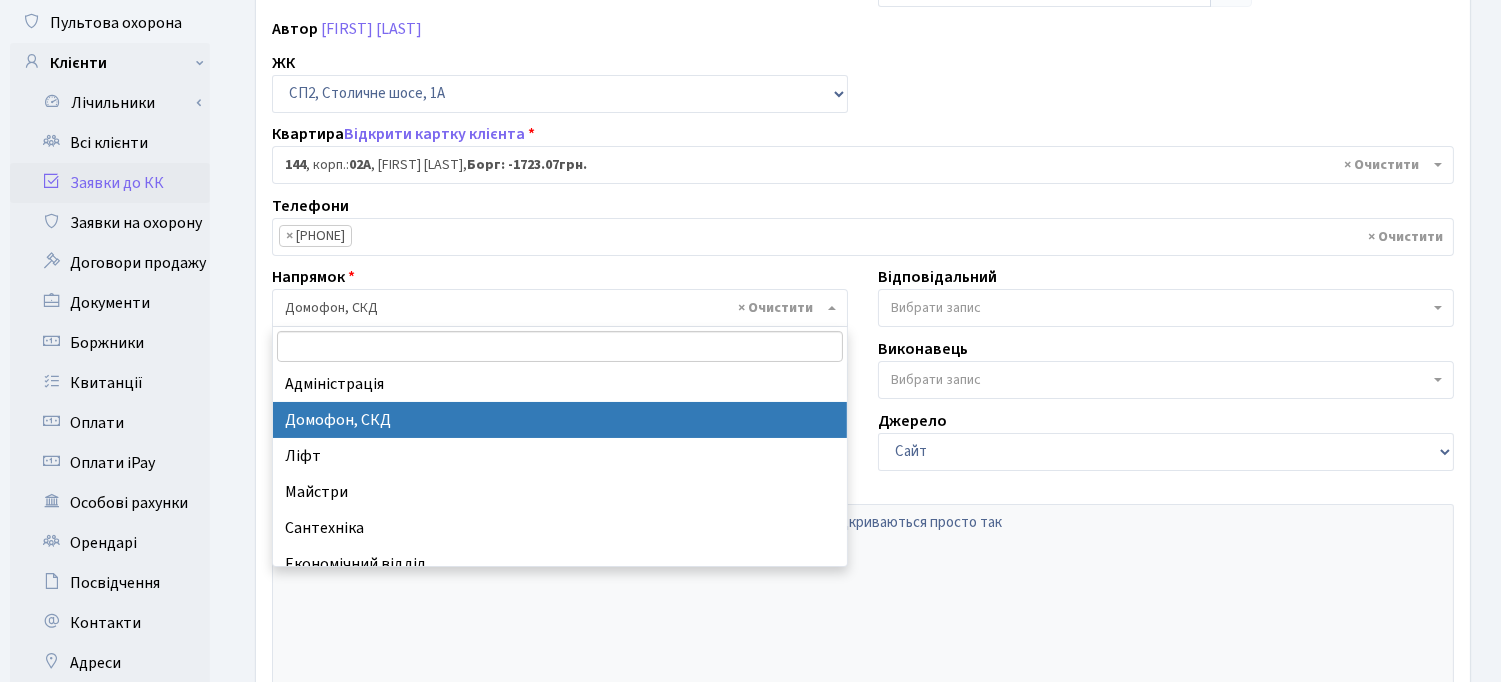 click on "× Домофон, СКД" at bounding box center [554, 308] 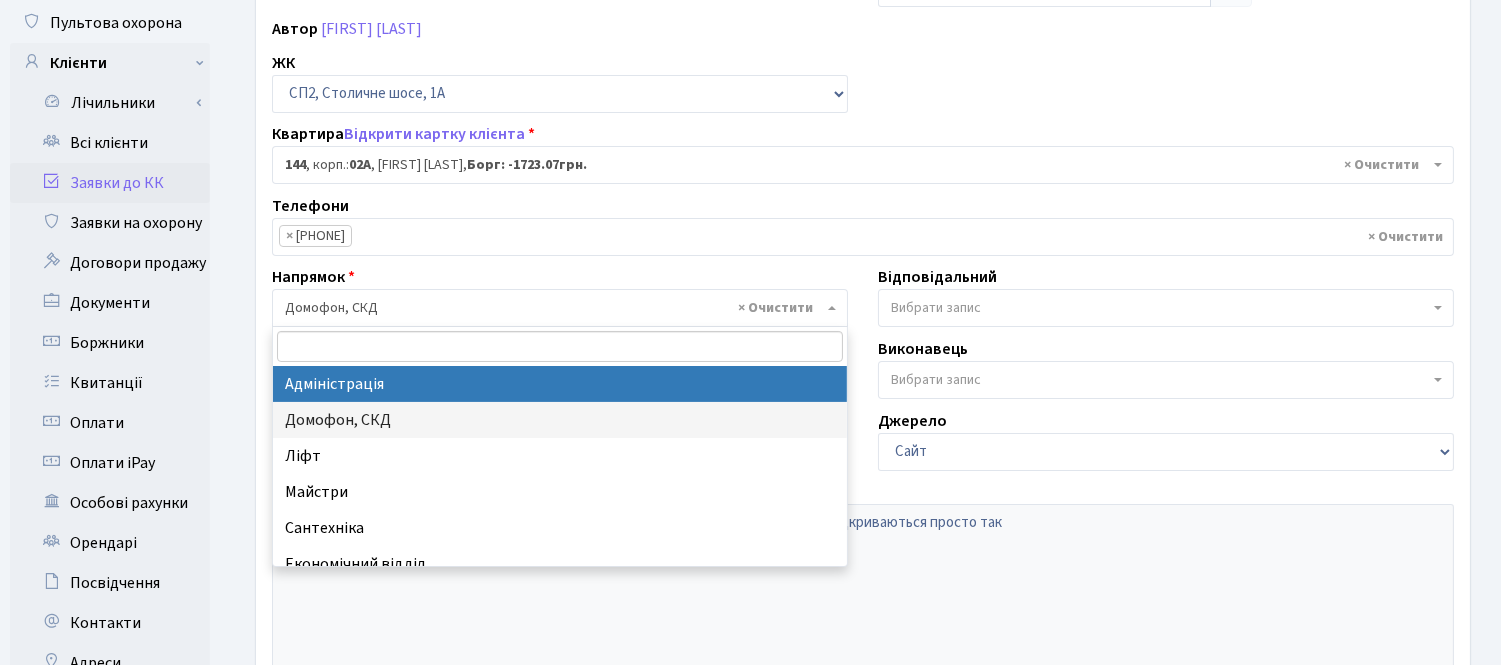 drag, startPoint x: 675, startPoint y: 391, endPoint x: 866, endPoint y: 342, distance: 197.1852 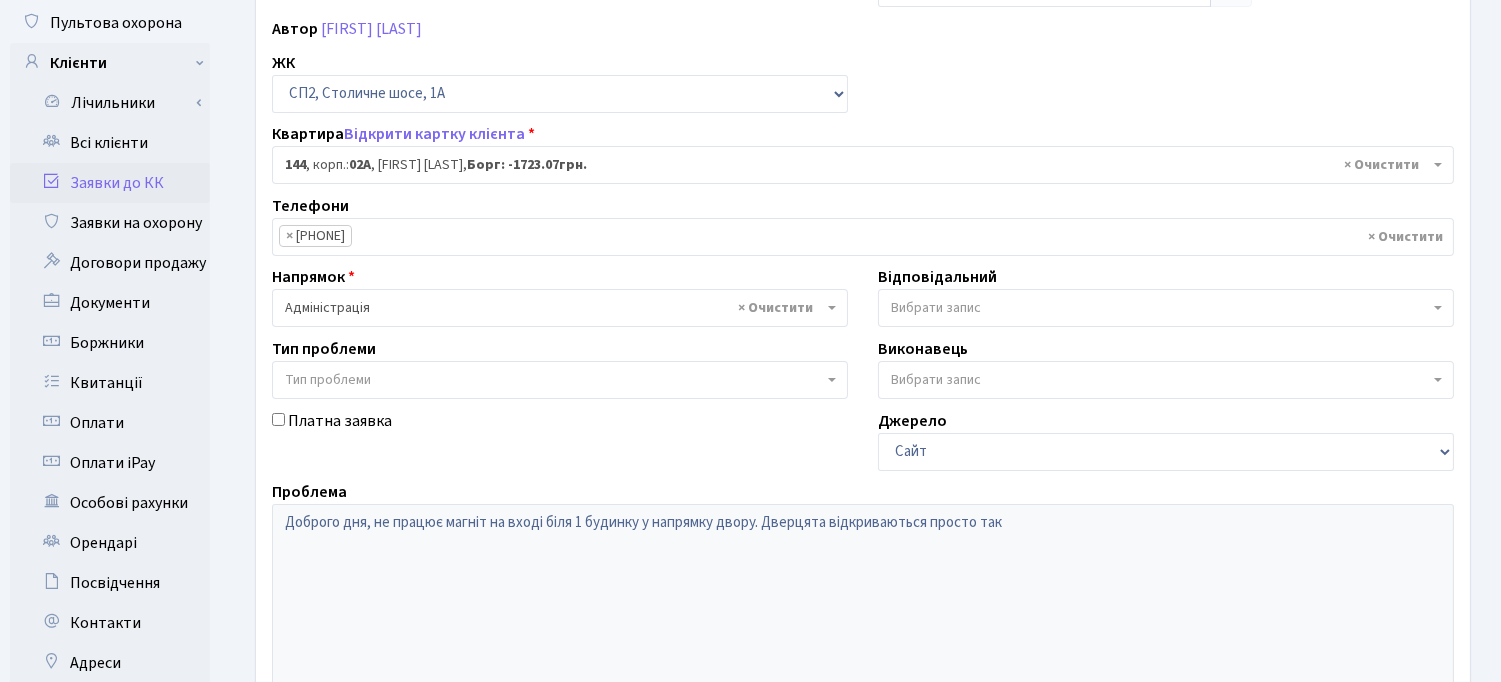click on "Вибрати запис" at bounding box center [936, 308] 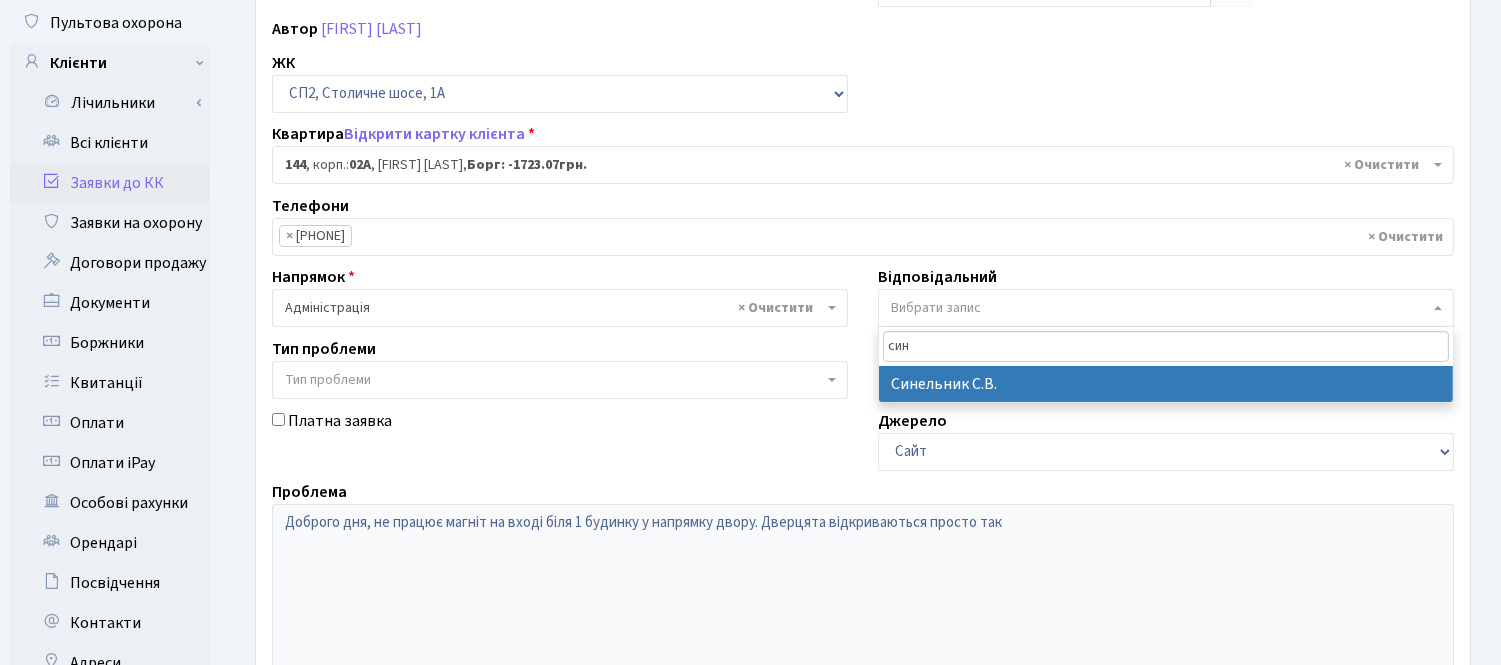 type on "син" 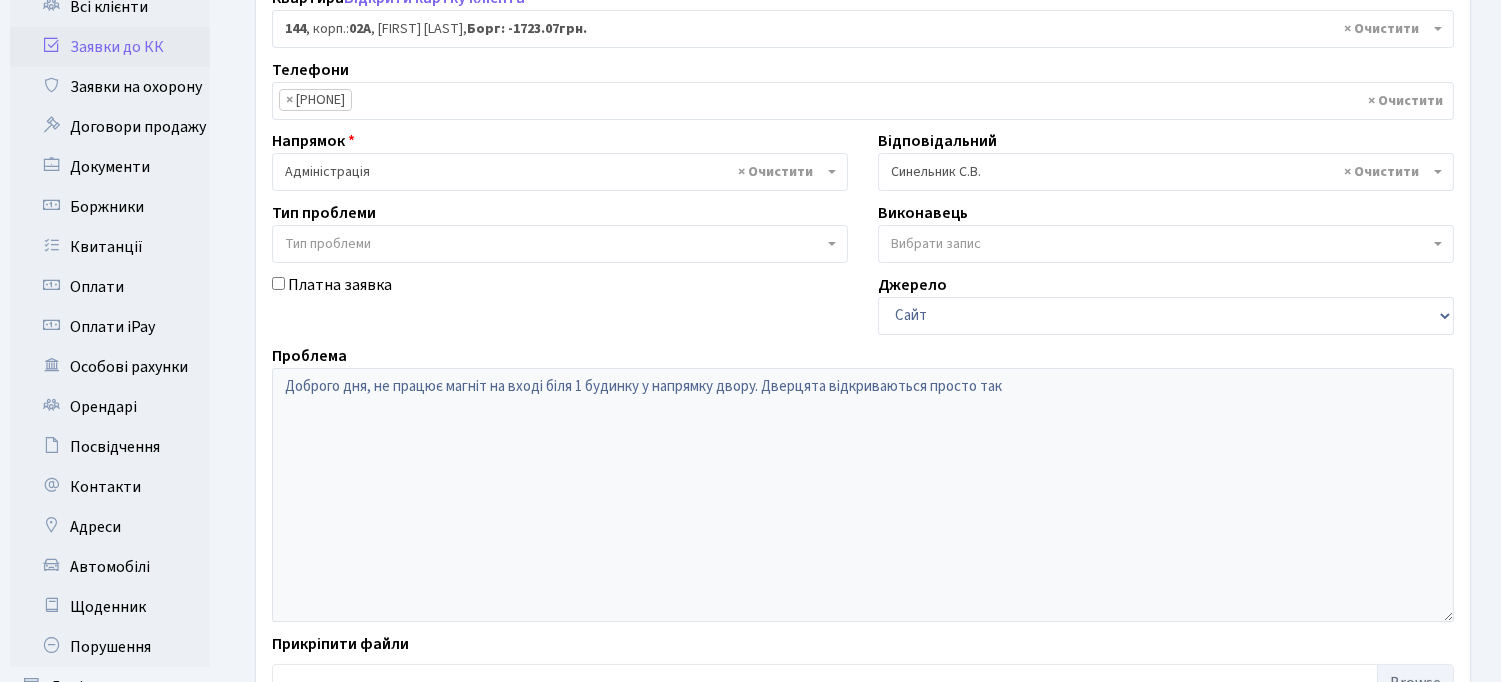 scroll, scrollTop: 562, scrollLeft: 0, axis: vertical 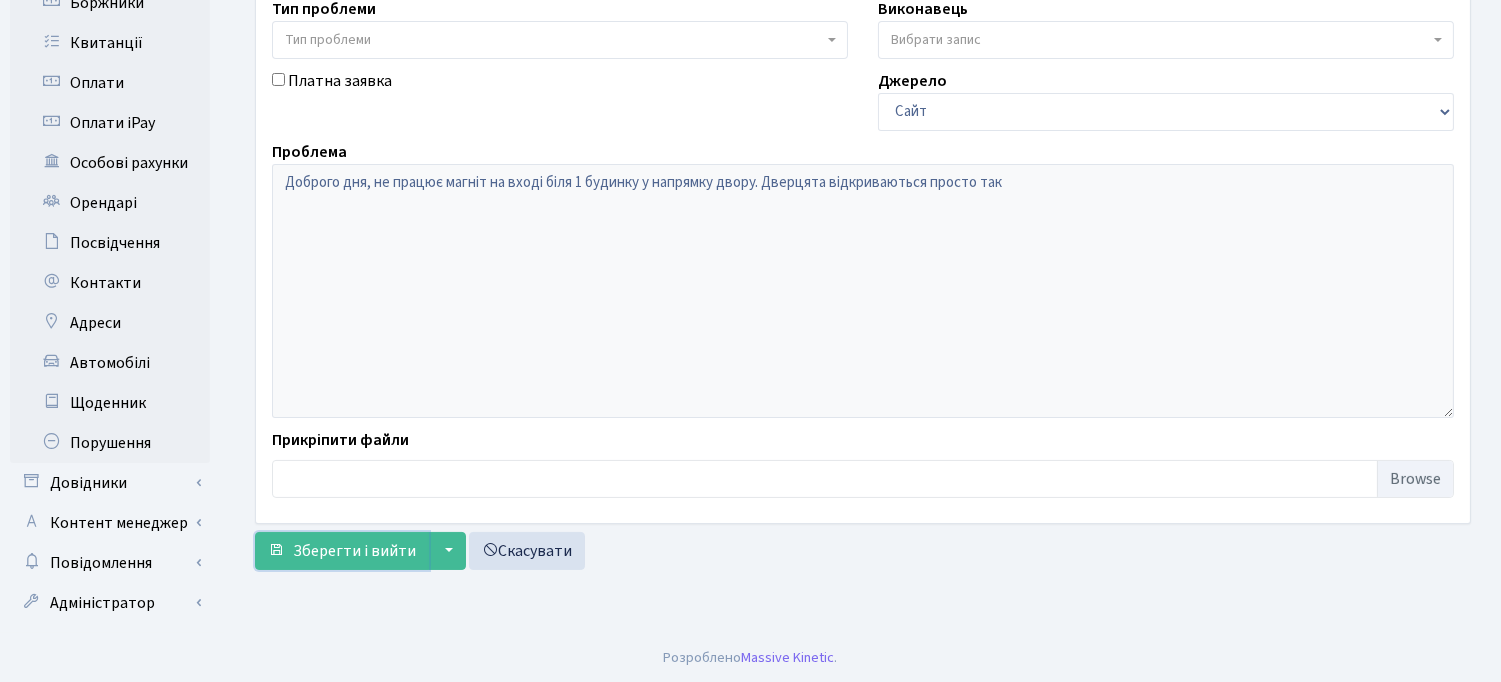 drag, startPoint x: 360, startPoint y: 552, endPoint x: 1254, endPoint y: 534, distance: 894.1812 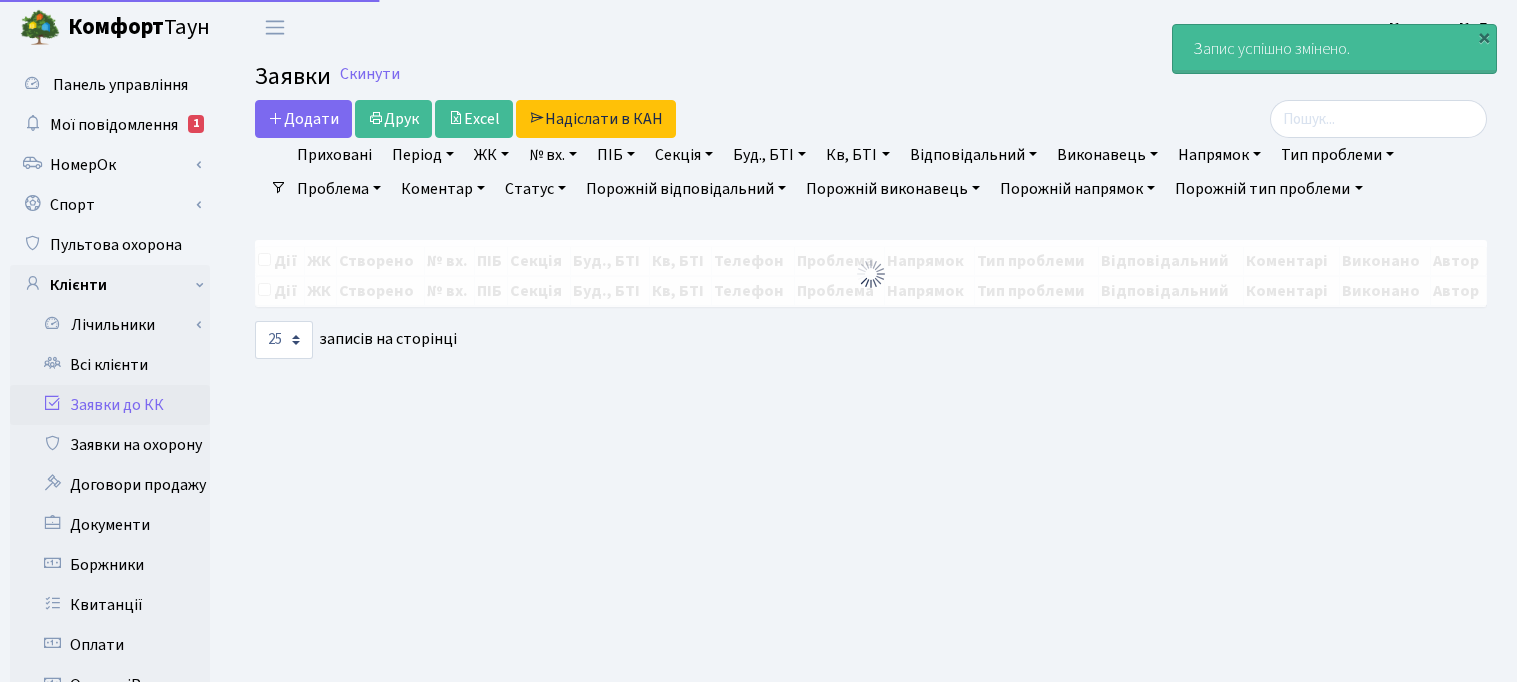 select on "25" 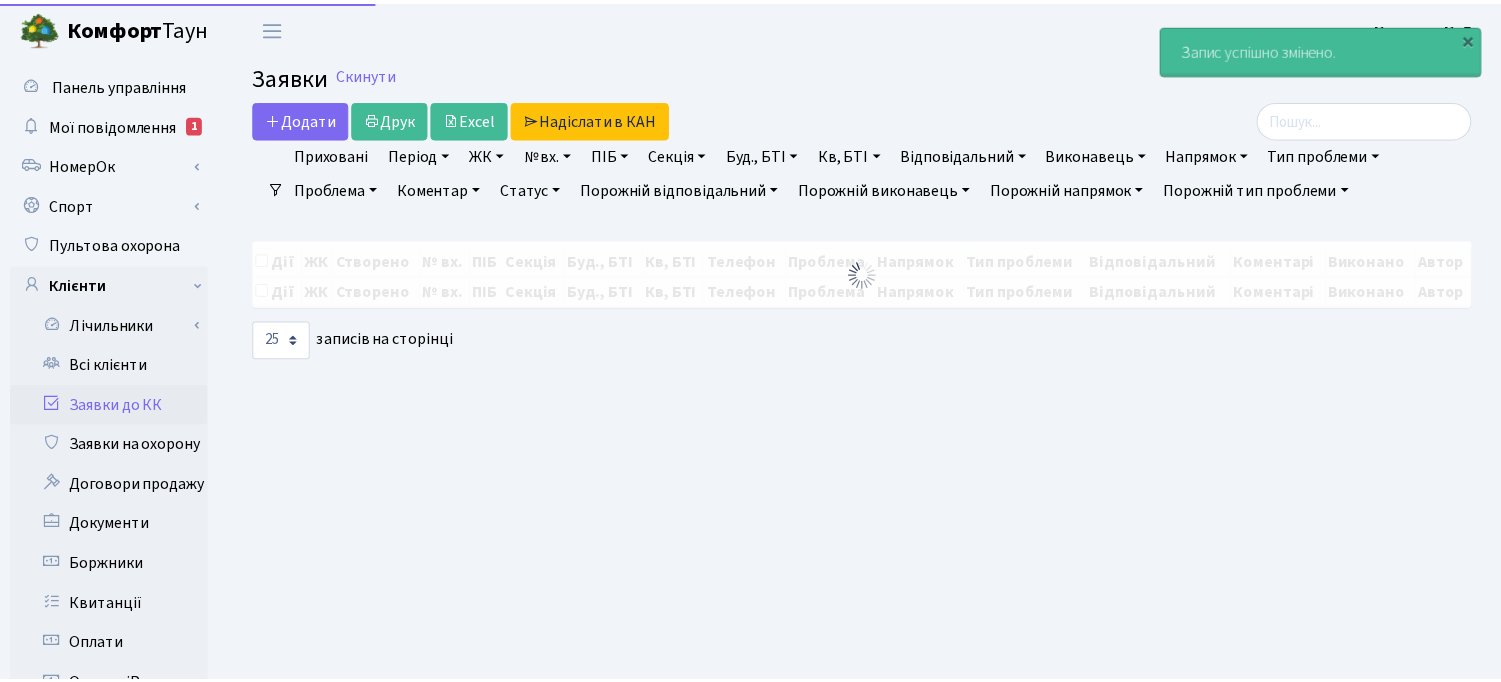scroll, scrollTop: 0, scrollLeft: 0, axis: both 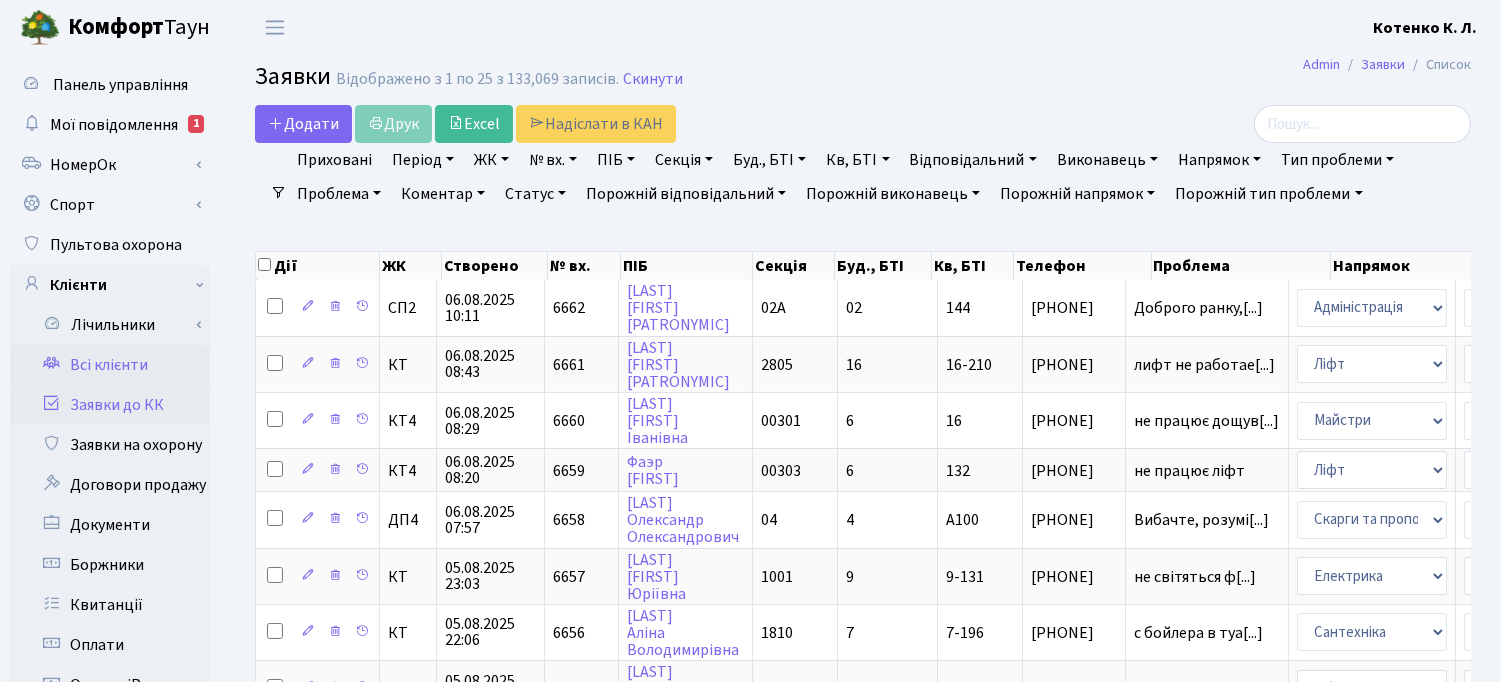 click on "Всі клієнти" at bounding box center [110, 365] 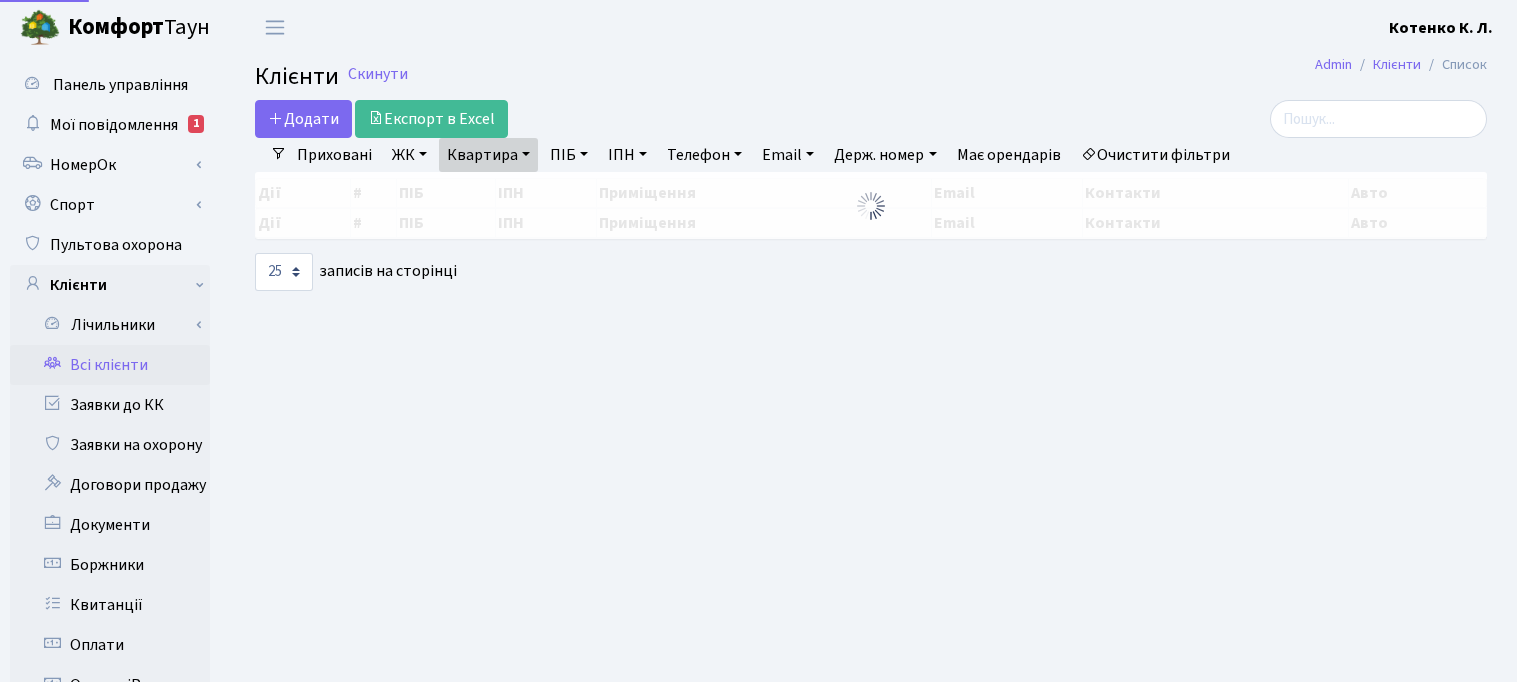 select on "25" 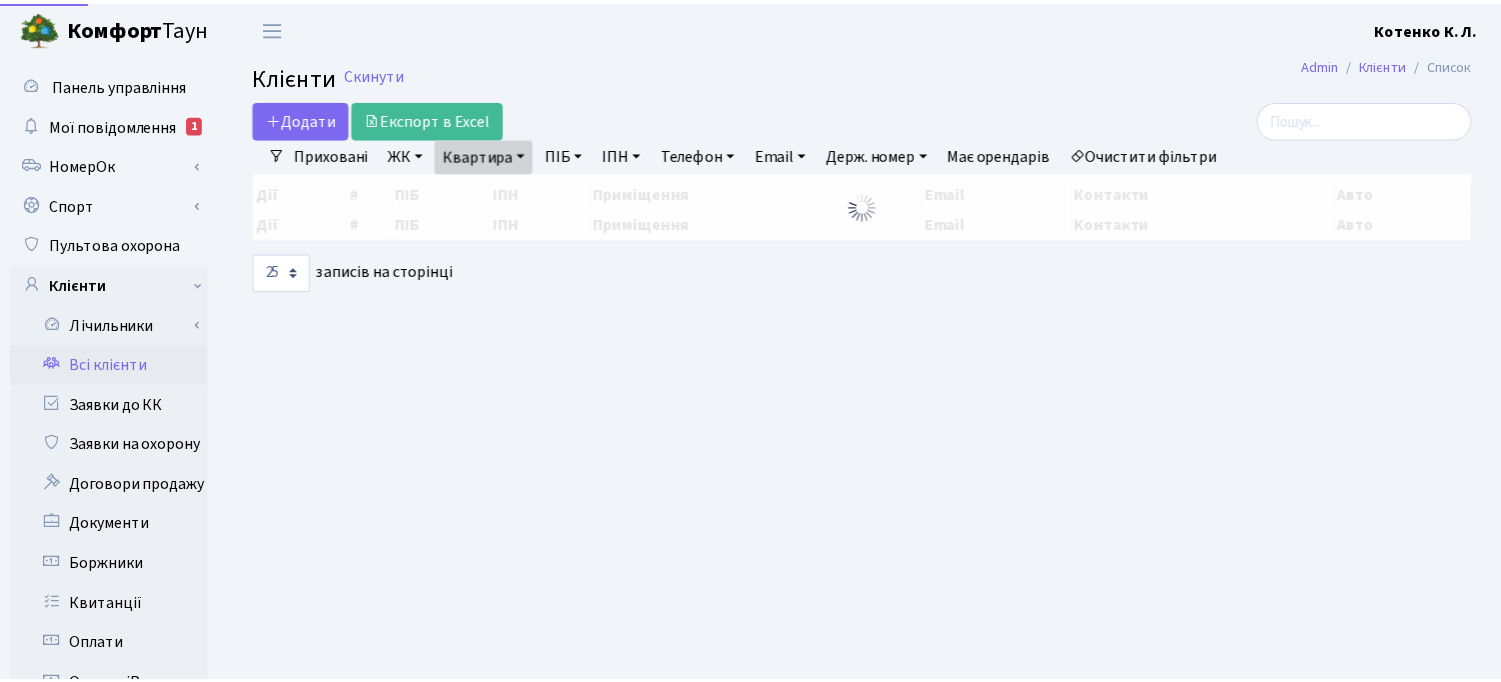 scroll, scrollTop: 0, scrollLeft: 0, axis: both 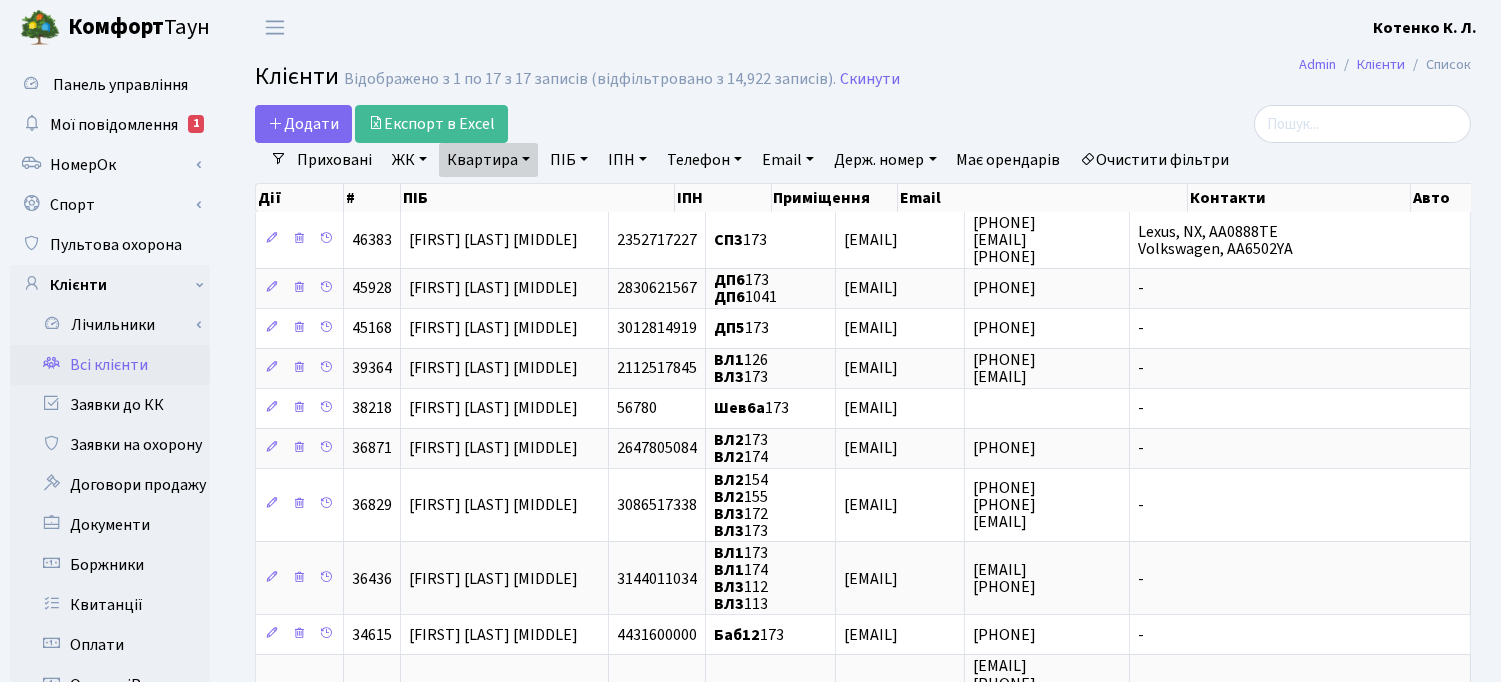 click on "Очистити фільтри" at bounding box center (1155, 160) 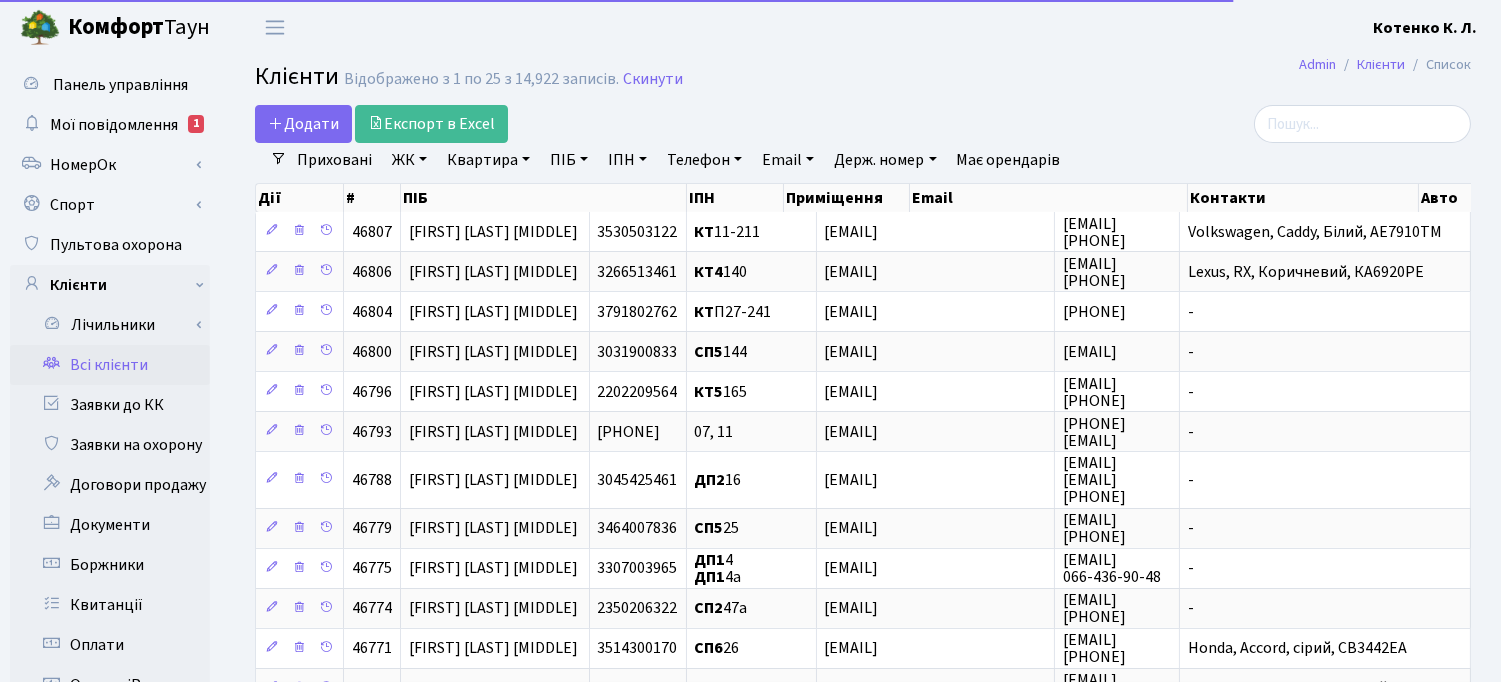 click on "Квартира" at bounding box center [488, 160] 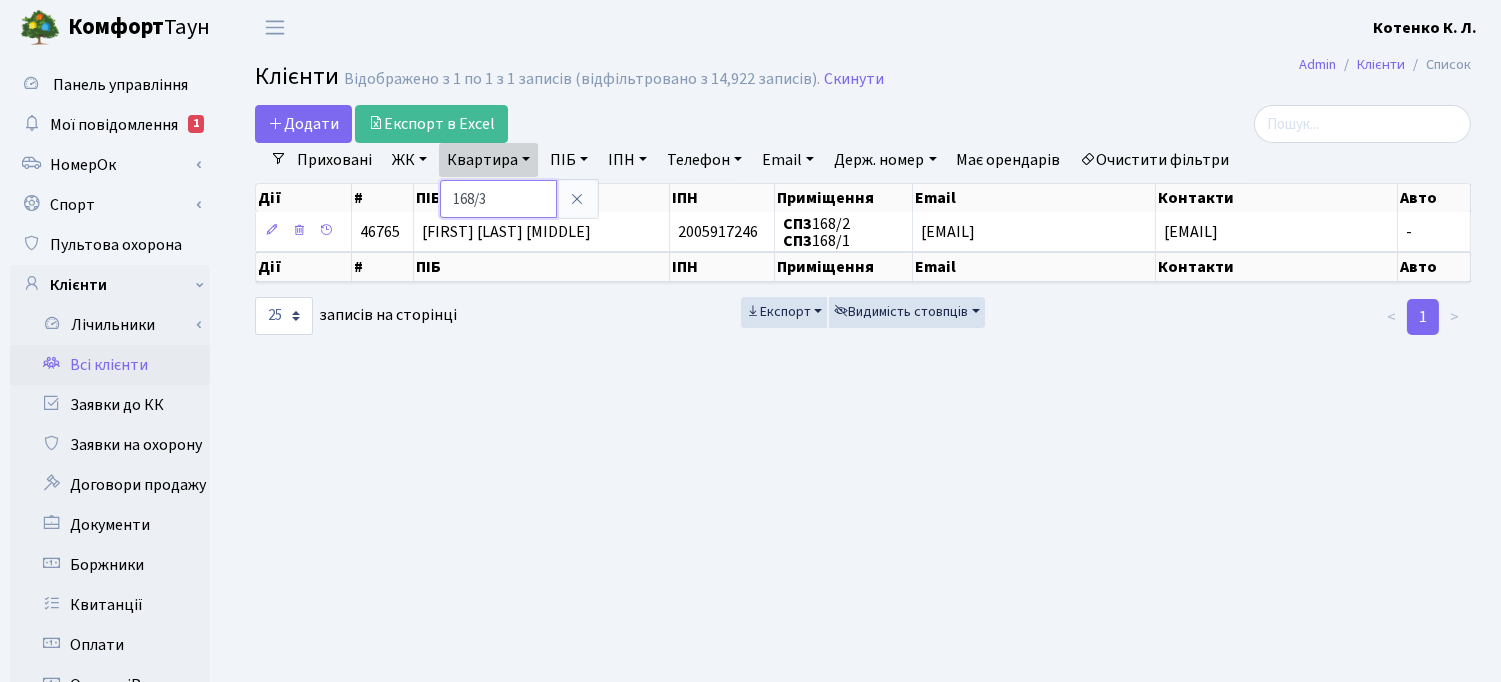 type on "168/3" 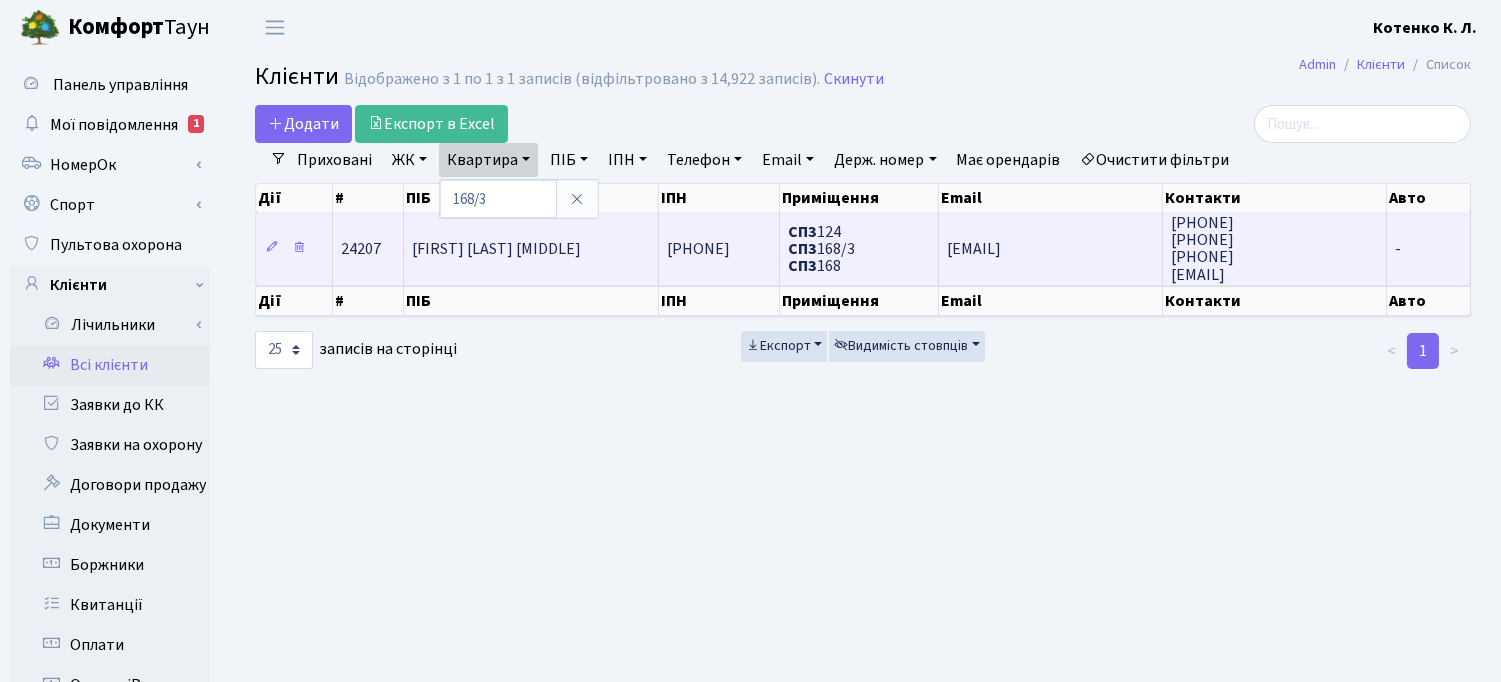 click on "Залойло Тетяна Василівна" at bounding box center (531, 248) 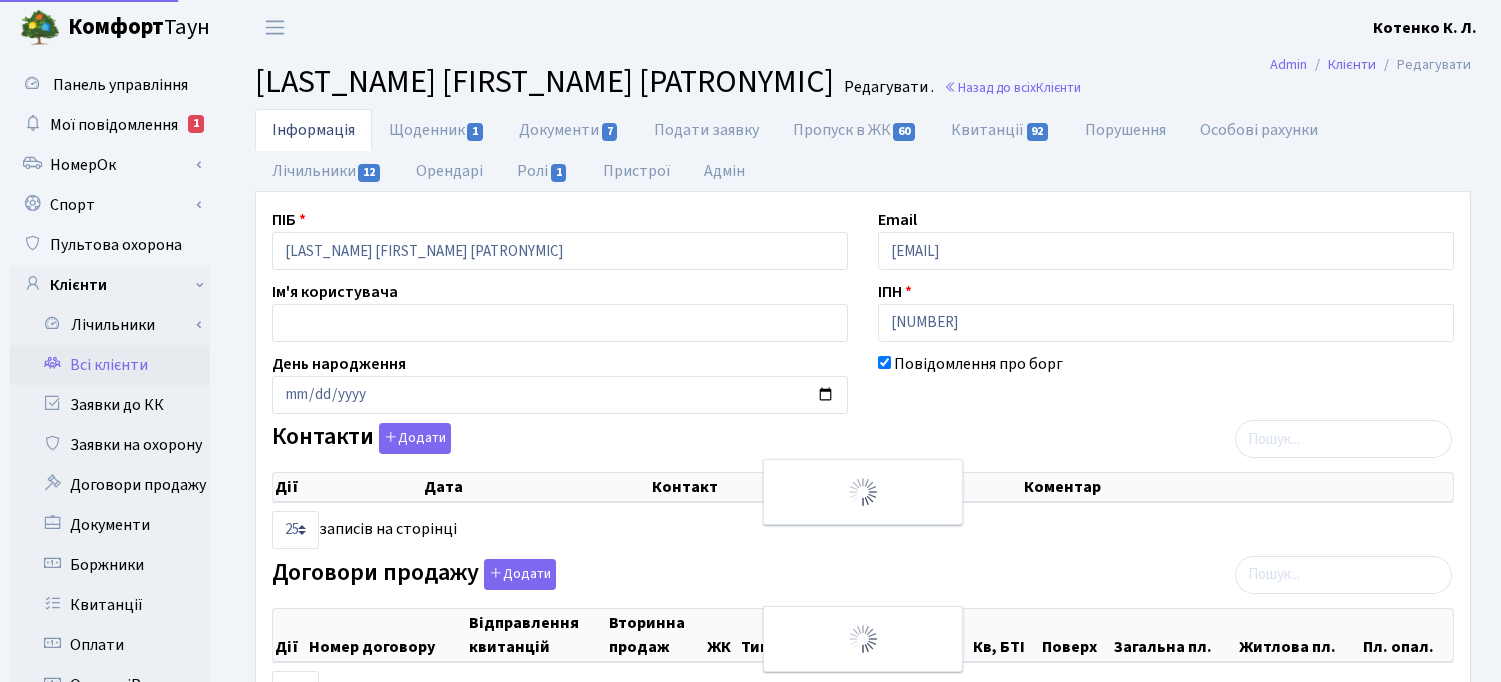 select on "25" 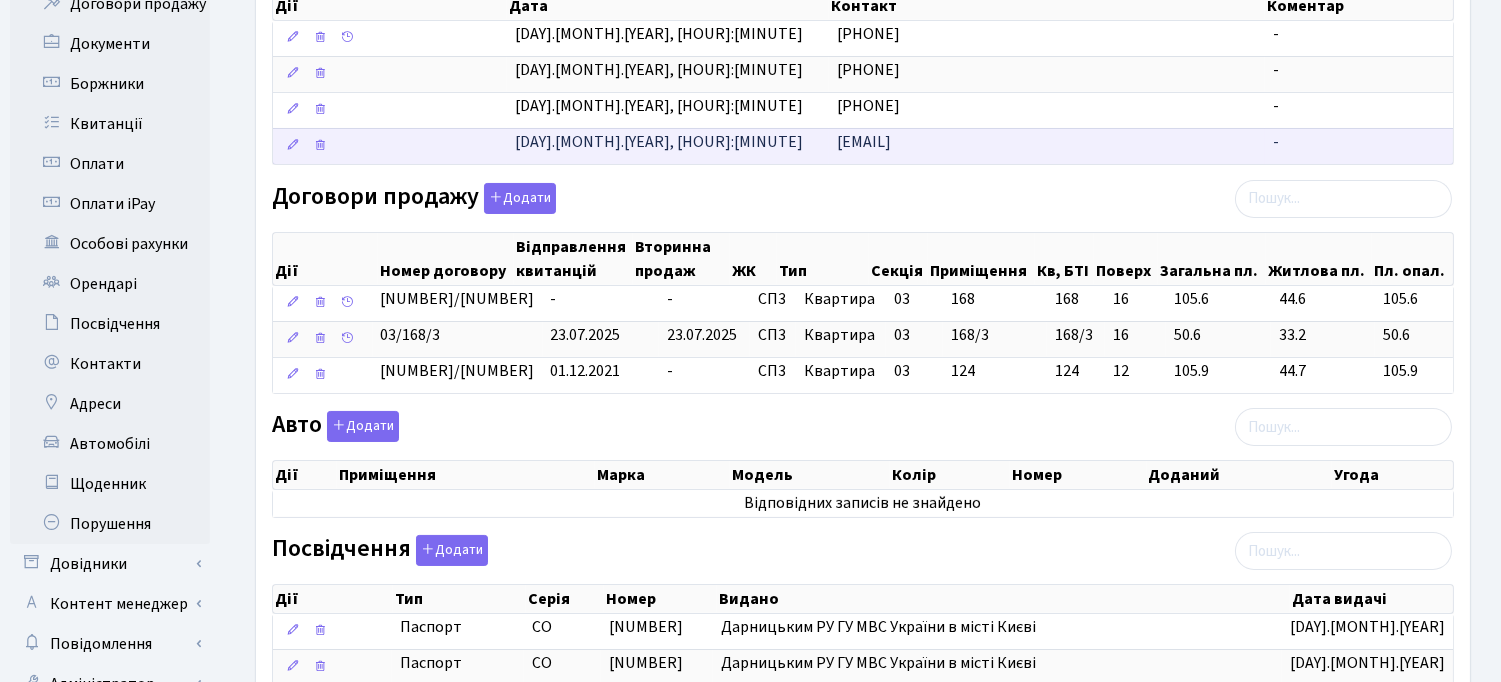 scroll, scrollTop: 555, scrollLeft: 0, axis: vertical 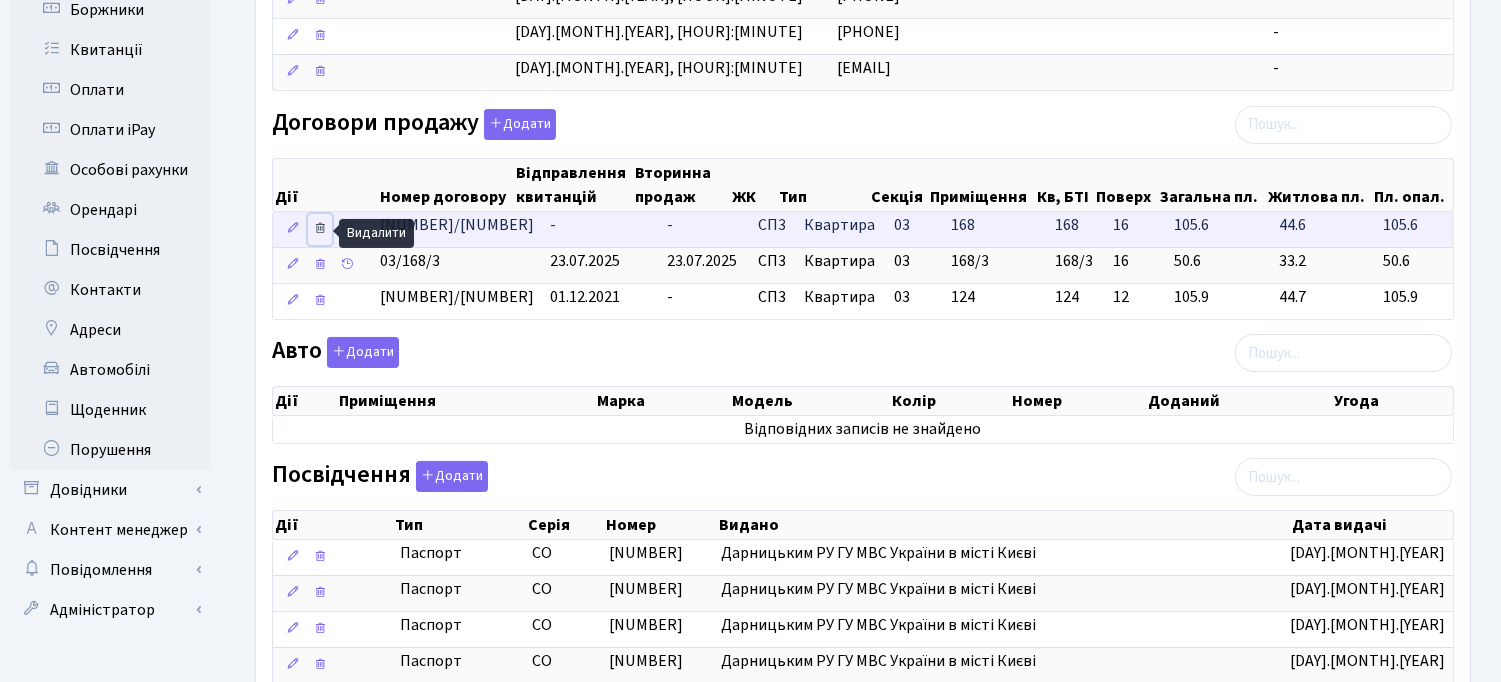 click at bounding box center [320, 228] 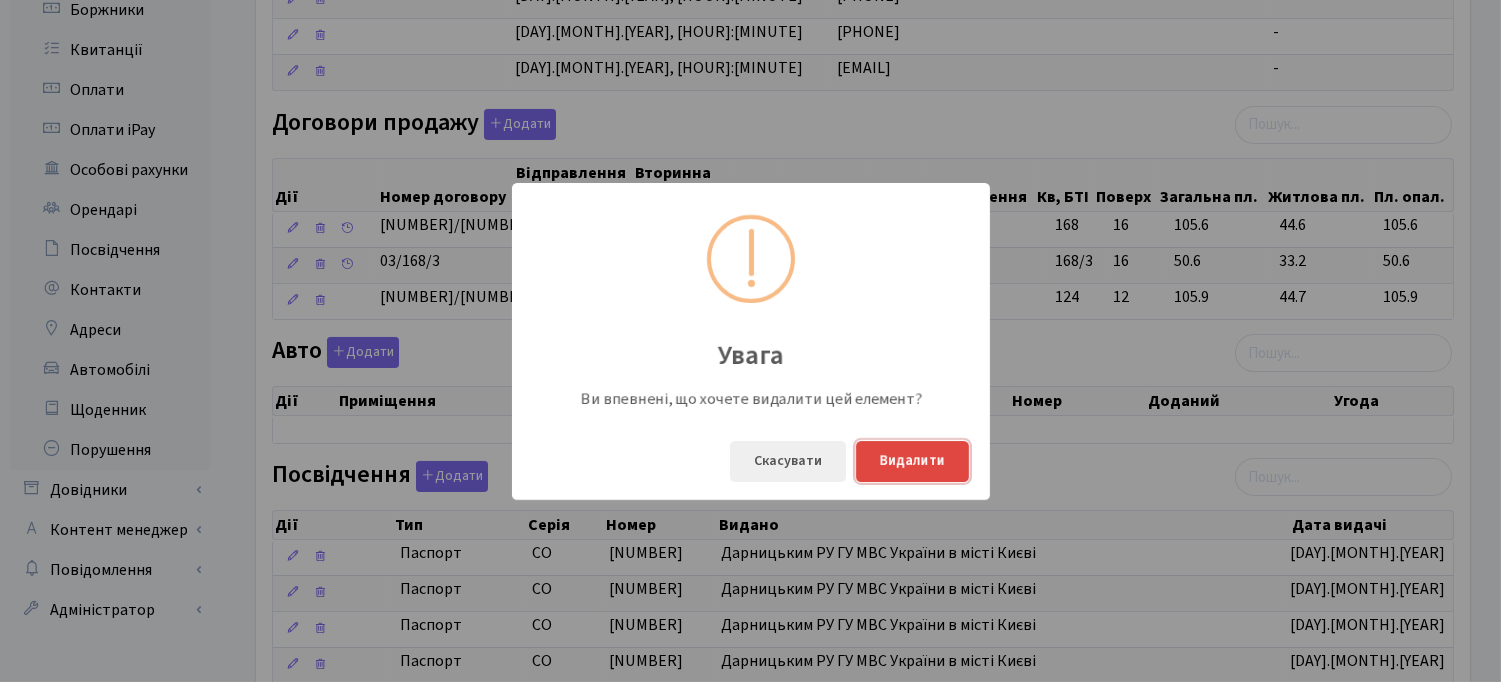 click on "Видалити" at bounding box center [912, 461] 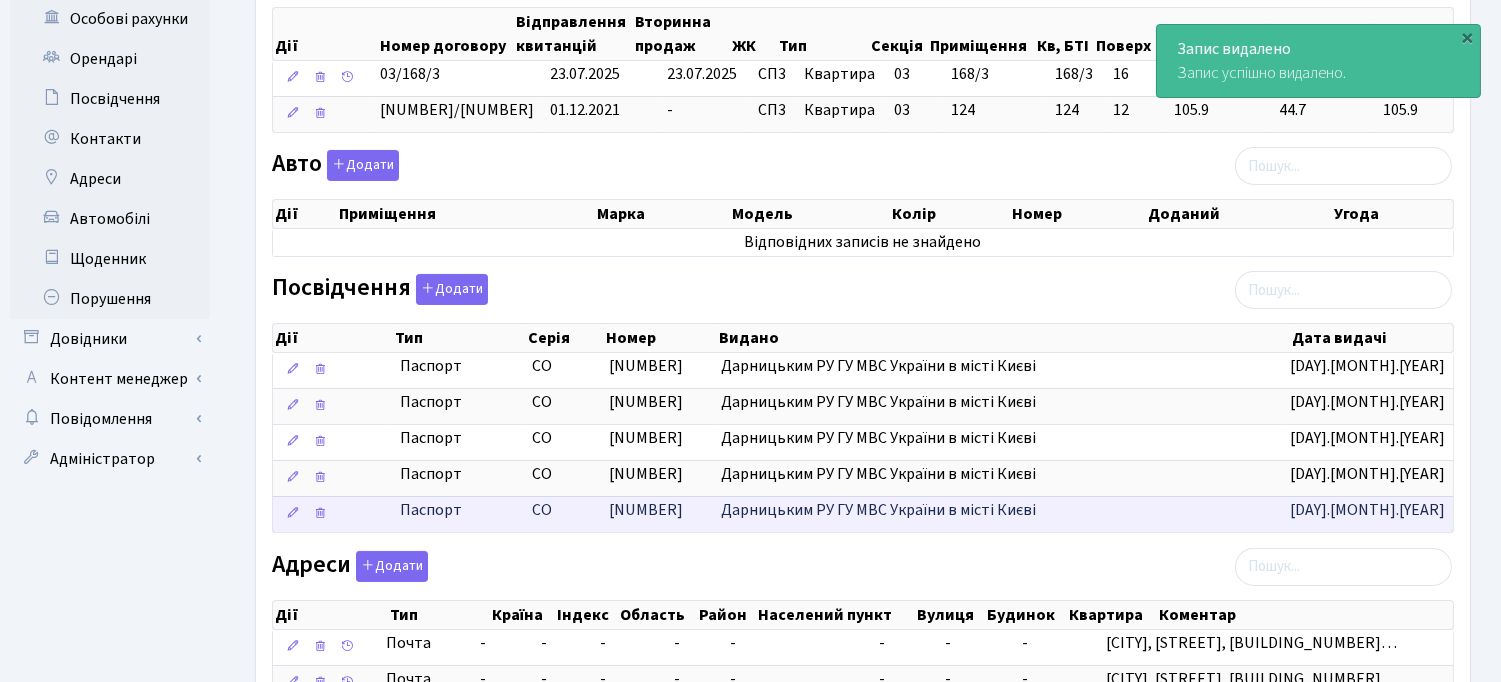 scroll, scrollTop: 908, scrollLeft: 0, axis: vertical 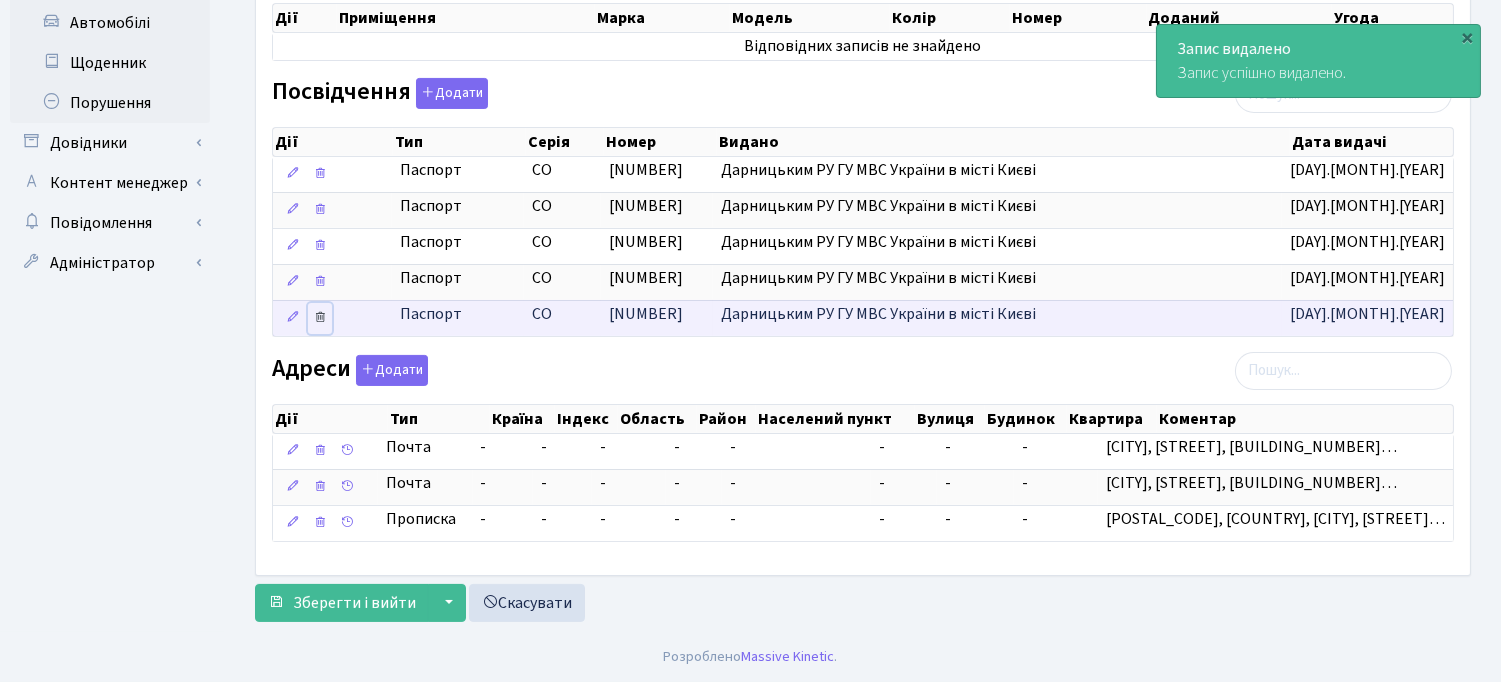 click at bounding box center (320, 173) 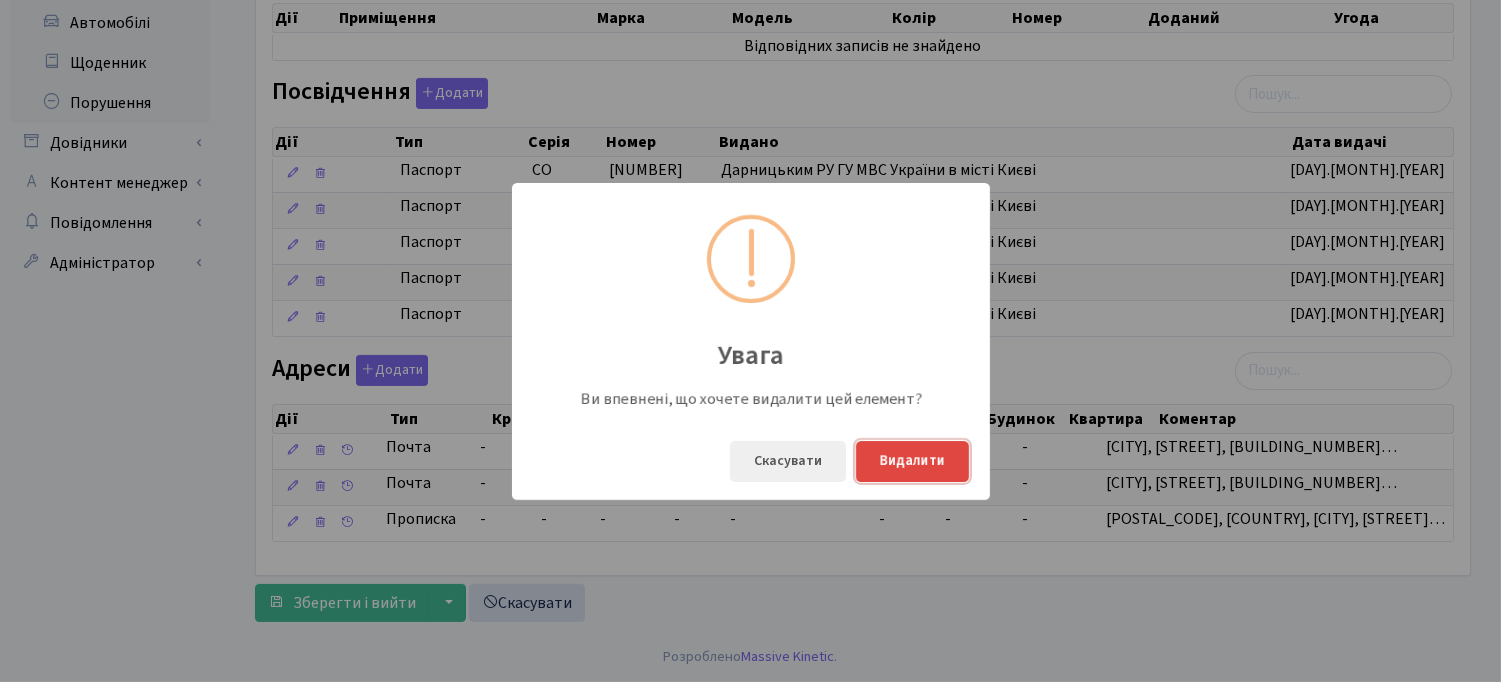 click on "Видалити" at bounding box center (912, 461) 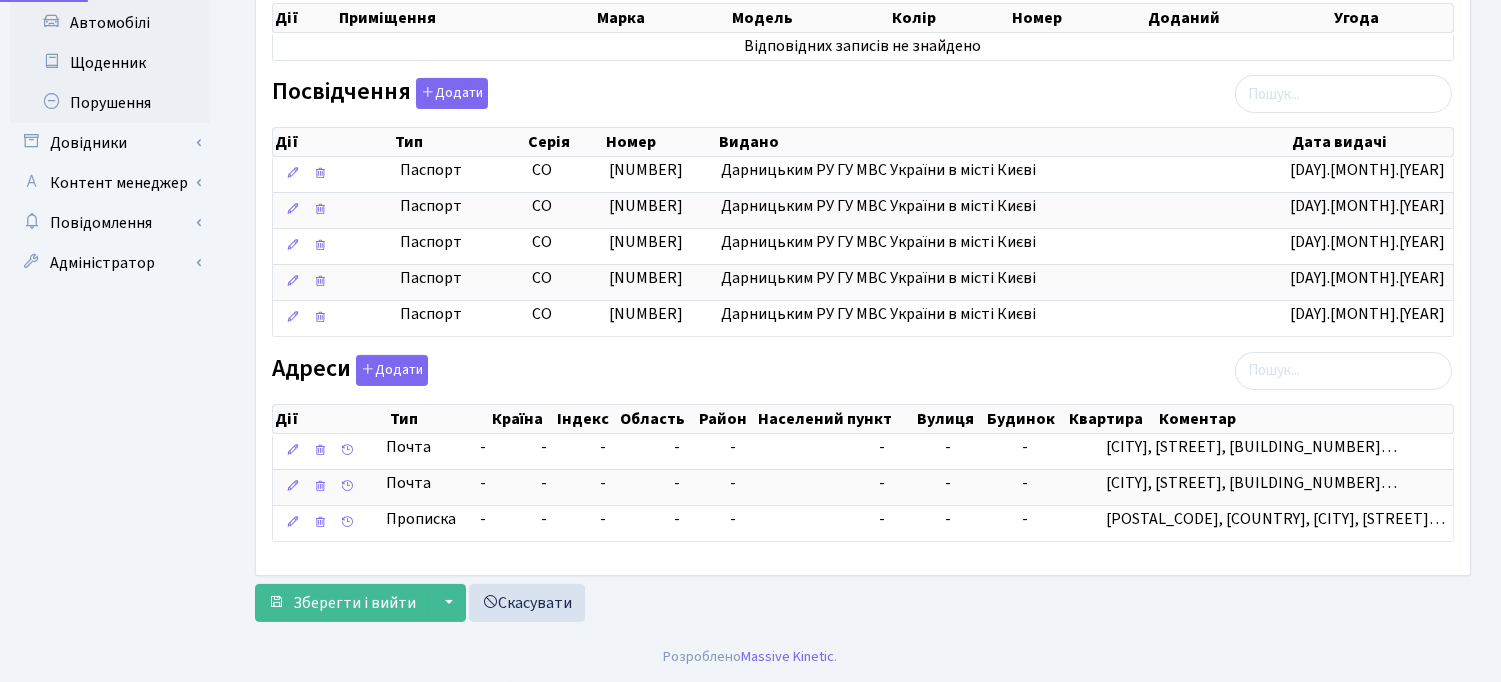scroll, scrollTop: 872, scrollLeft: 0, axis: vertical 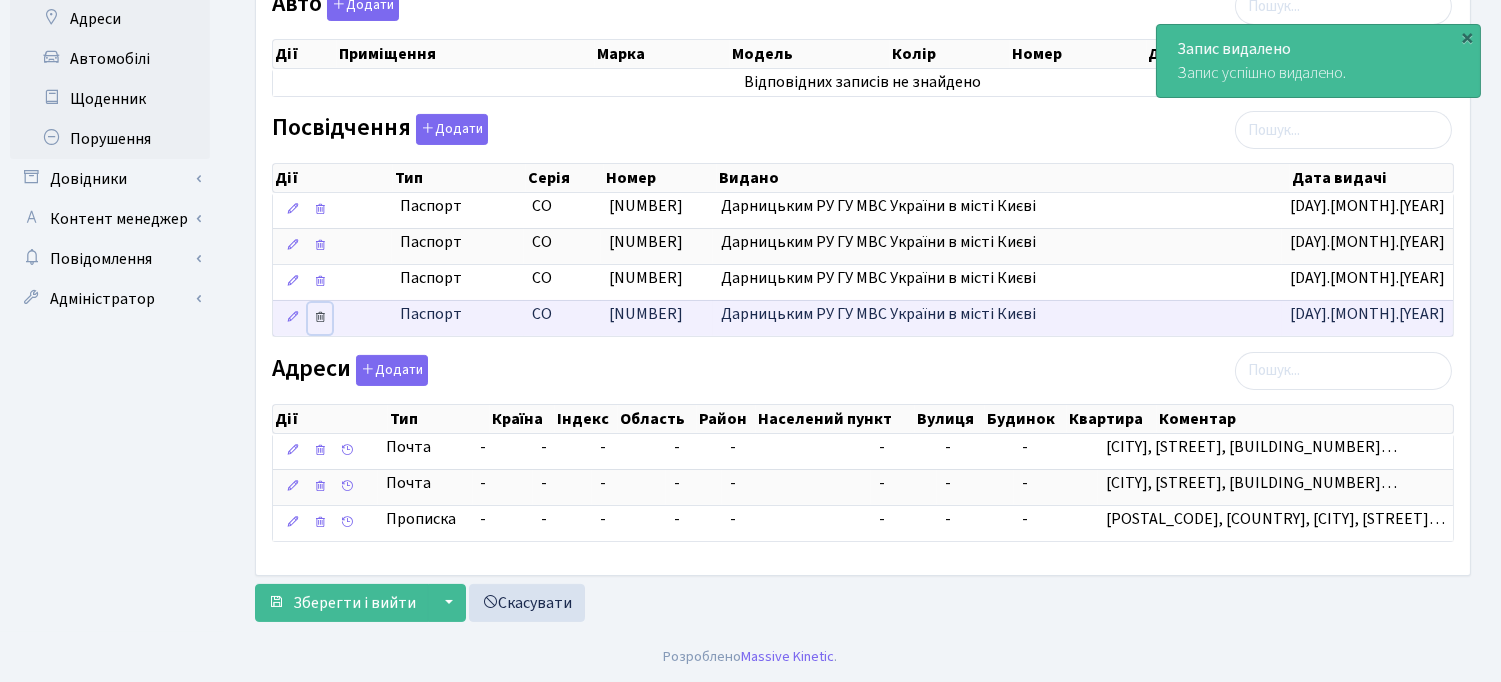 click at bounding box center [320, 245] 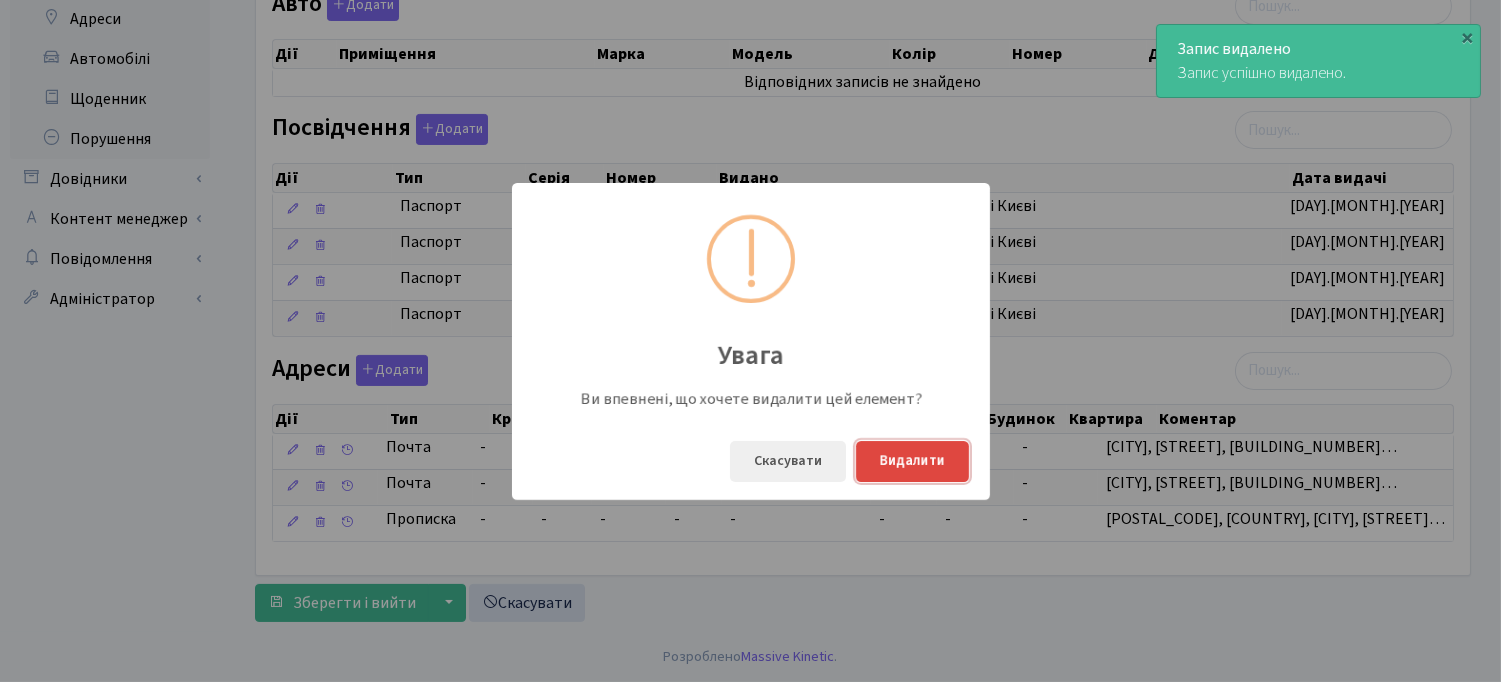 click on "Видалити" at bounding box center [912, 461] 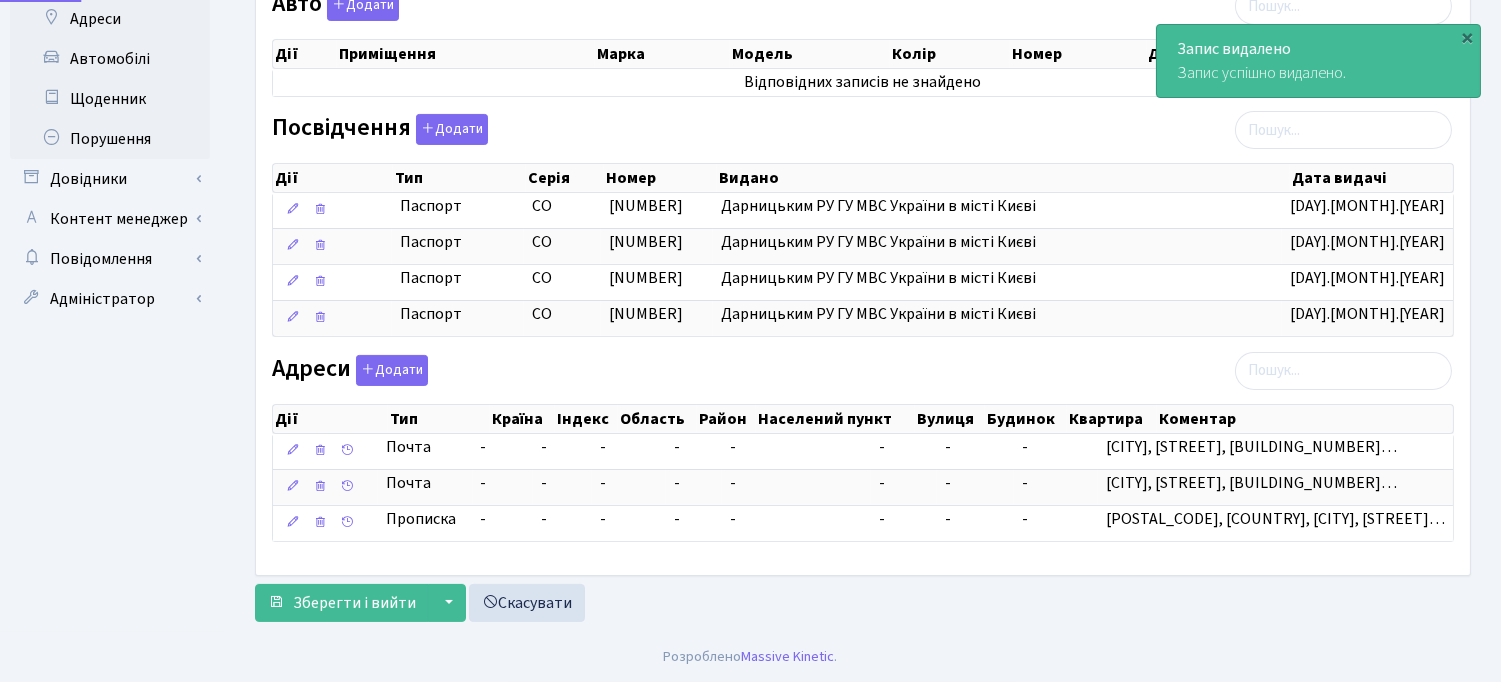 scroll, scrollTop: 836, scrollLeft: 0, axis: vertical 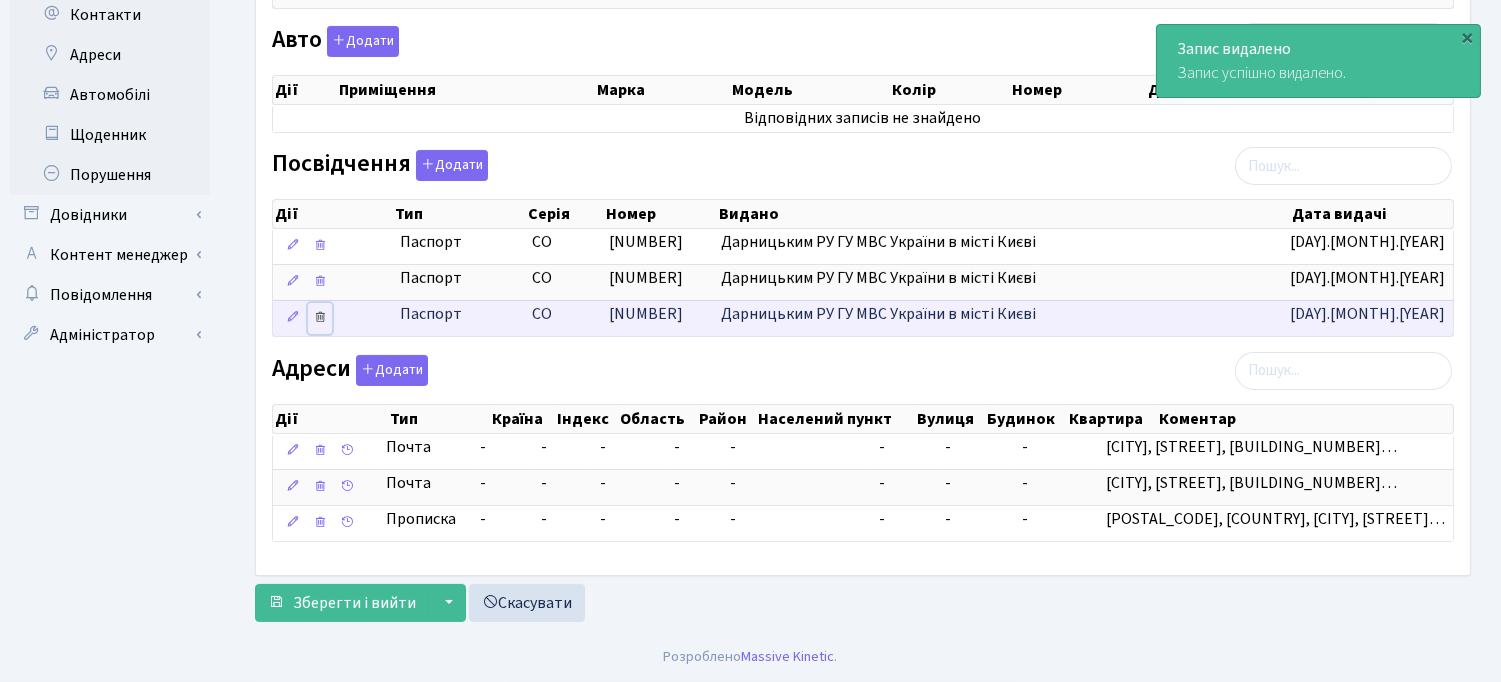 click at bounding box center [320, 245] 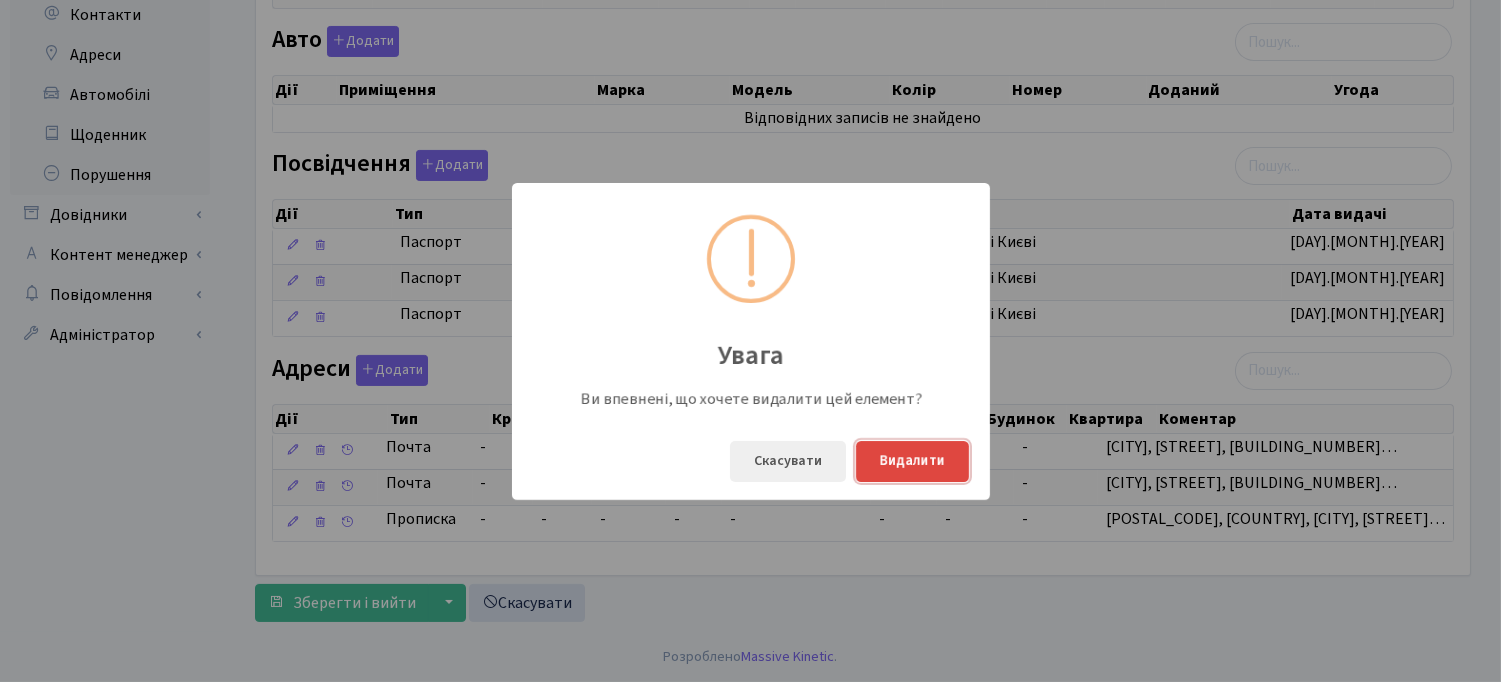 click on "Видалити" at bounding box center [912, 461] 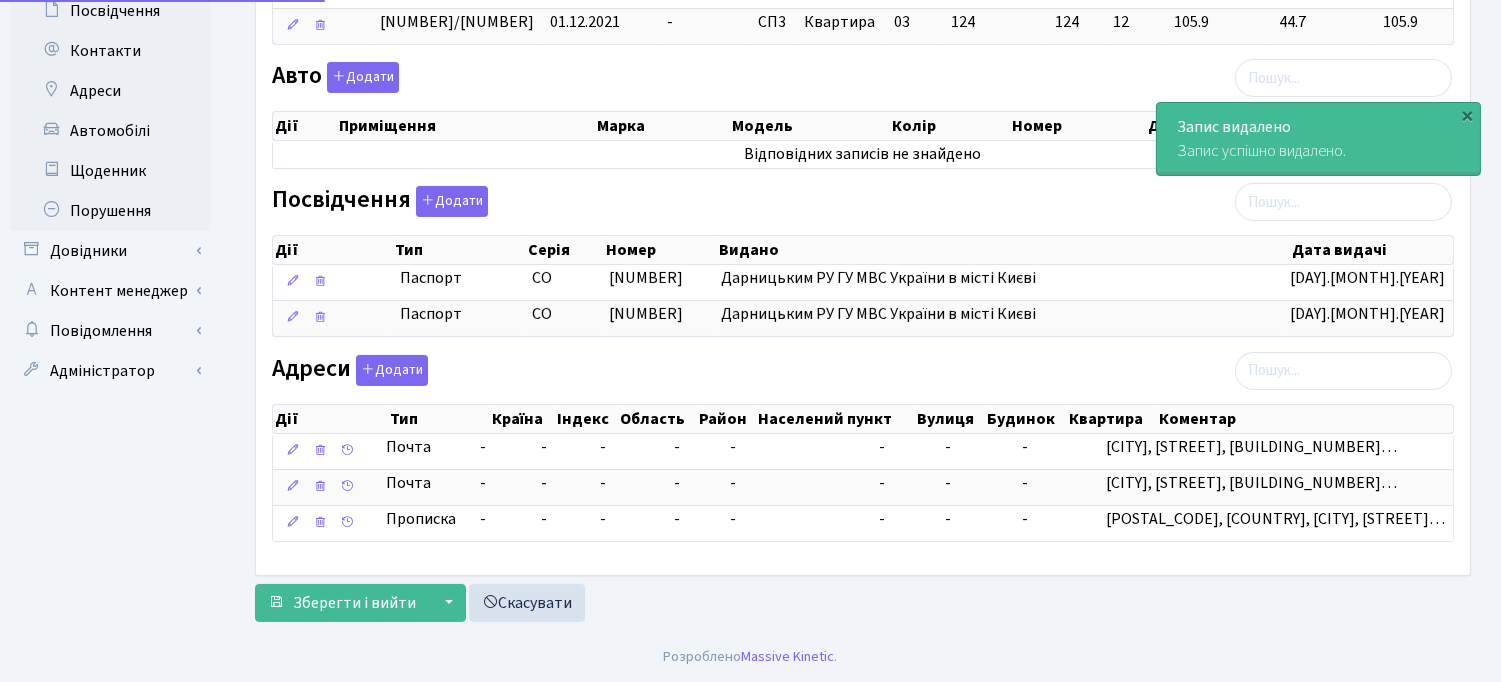scroll, scrollTop: 800, scrollLeft: 0, axis: vertical 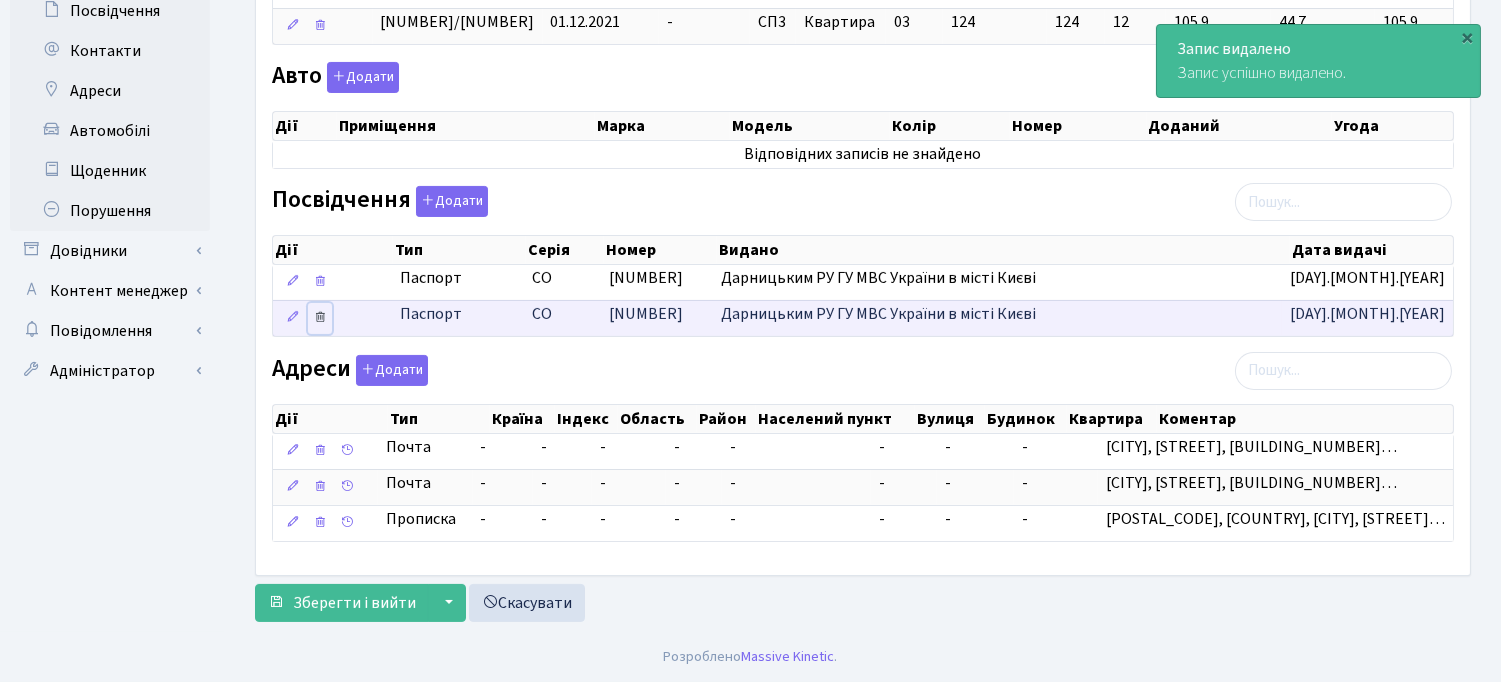 click at bounding box center [320, 317] 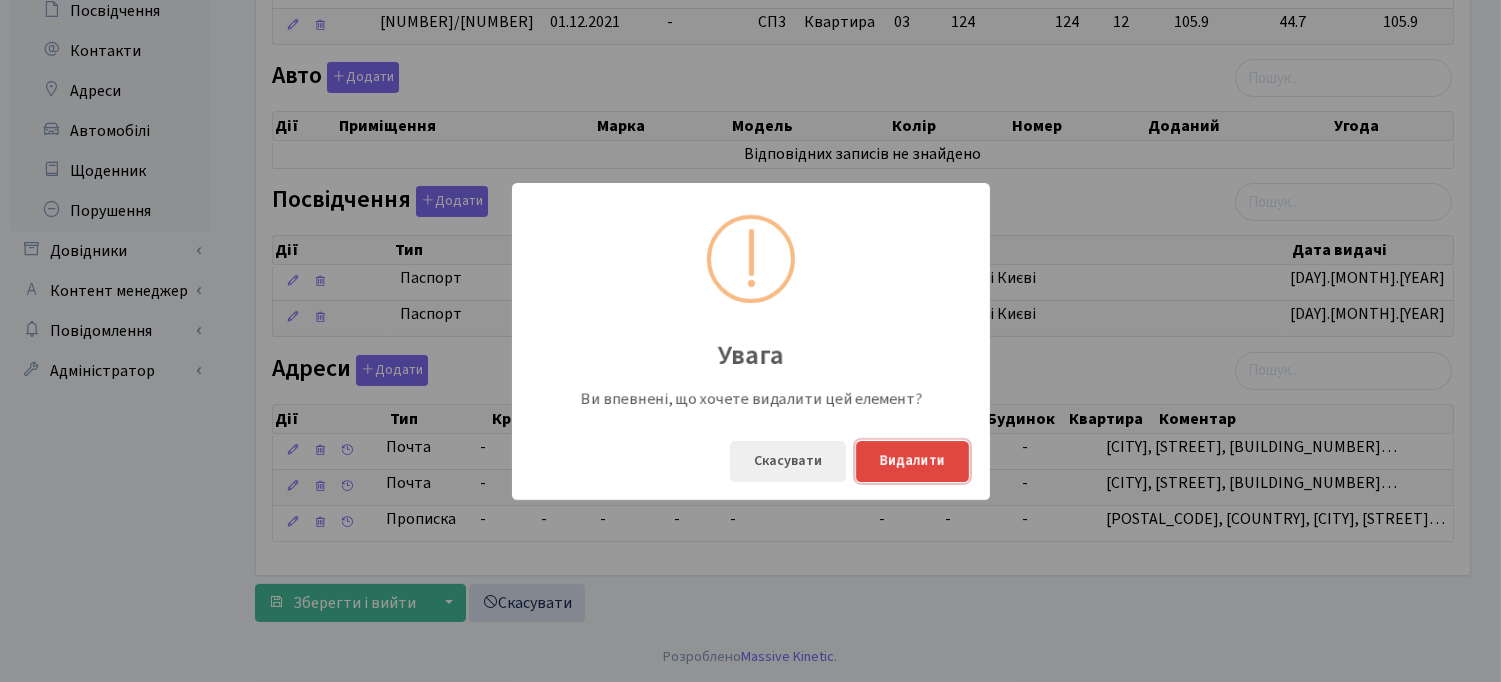 click on "Видалити" at bounding box center [912, 461] 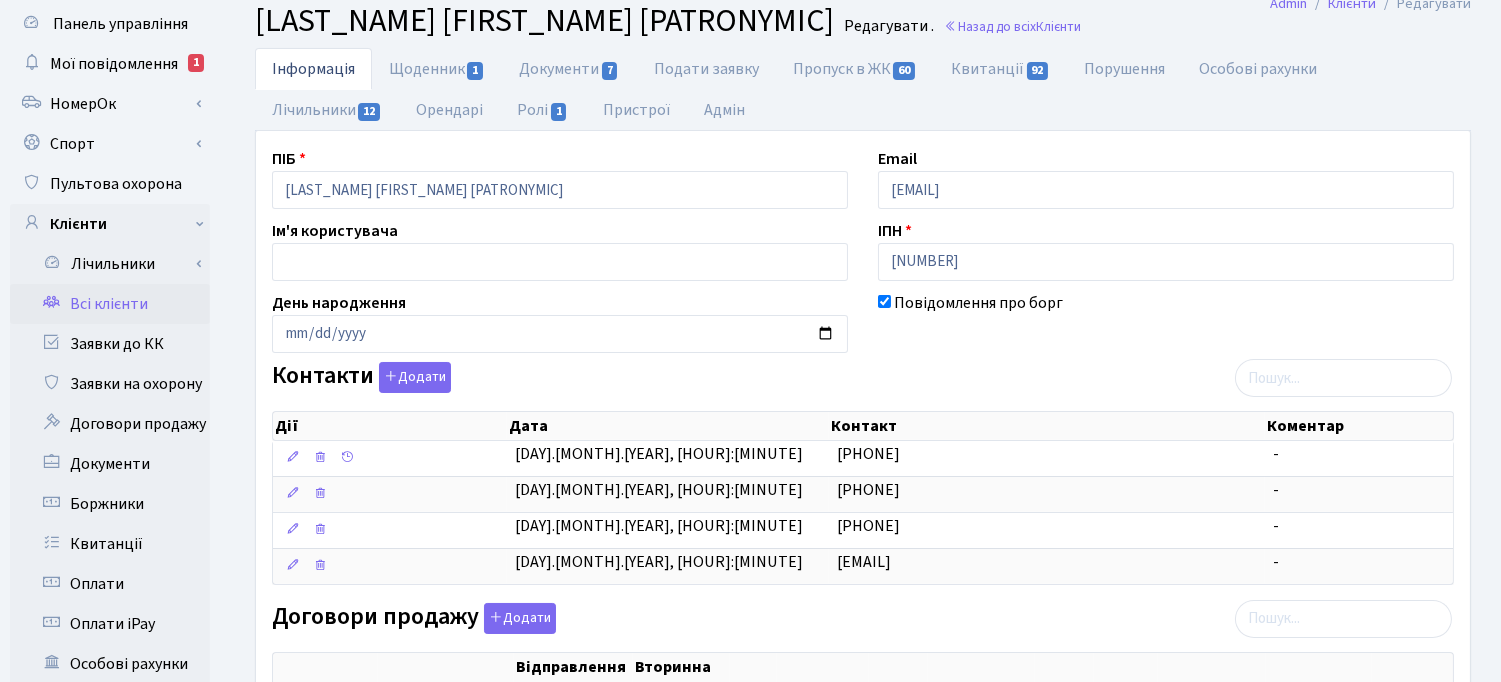 scroll, scrollTop: 222, scrollLeft: 0, axis: vertical 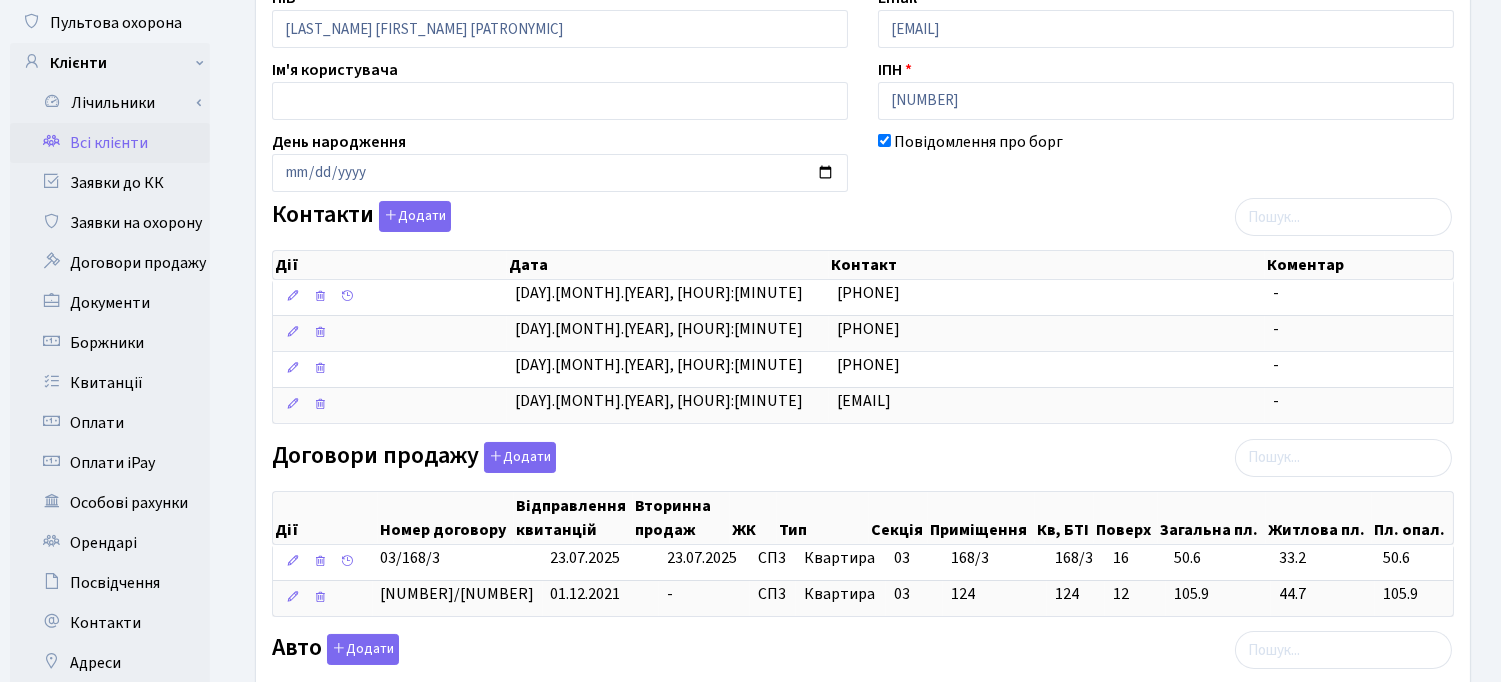 type 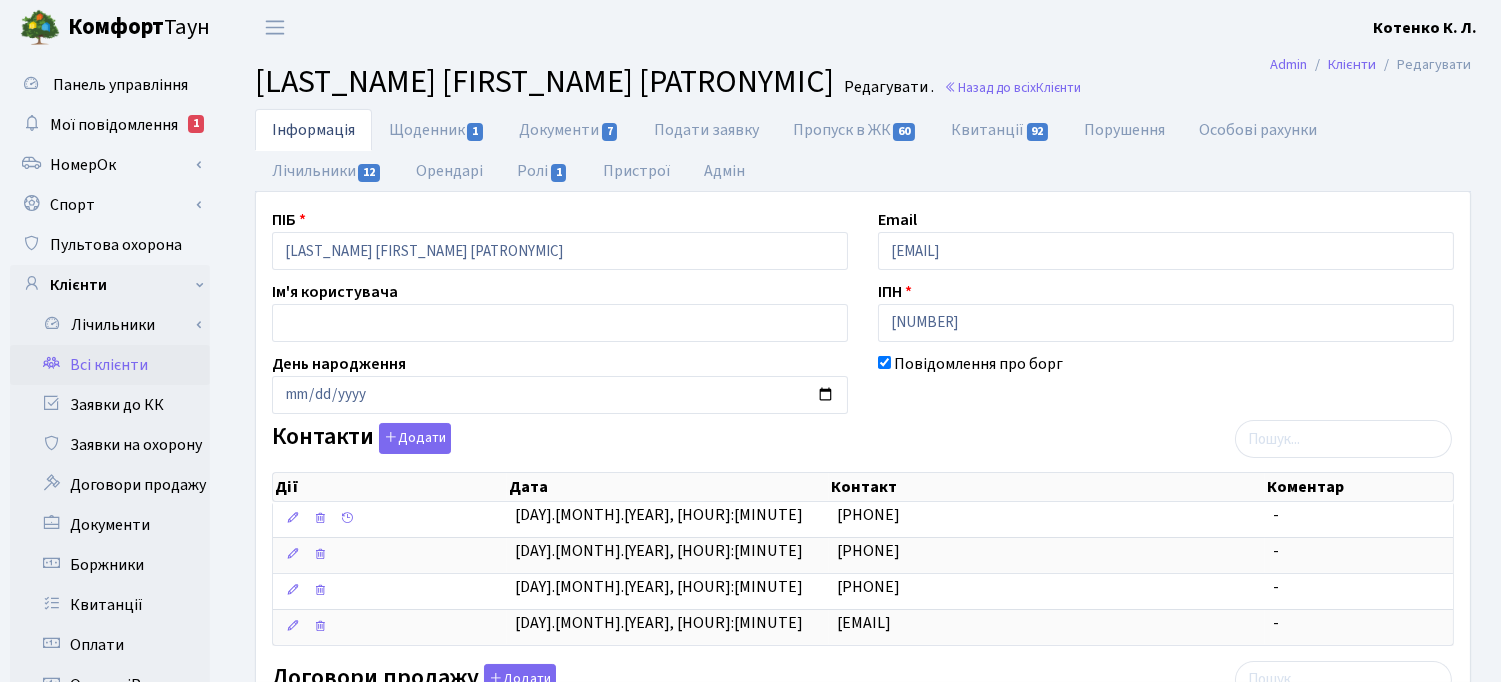 scroll, scrollTop: 222, scrollLeft: 0, axis: vertical 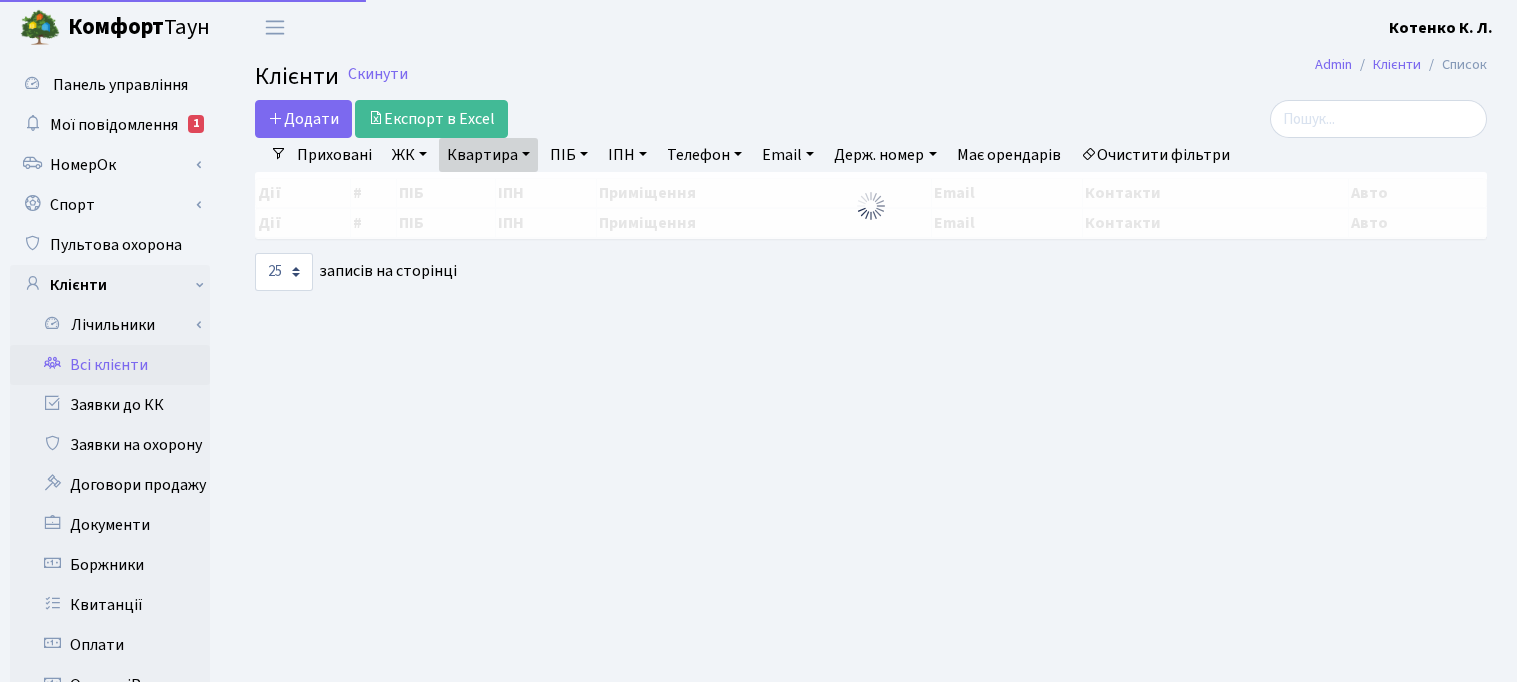 select on "25" 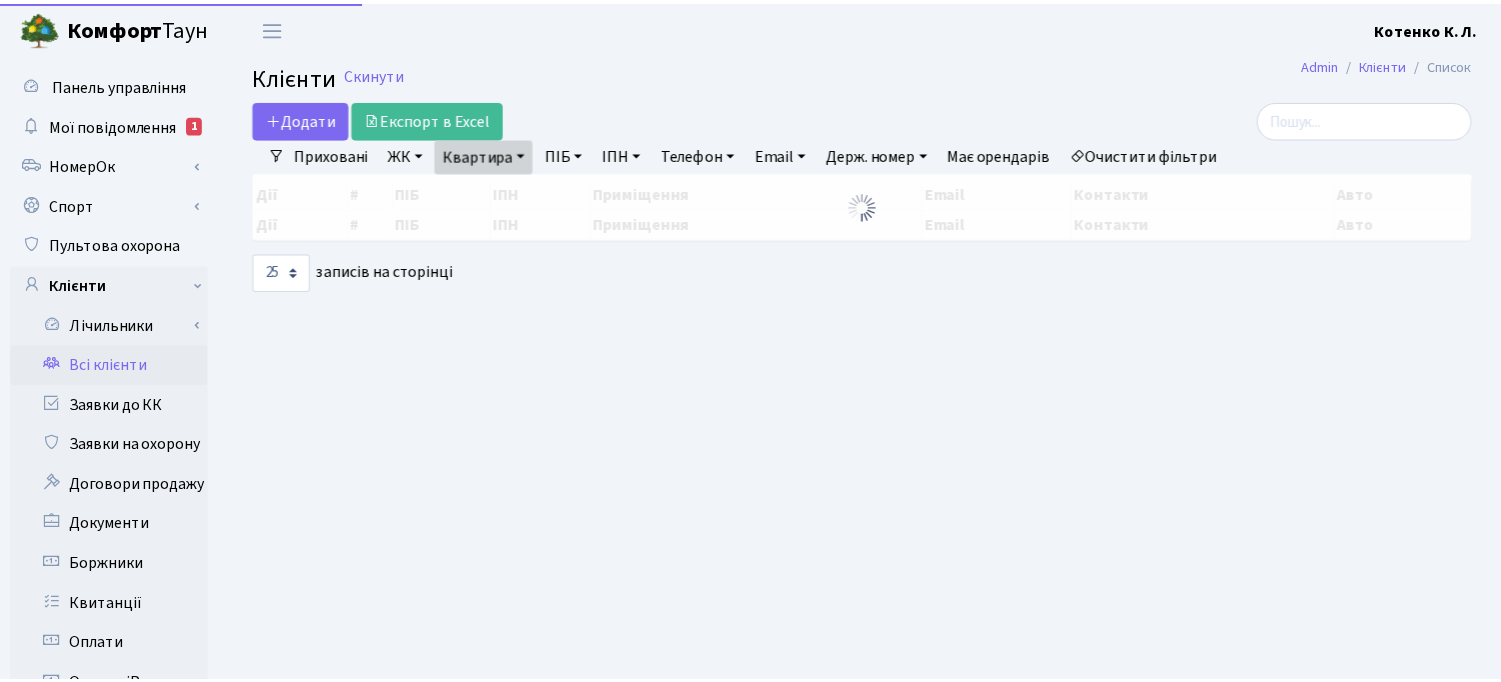 scroll, scrollTop: 0, scrollLeft: 0, axis: both 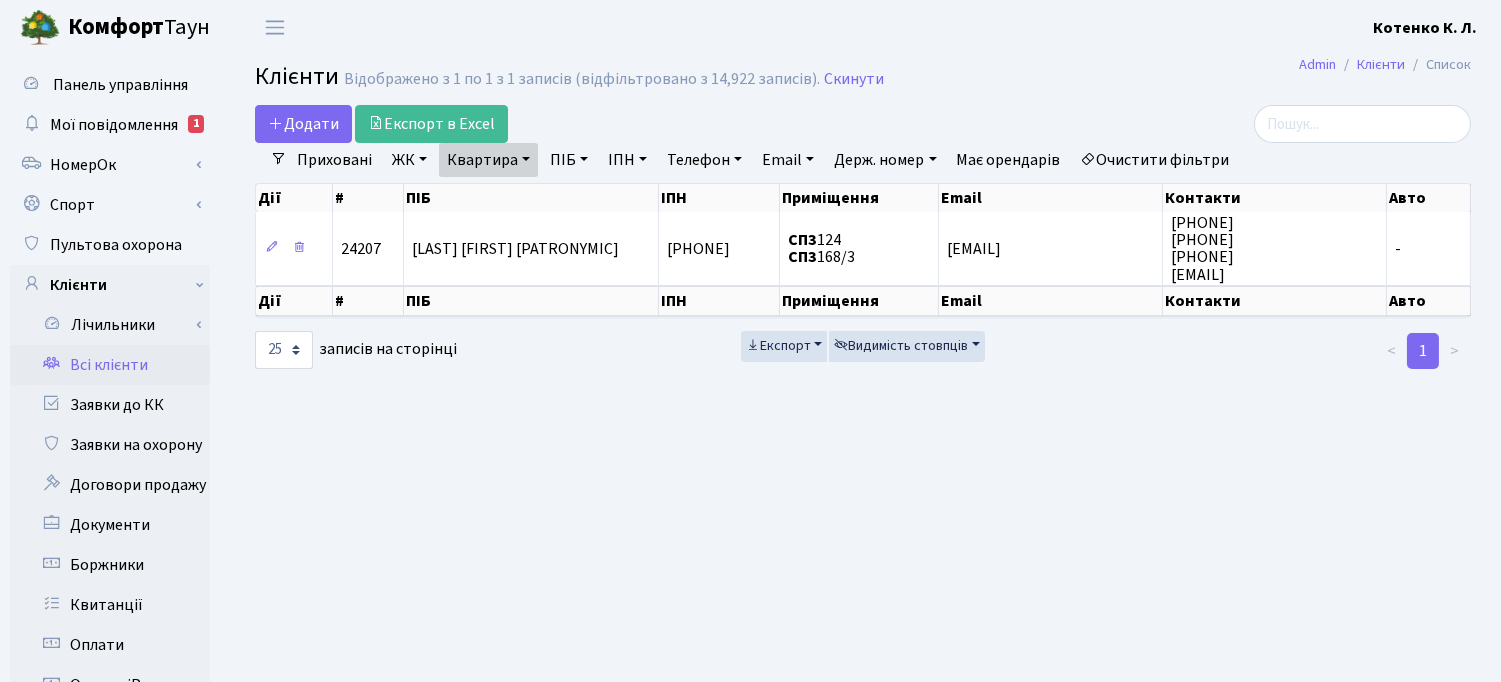click on "Квартира" at bounding box center (488, 160) 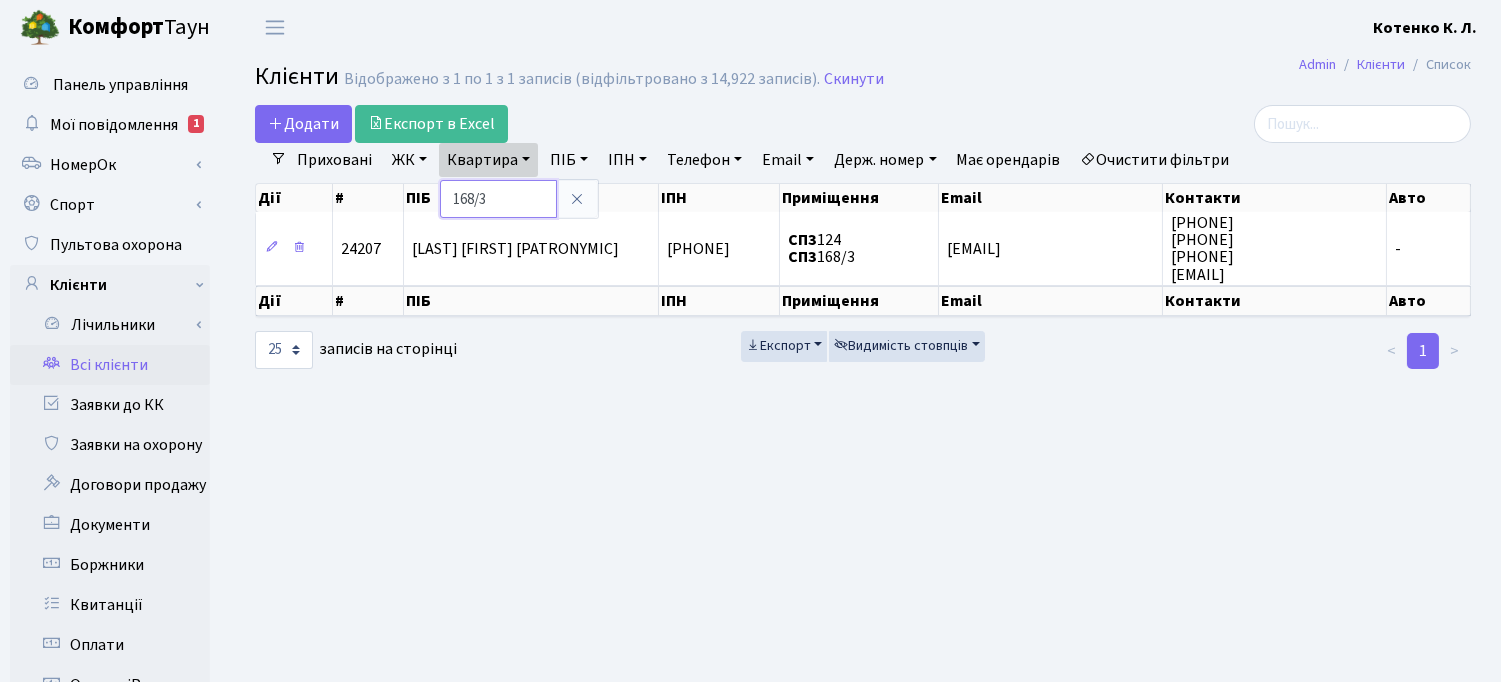 drag, startPoint x: 513, startPoint y: 205, endPoint x: 356, endPoint y: 180, distance: 158.97798 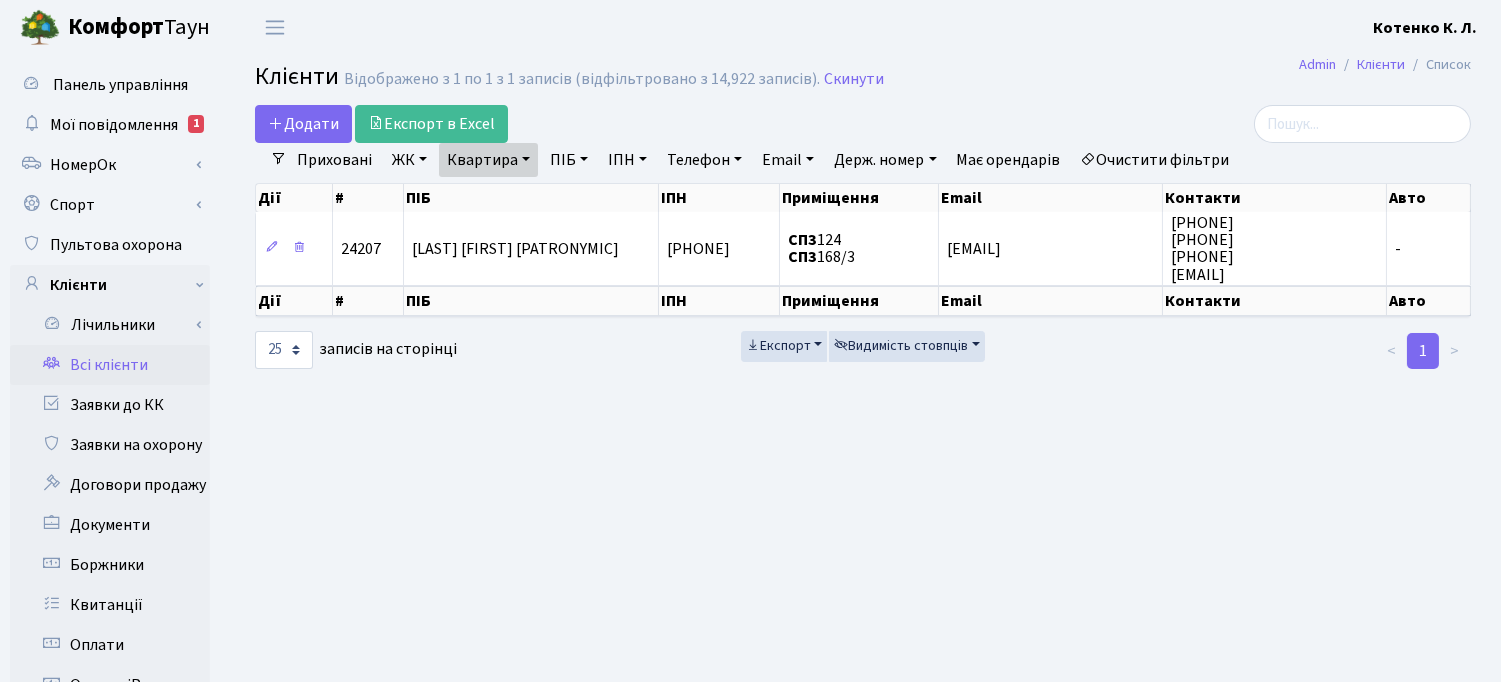 click on "Очистити фільтри" at bounding box center (1155, 160) 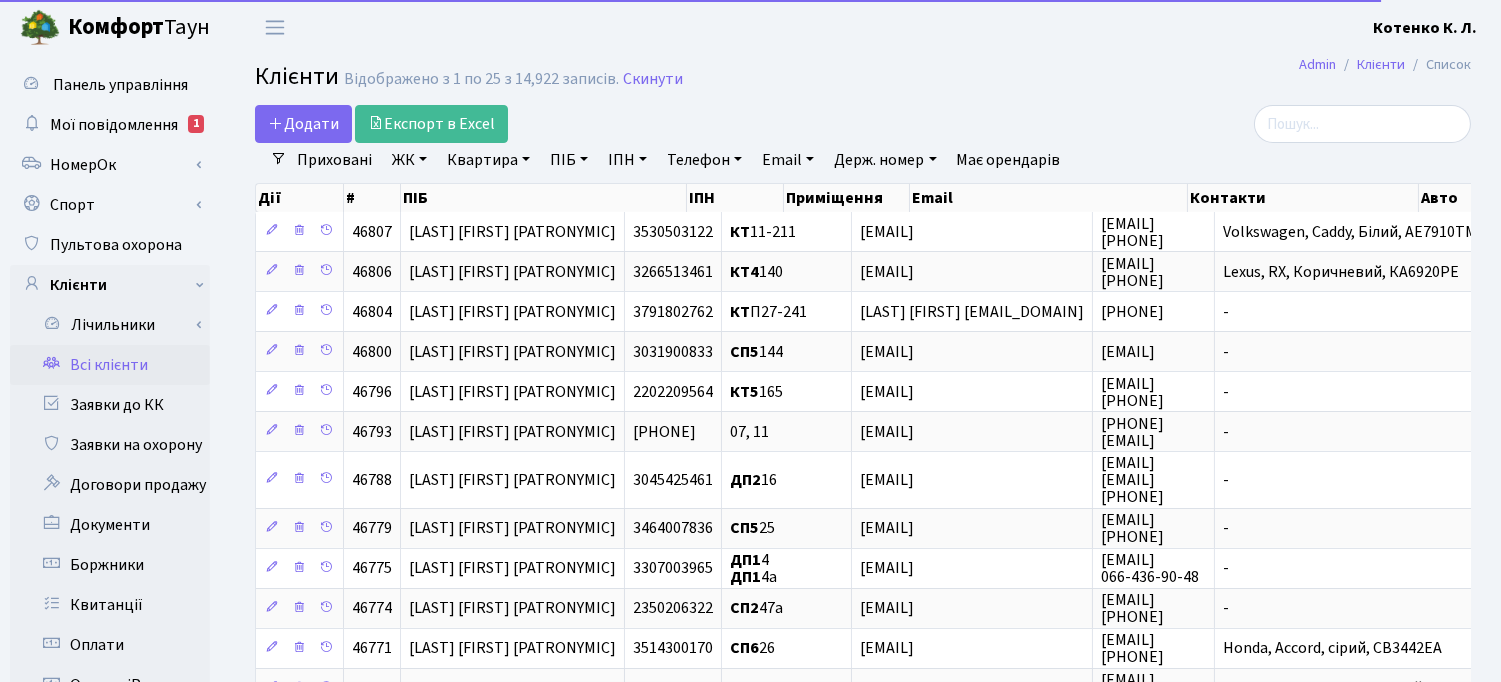 click on "Квартира" at bounding box center (488, 160) 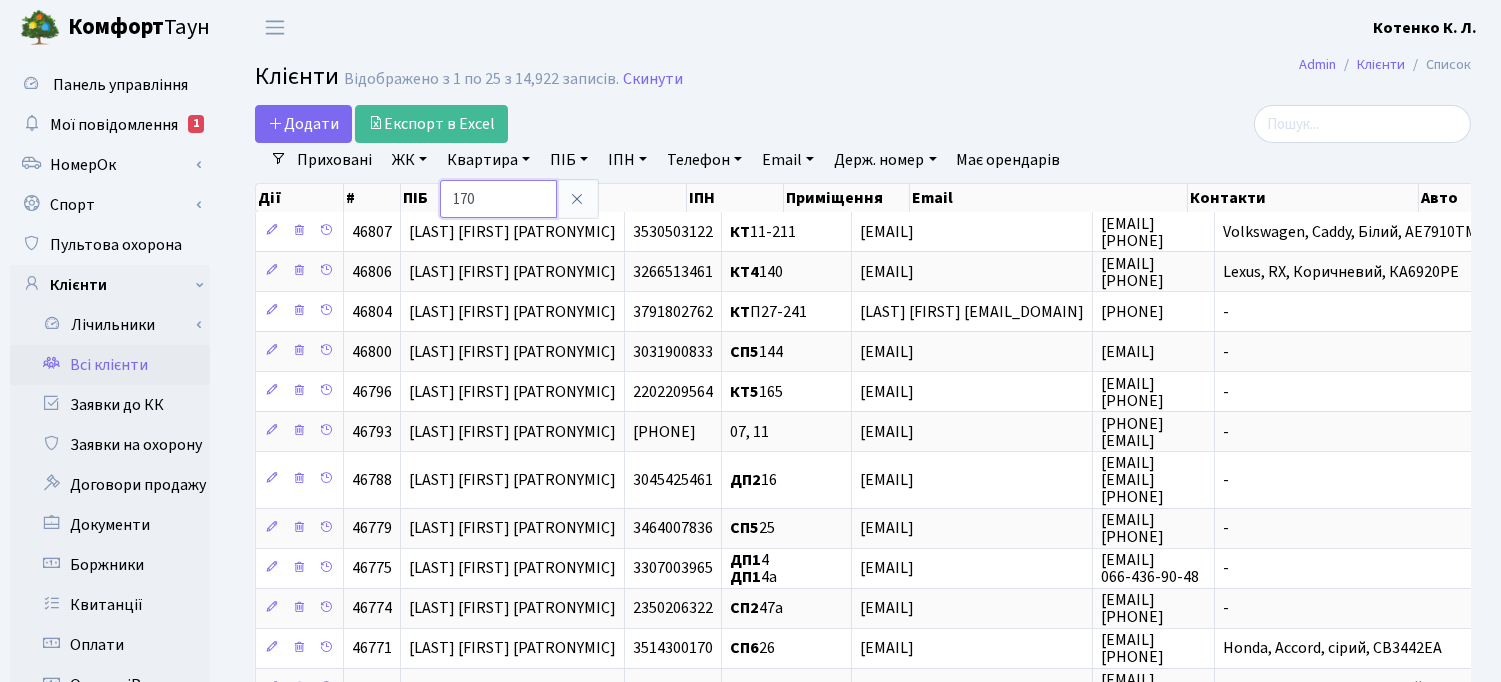 type on "170" 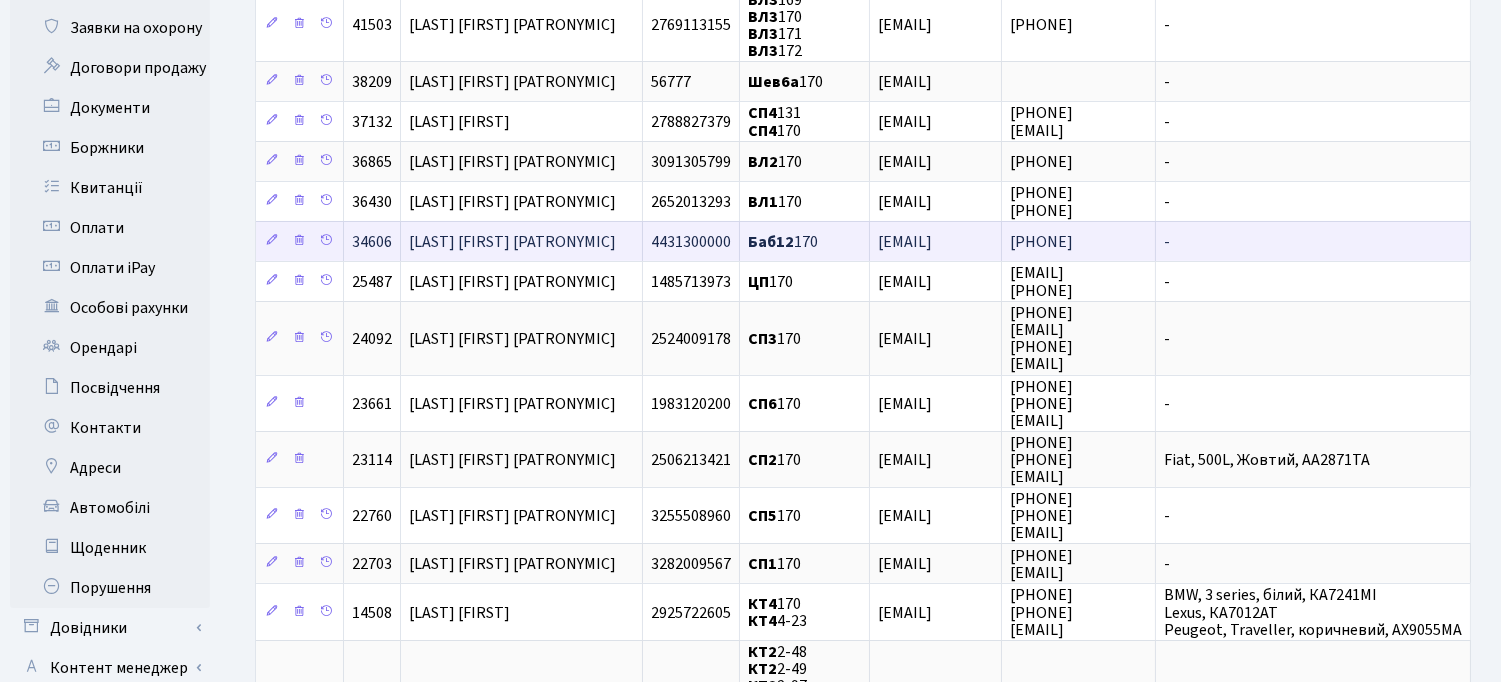 scroll, scrollTop: 555, scrollLeft: 0, axis: vertical 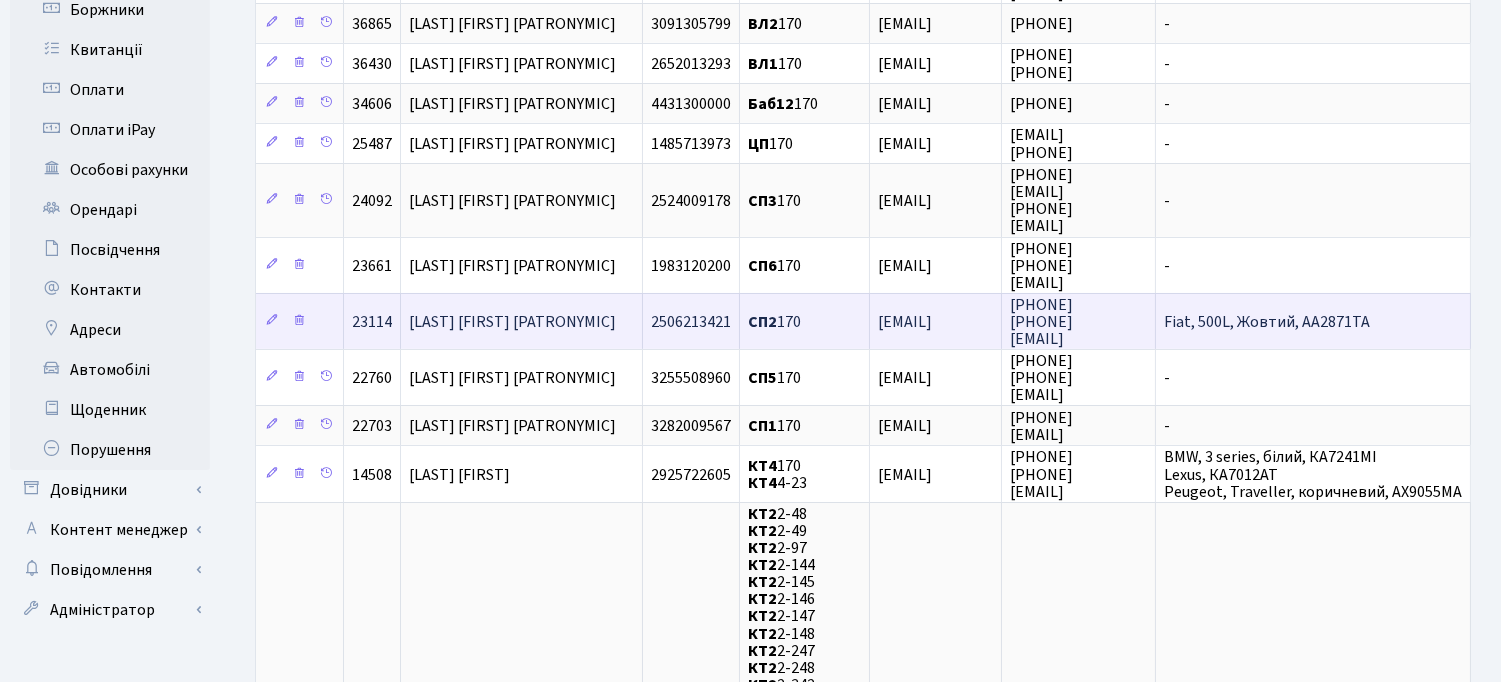 click on "[LAST] [FIRST] [PATRONYMIC]" at bounding box center (522, 321) 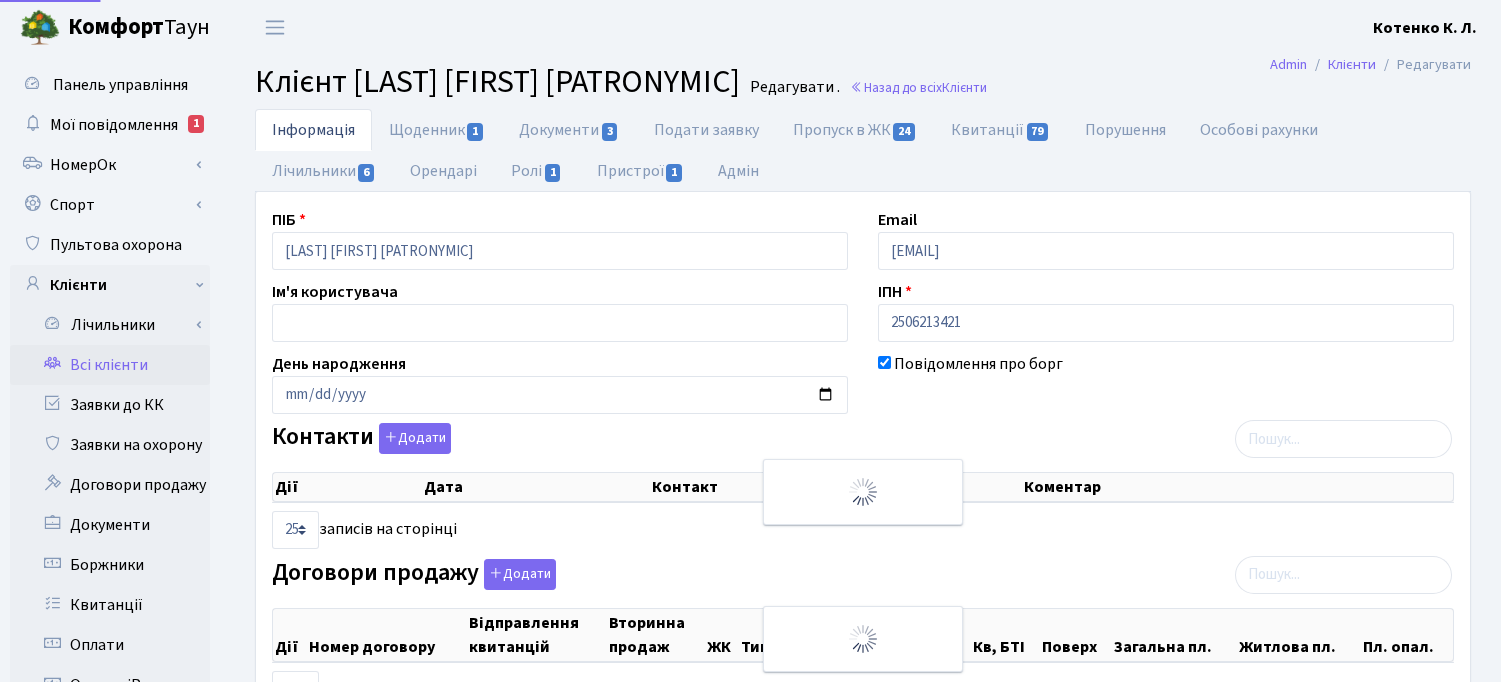 select on "25" 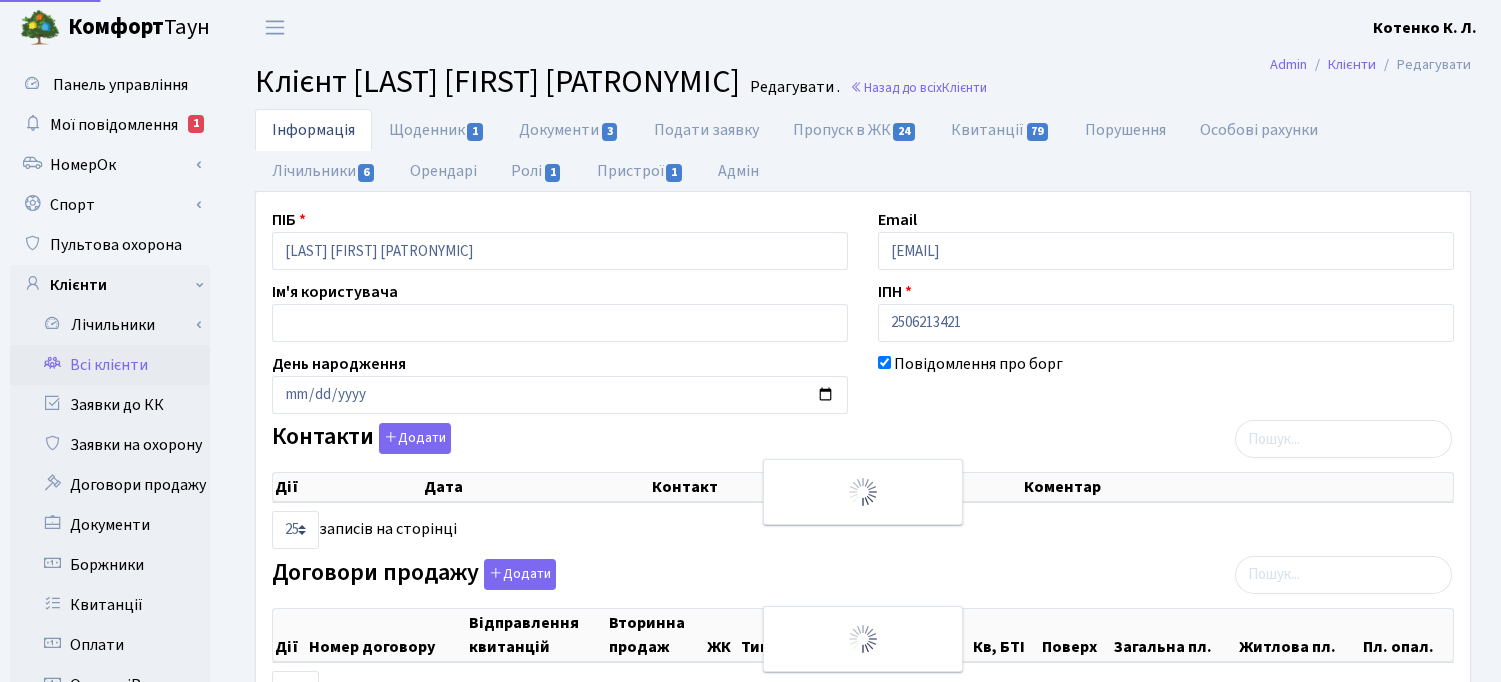 select on "25" 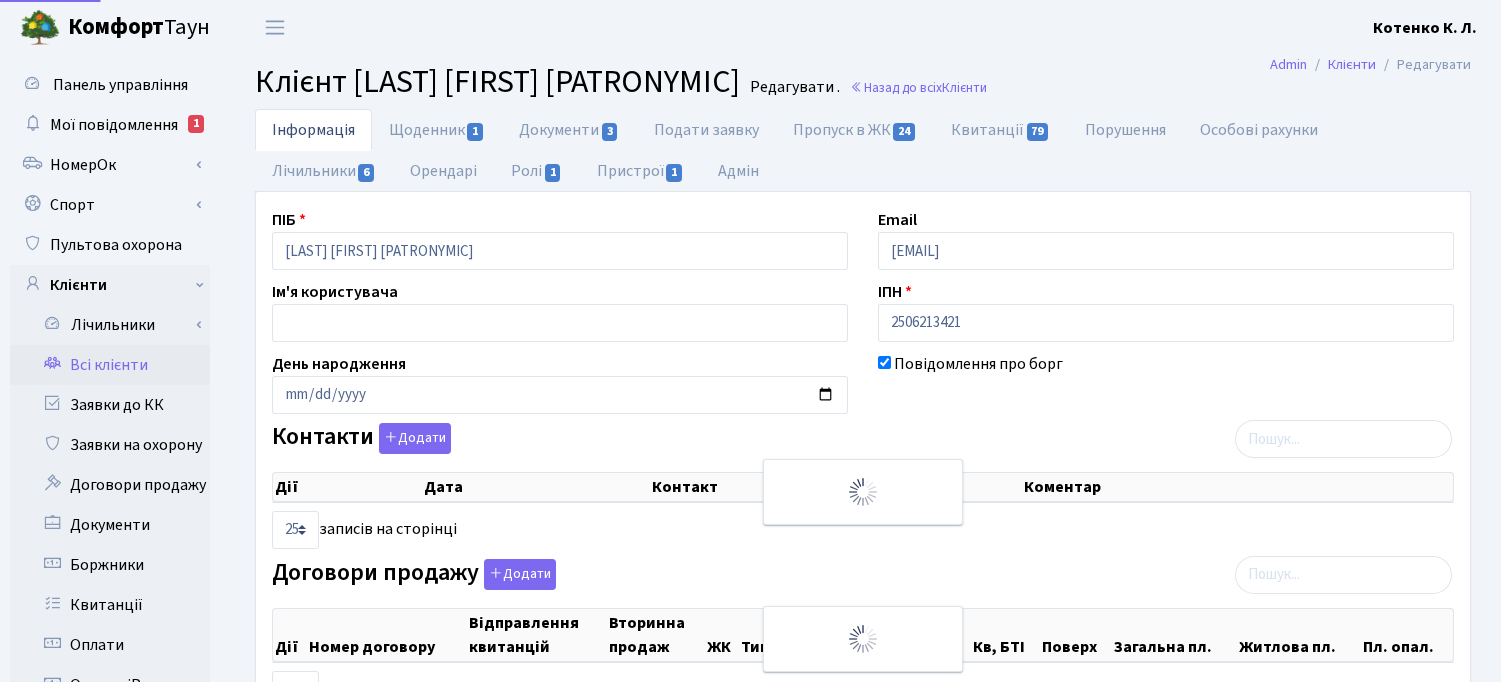 select on "25" 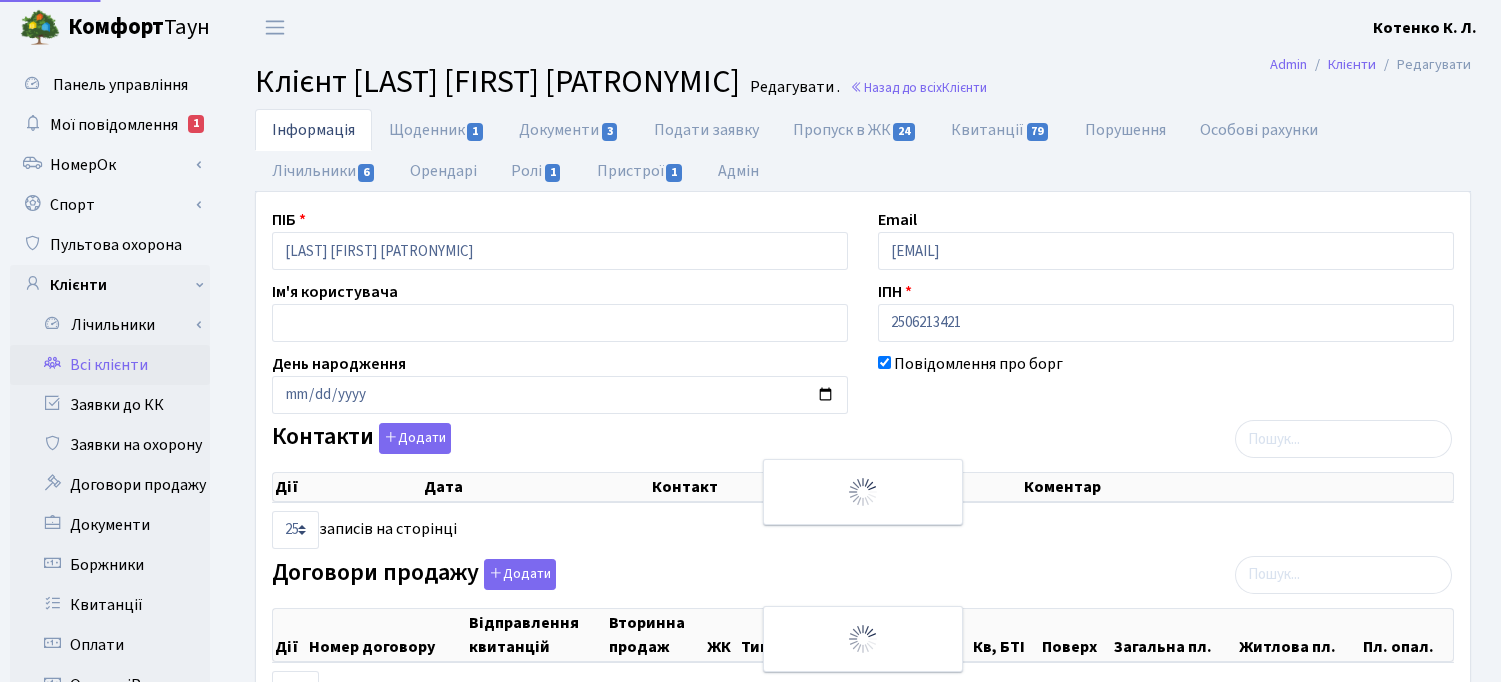 select on "25" 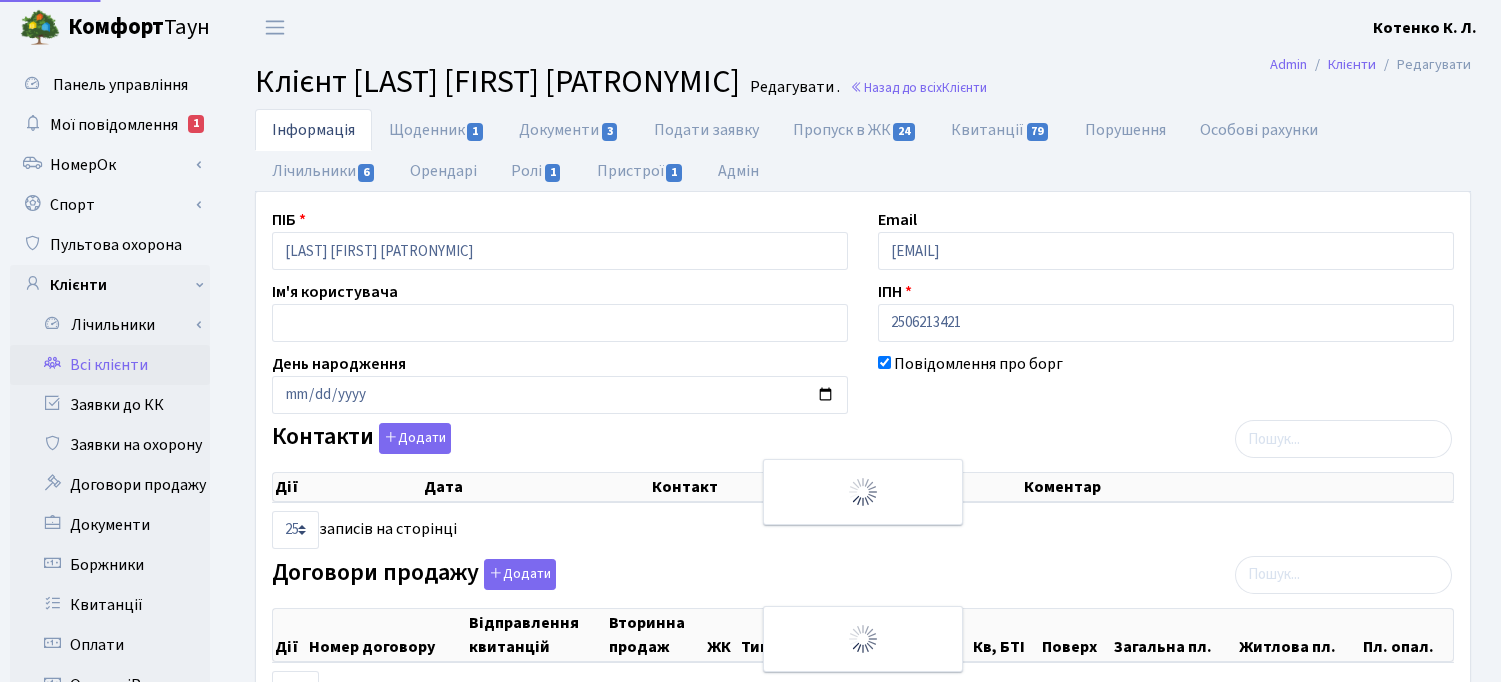 select on "25" 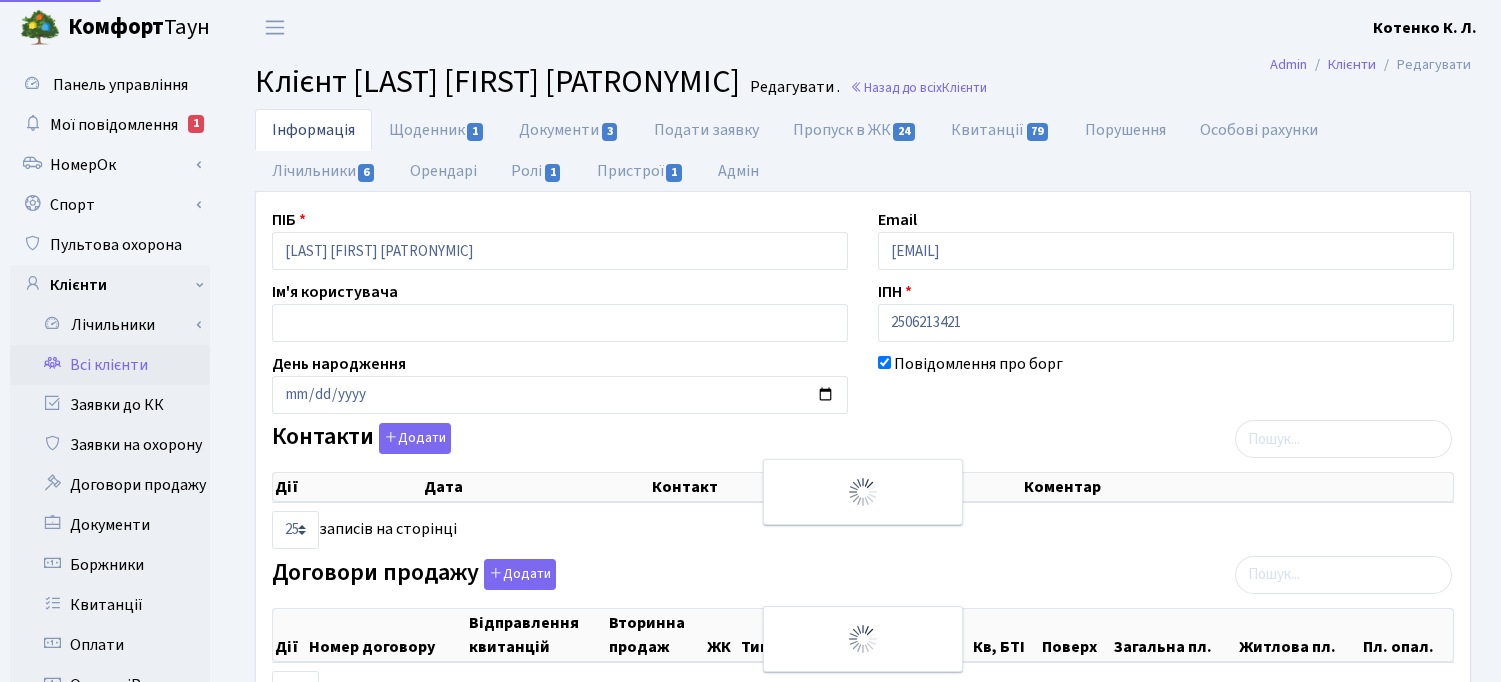 scroll, scrollTop: 0, scrollLeft: 0, axis: both 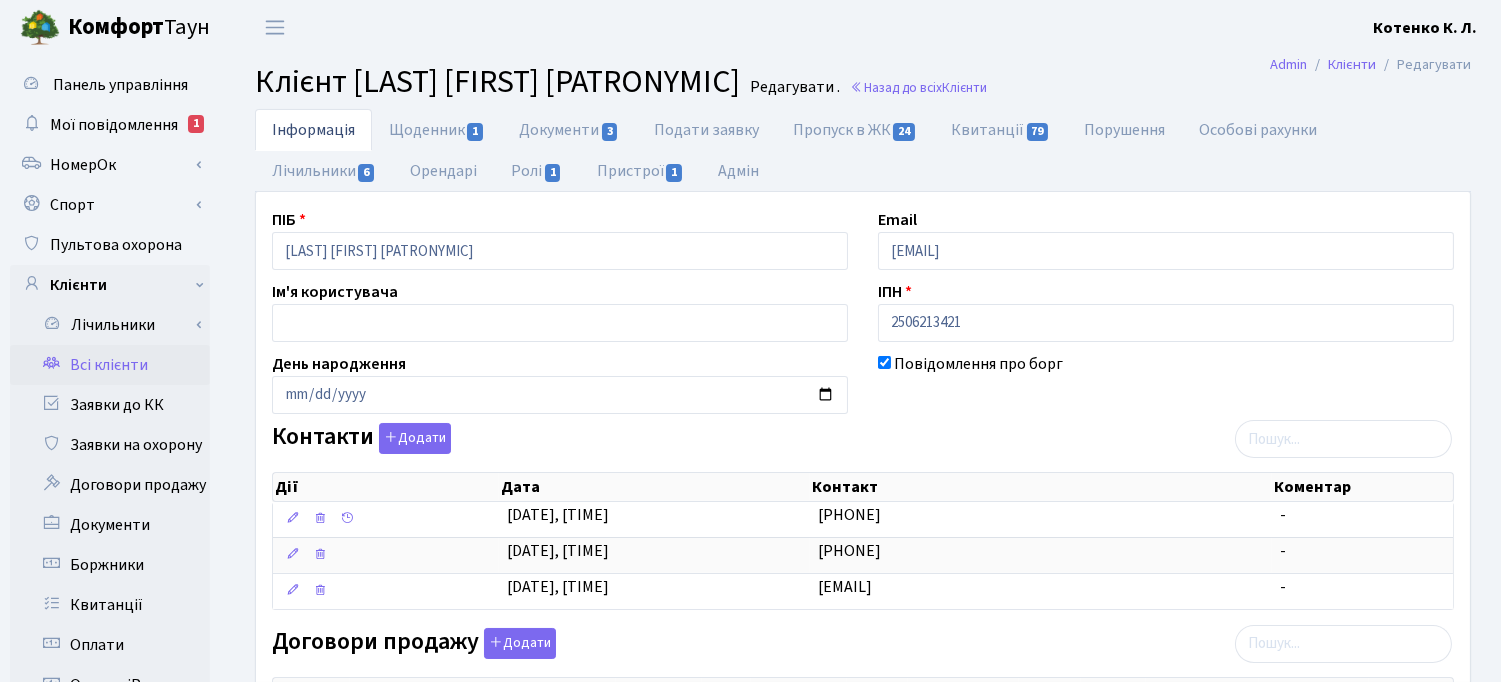 click on "Всі клієнти" at bounding box center [110, 365] 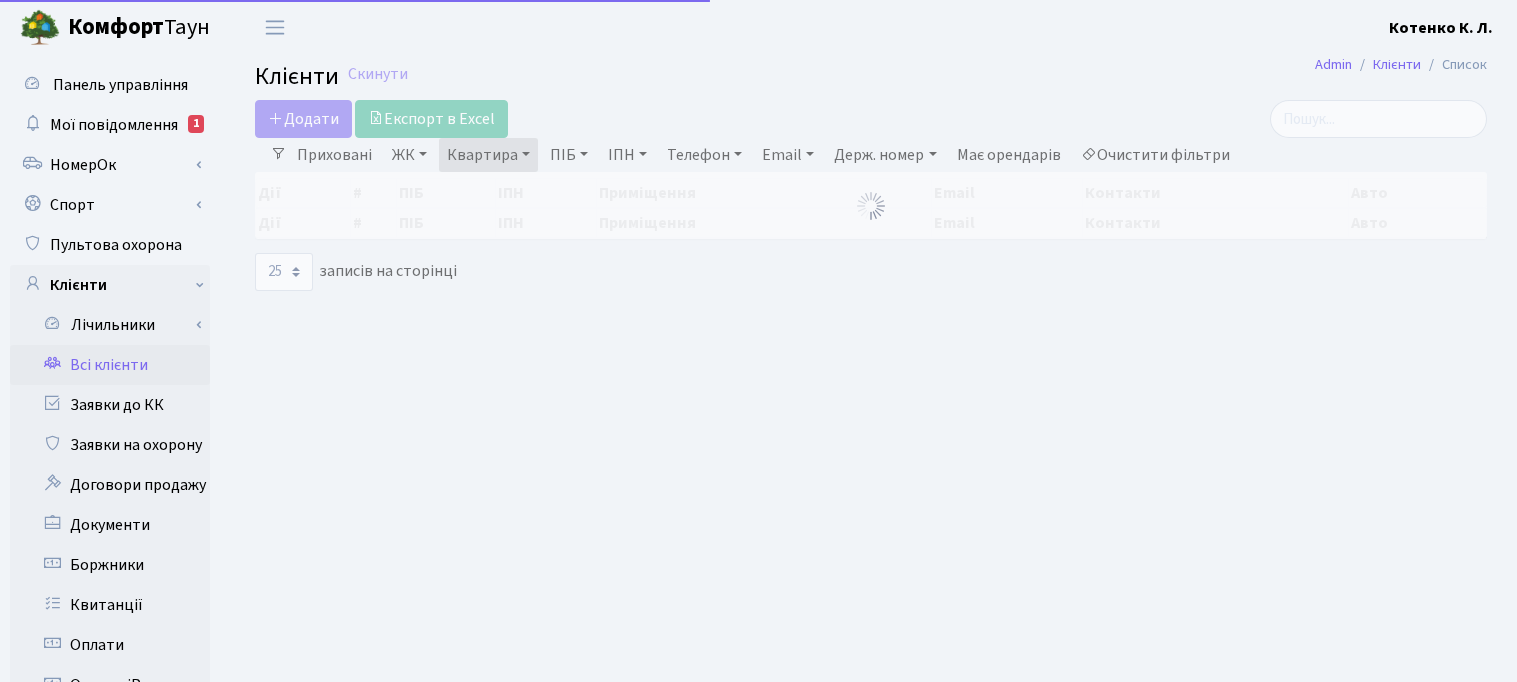select on "25" 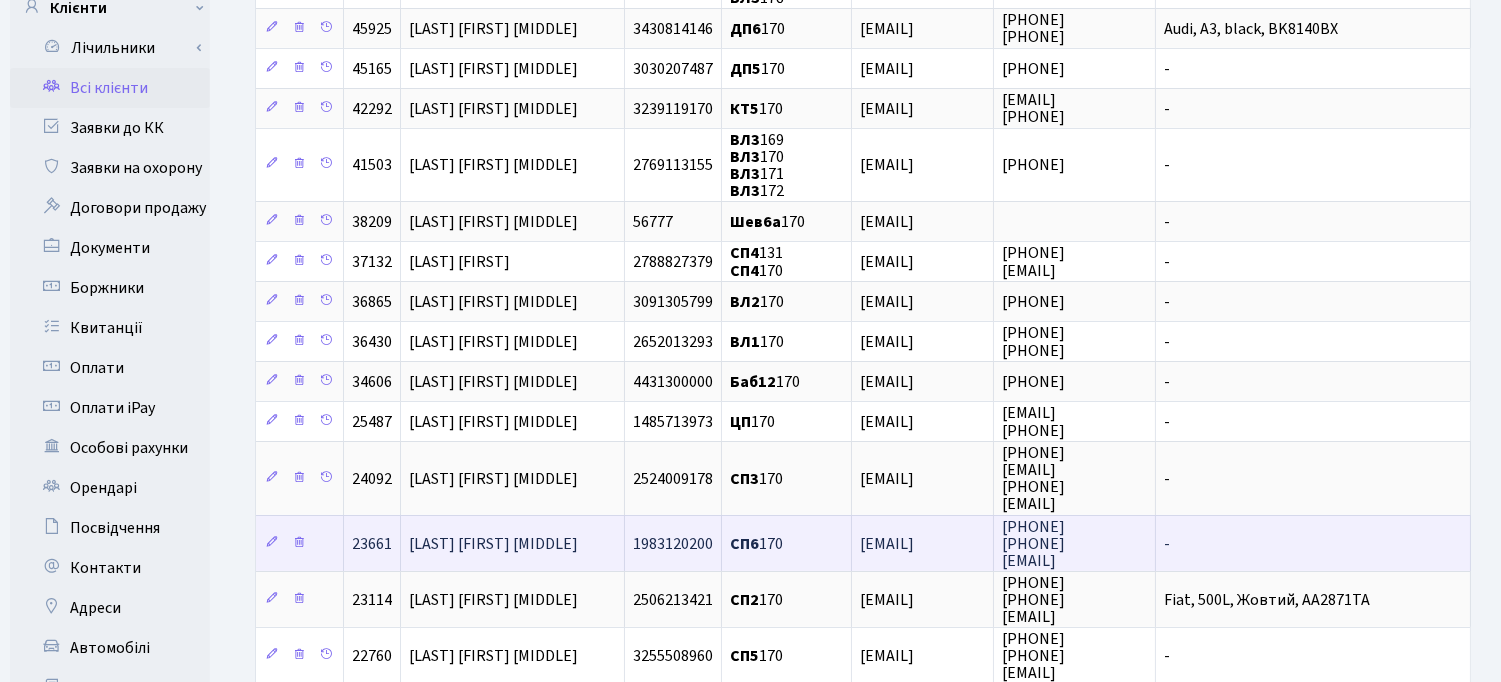 scroll, scrollTop: 444, scrollLeft: 0, axis: vertical 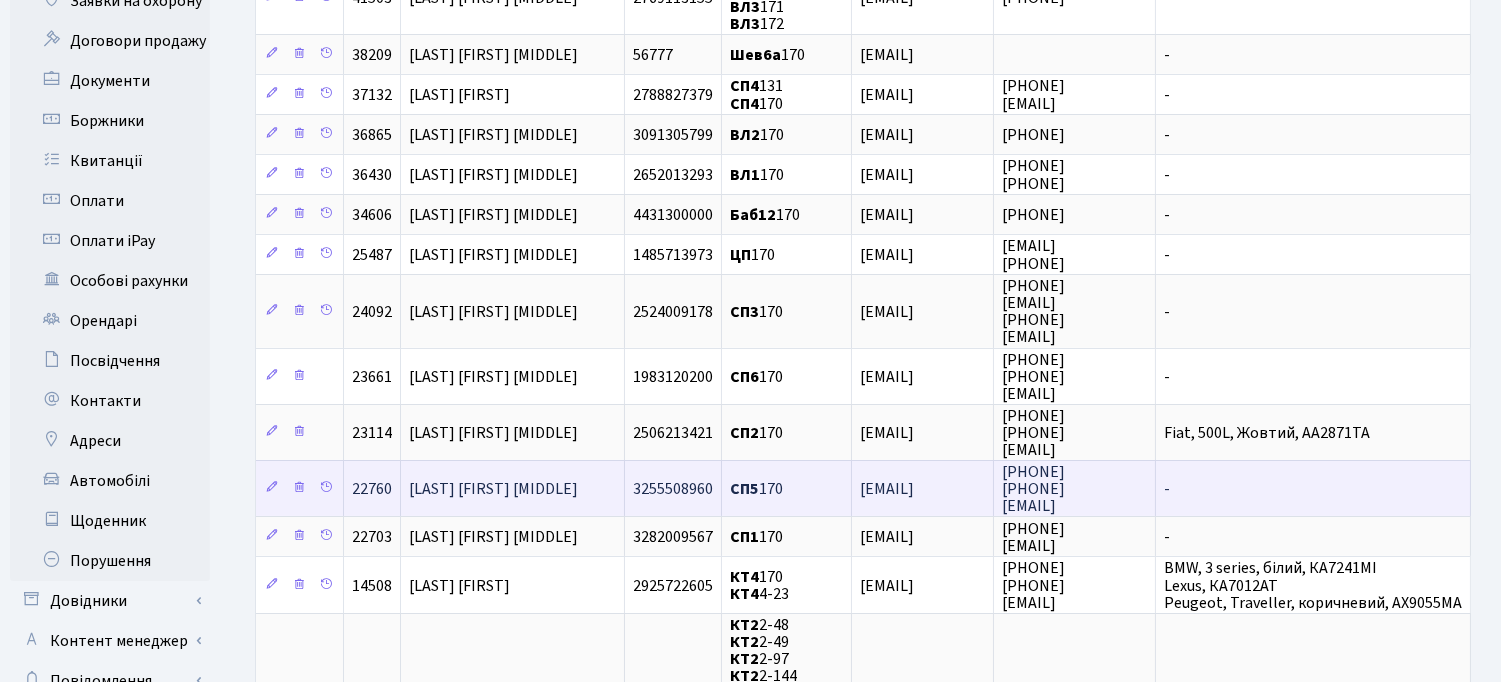 click on "[LAST] [FIRST] [MIDDLE]" at bounding box center (493, 489) 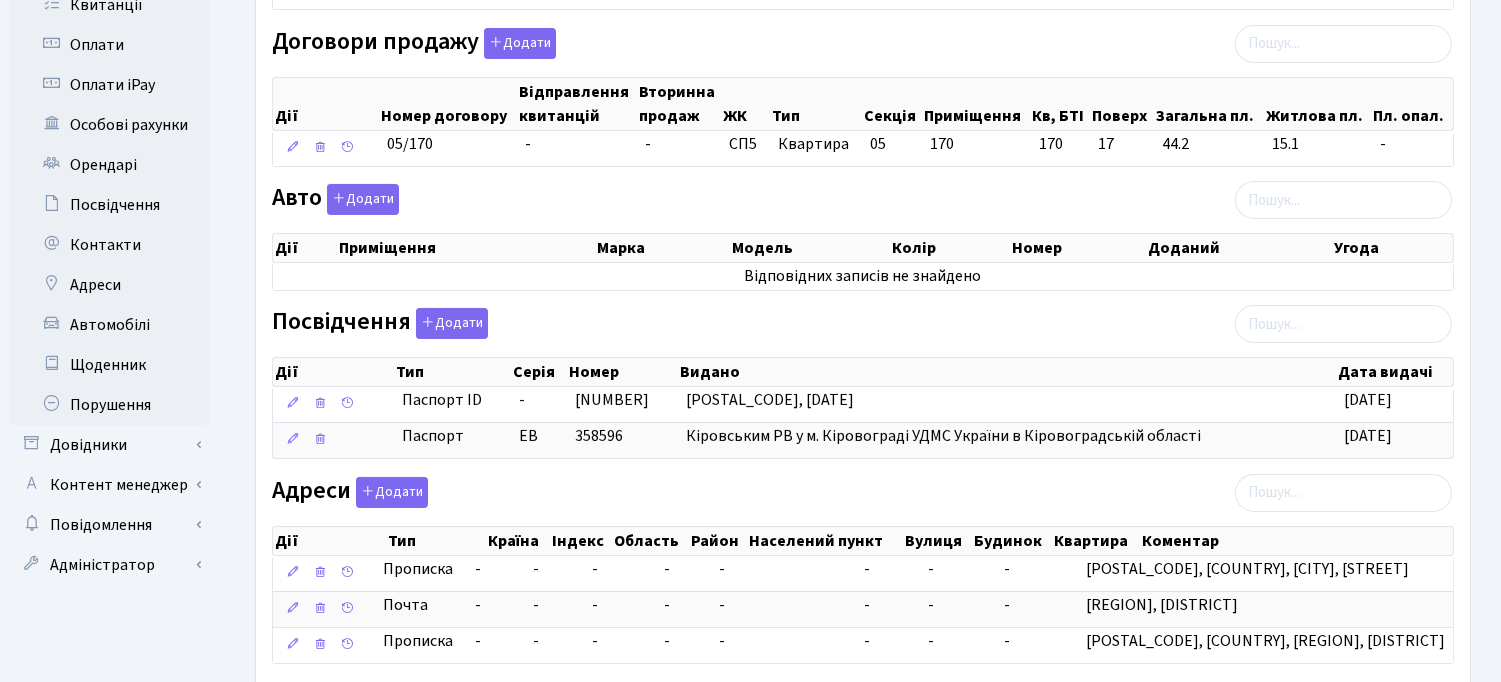 scroll, scrollTop: 666, scrollLeft: 0, axis: vertical 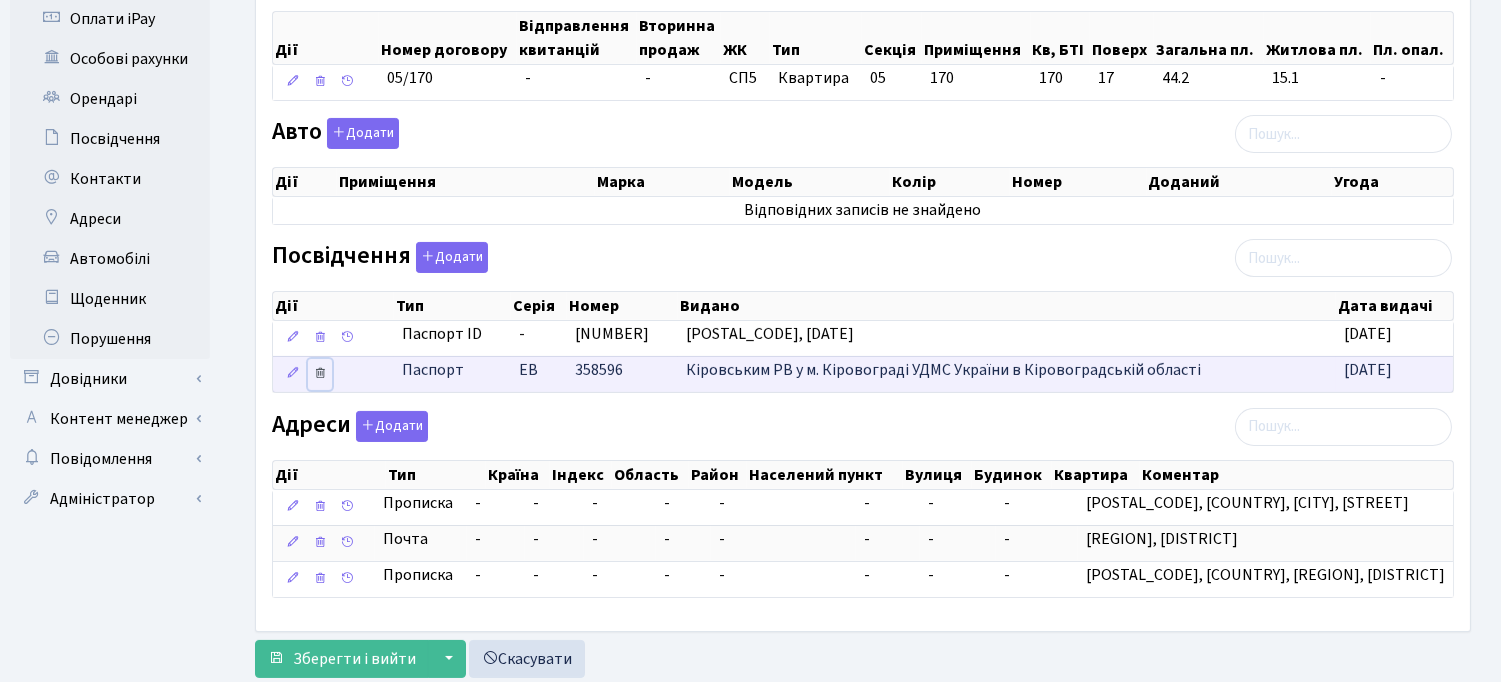 click at bounding box center (320, 373) 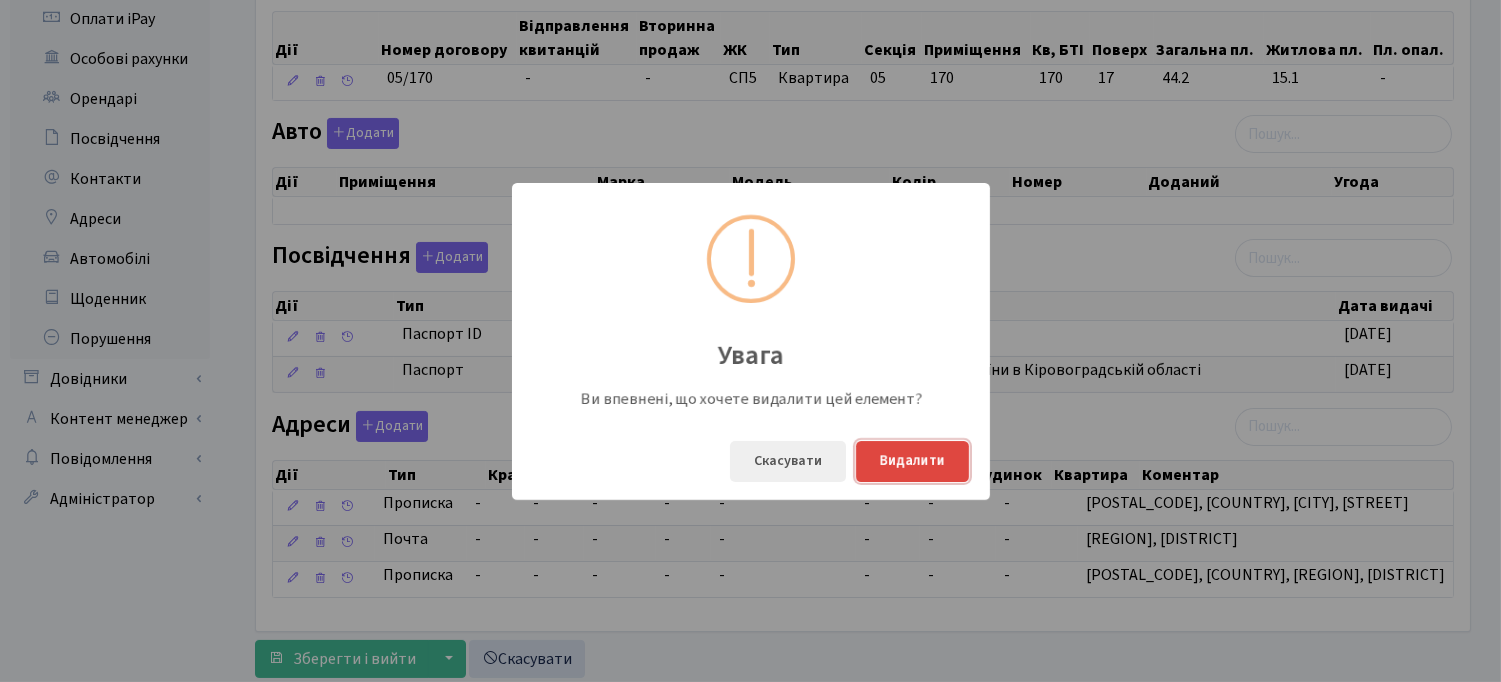 click on "Видалити" at bounding box center (912, 461) 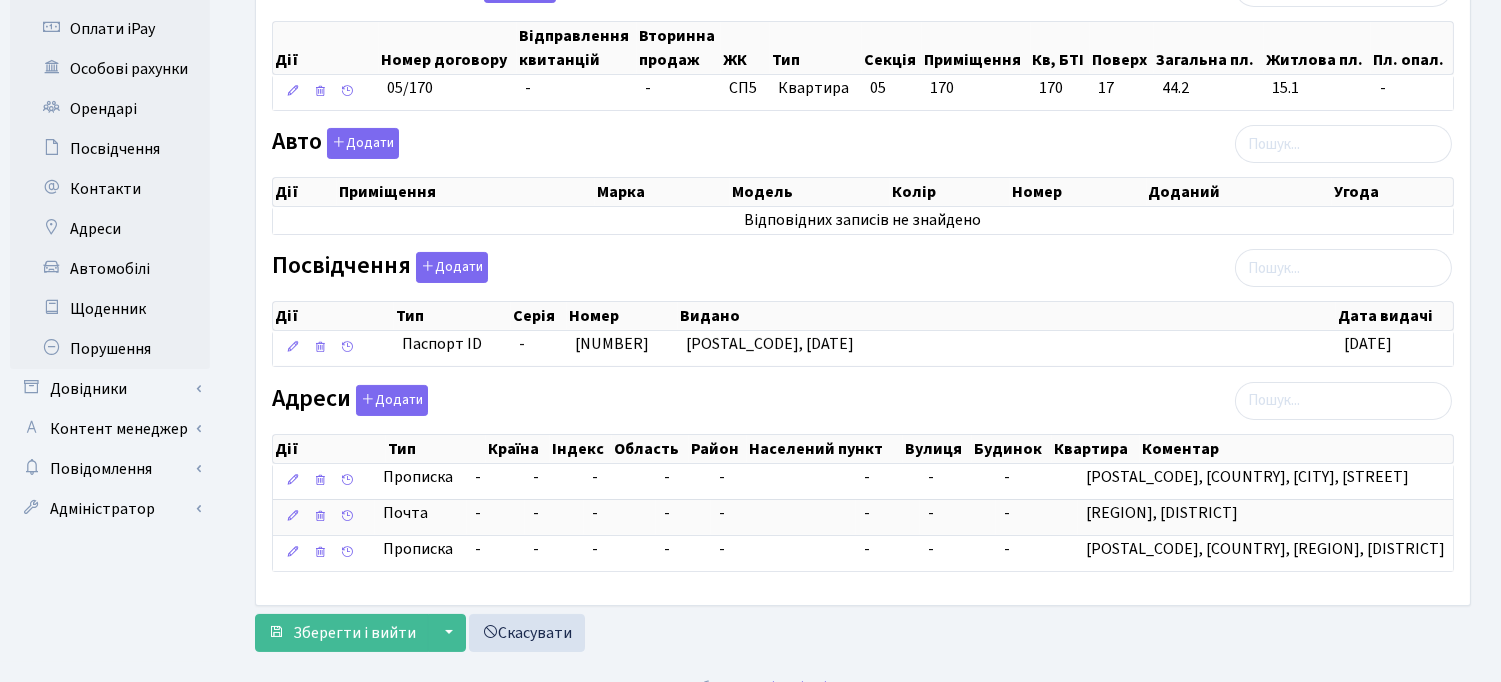 scroll, scrollTop: 666, scrollLeft: 0, axis: vertical 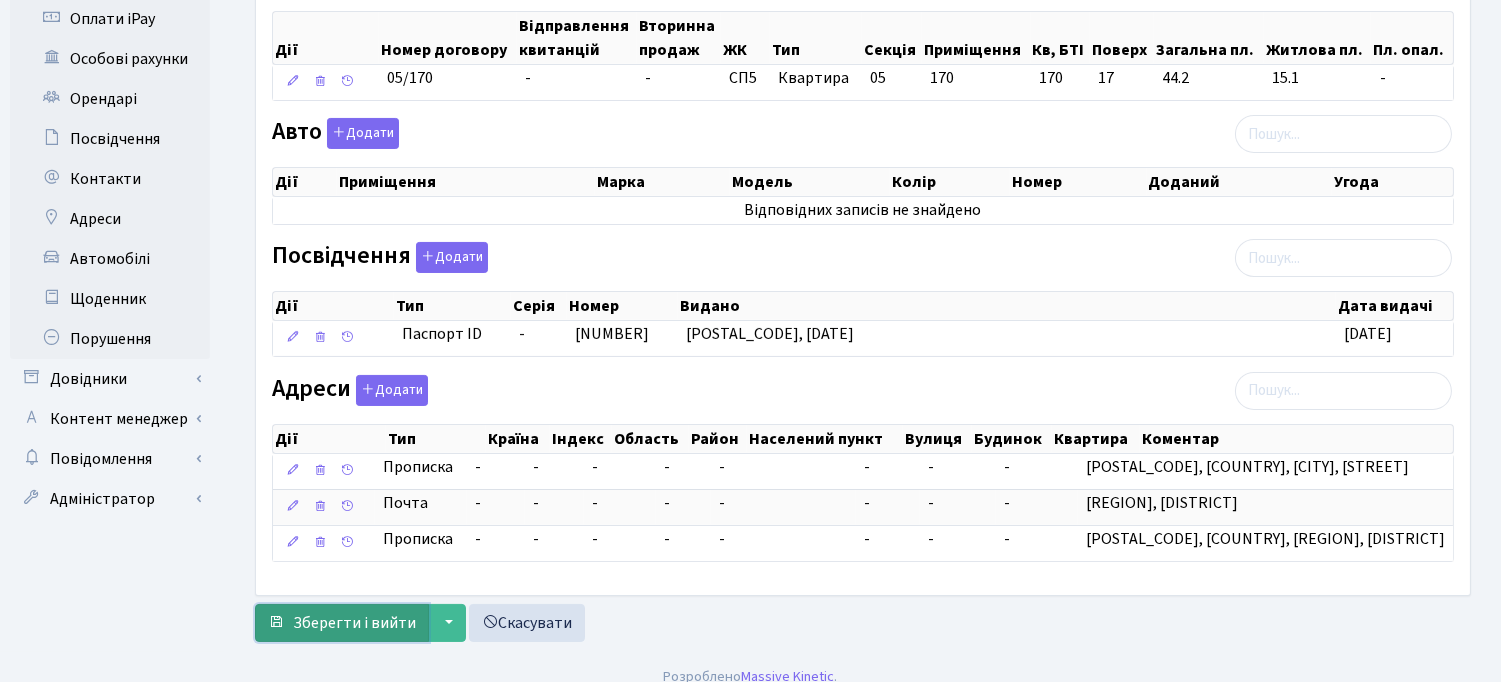 click on "Зберегти і вийти" at bounding box center (354, 623) 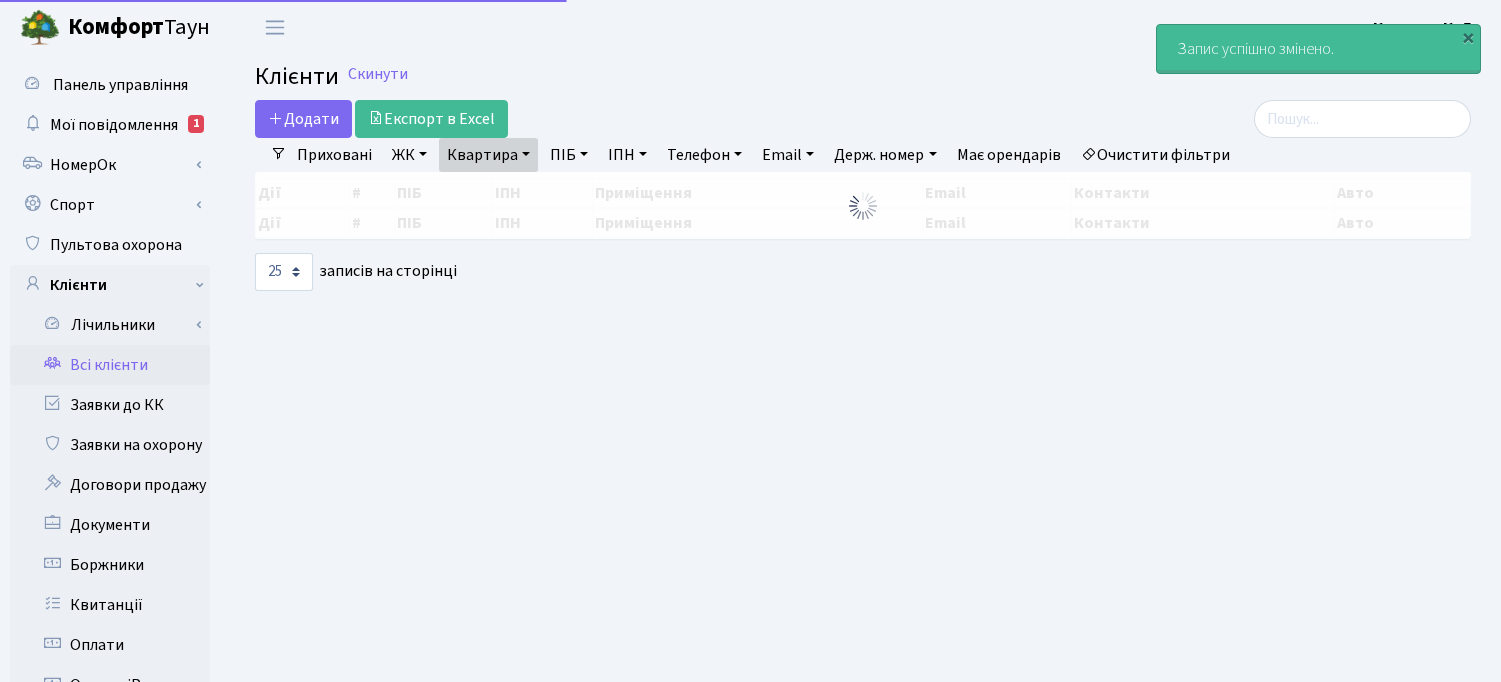 select on "25" 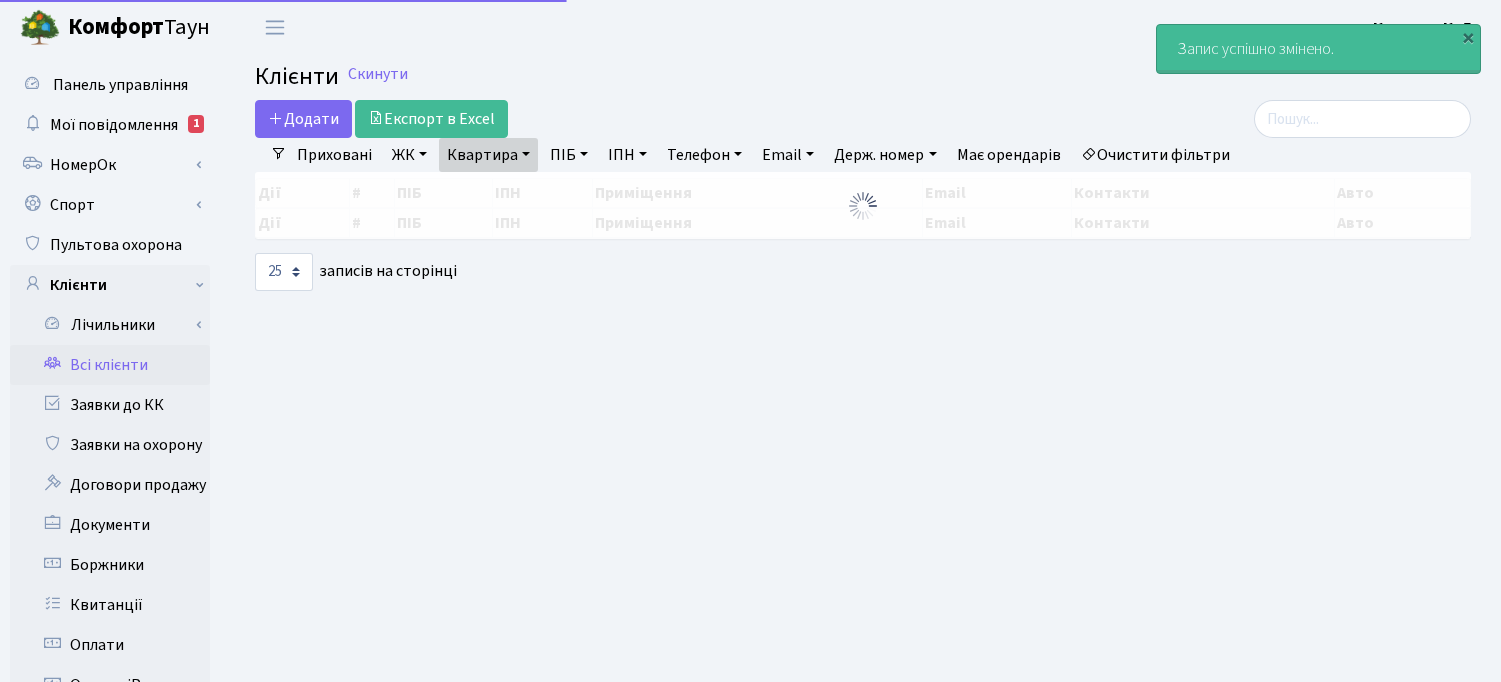 scroll, scrollTop: 0, scrollLeft: 0, axis: both 